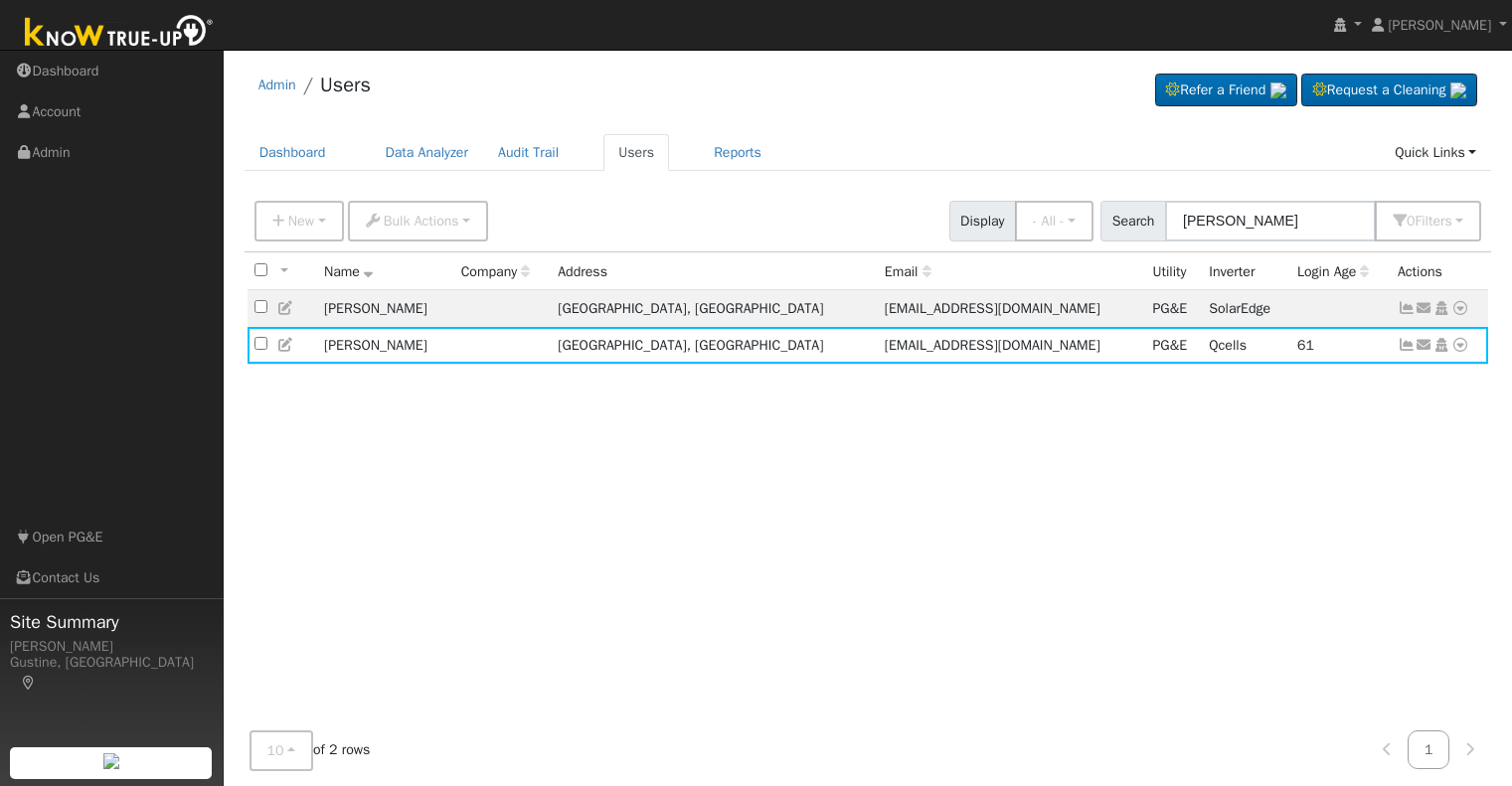 click on "[PERSON_NAME]" at bounding box center [1270, 221] 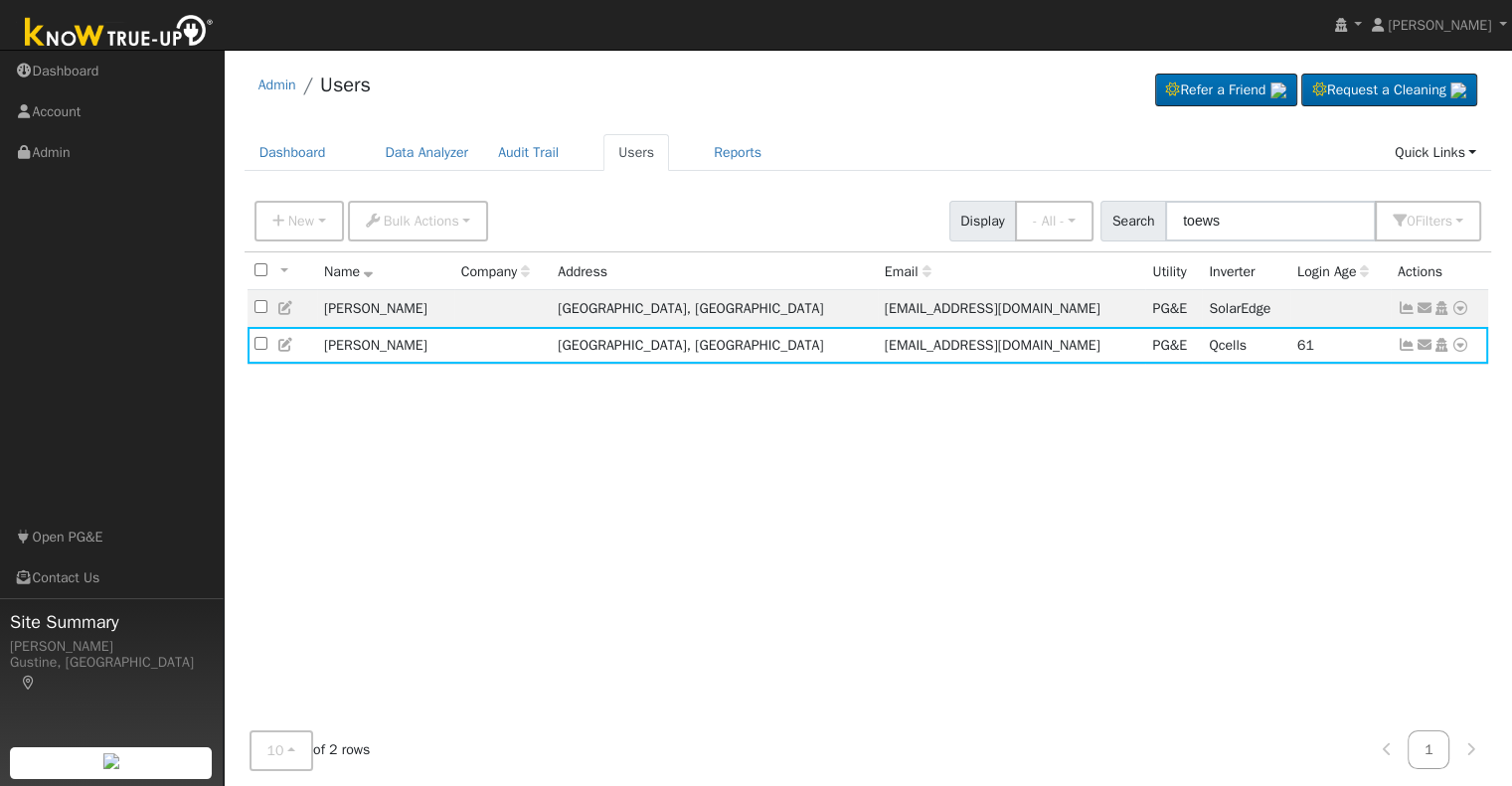 type on "toews" 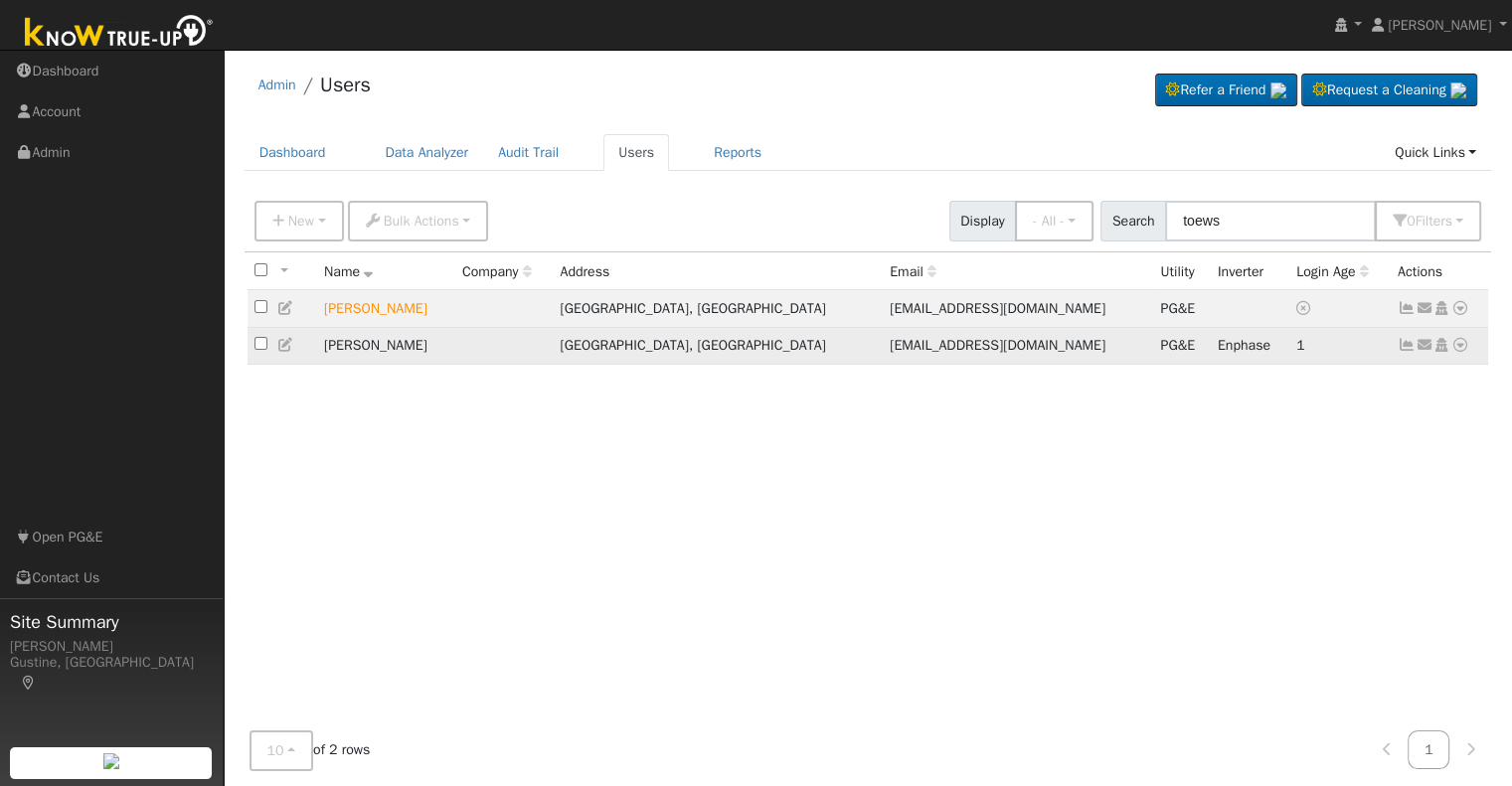 click at bounding box center (1407, 345) 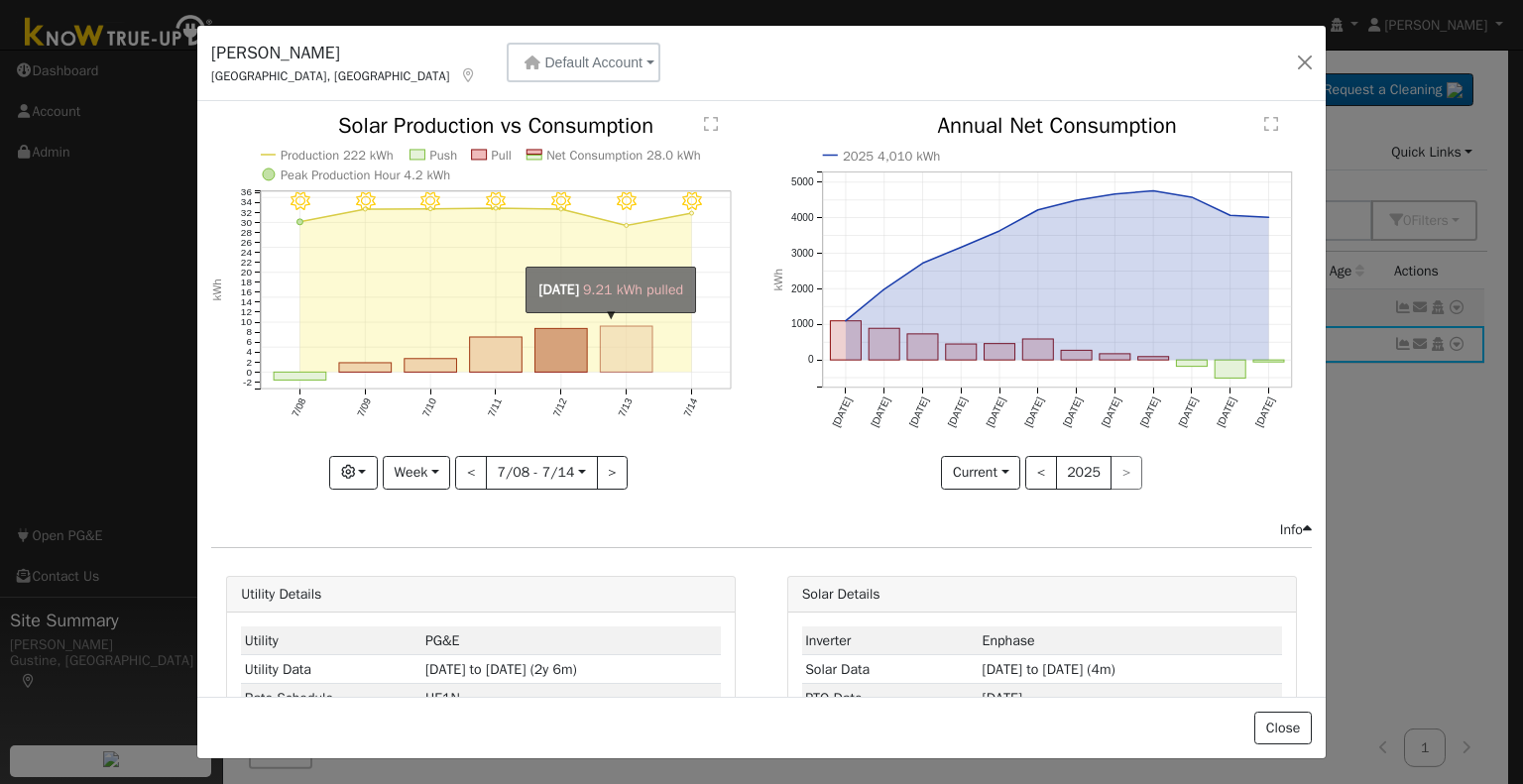 click on "onclick=""" 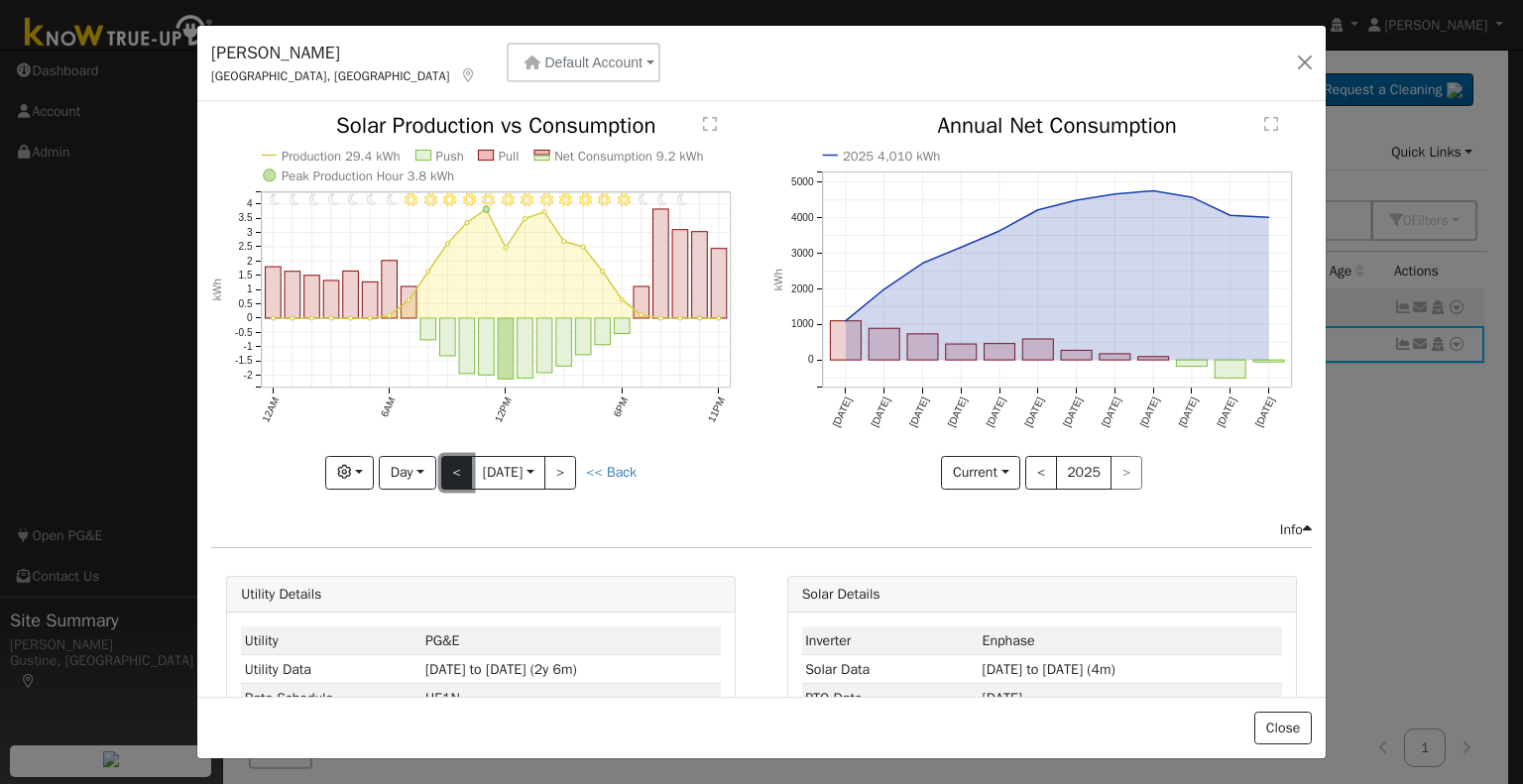 click on "<" at bounding box center (457, 473) 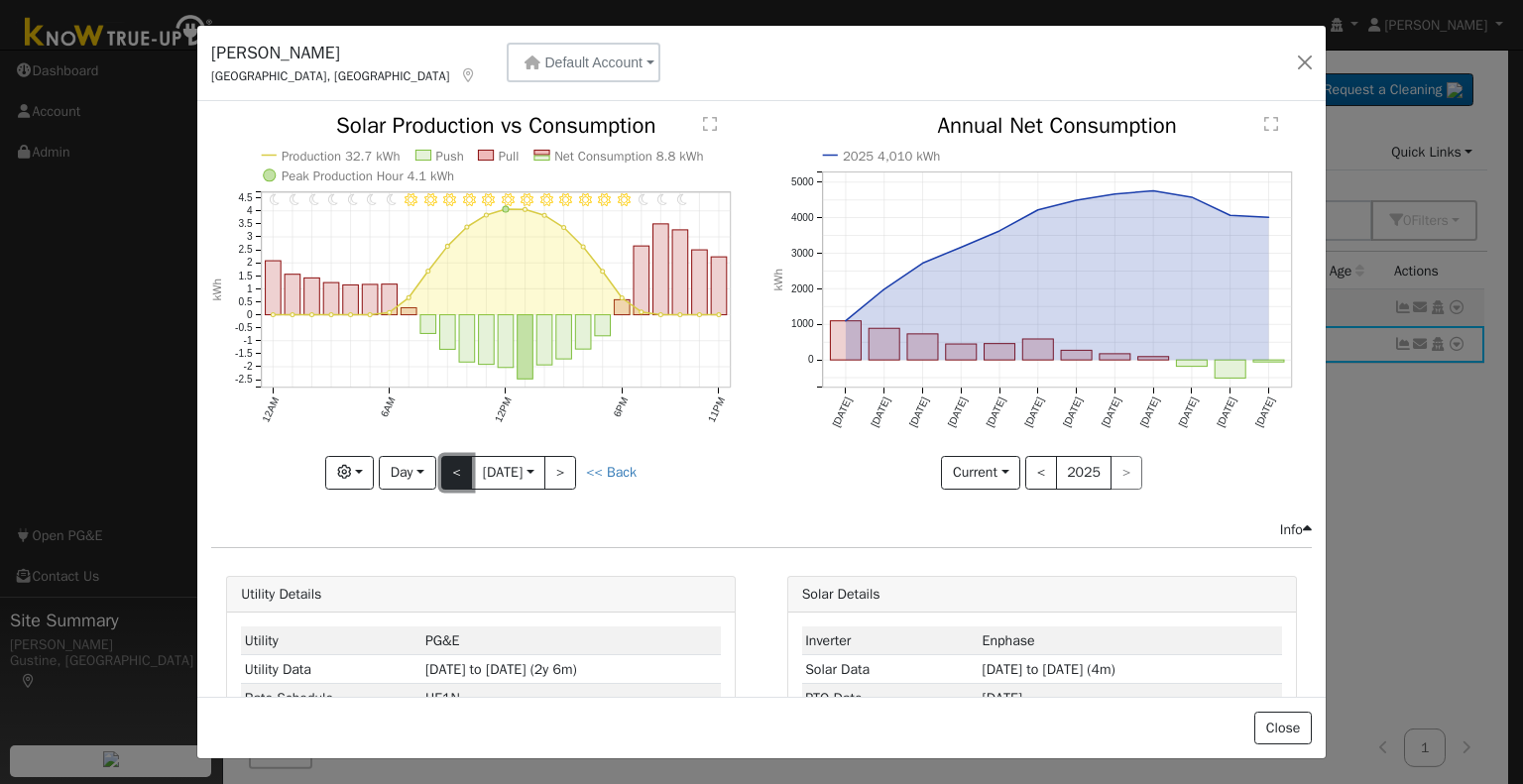 click on "<" at bounding box center [457, 473] 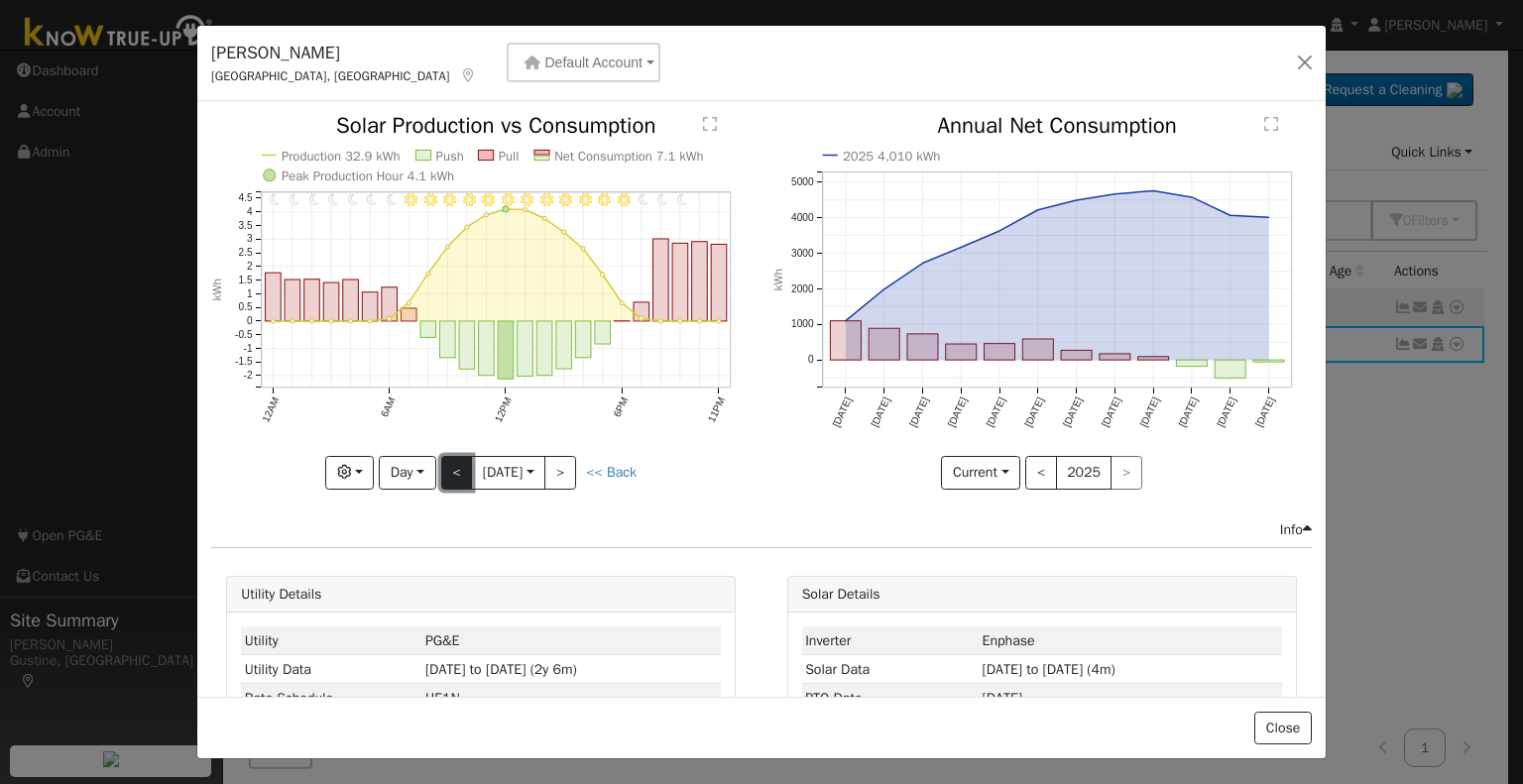 click on "<" at bounding box center (457, 473) 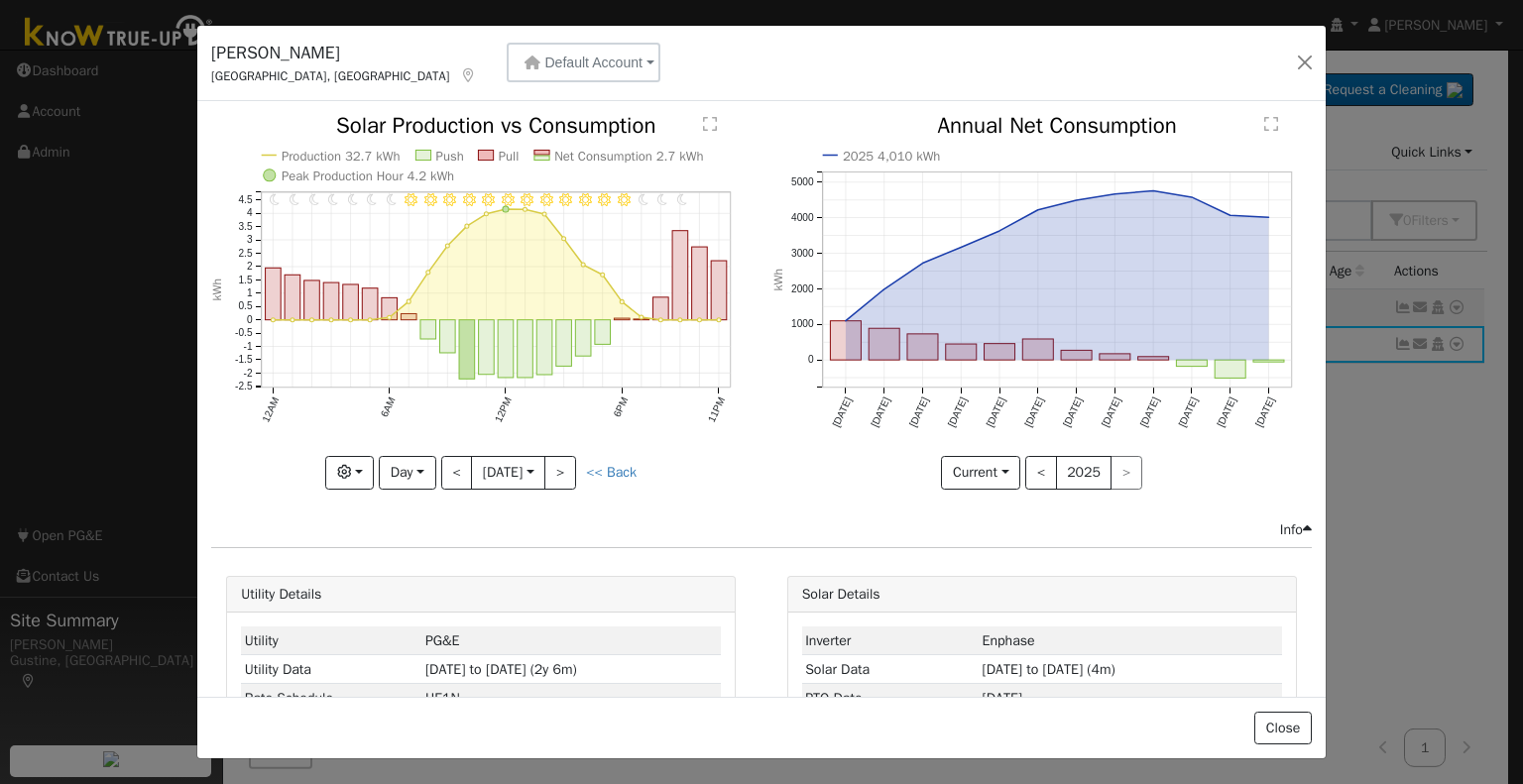 click at bounding box center (481, 301) 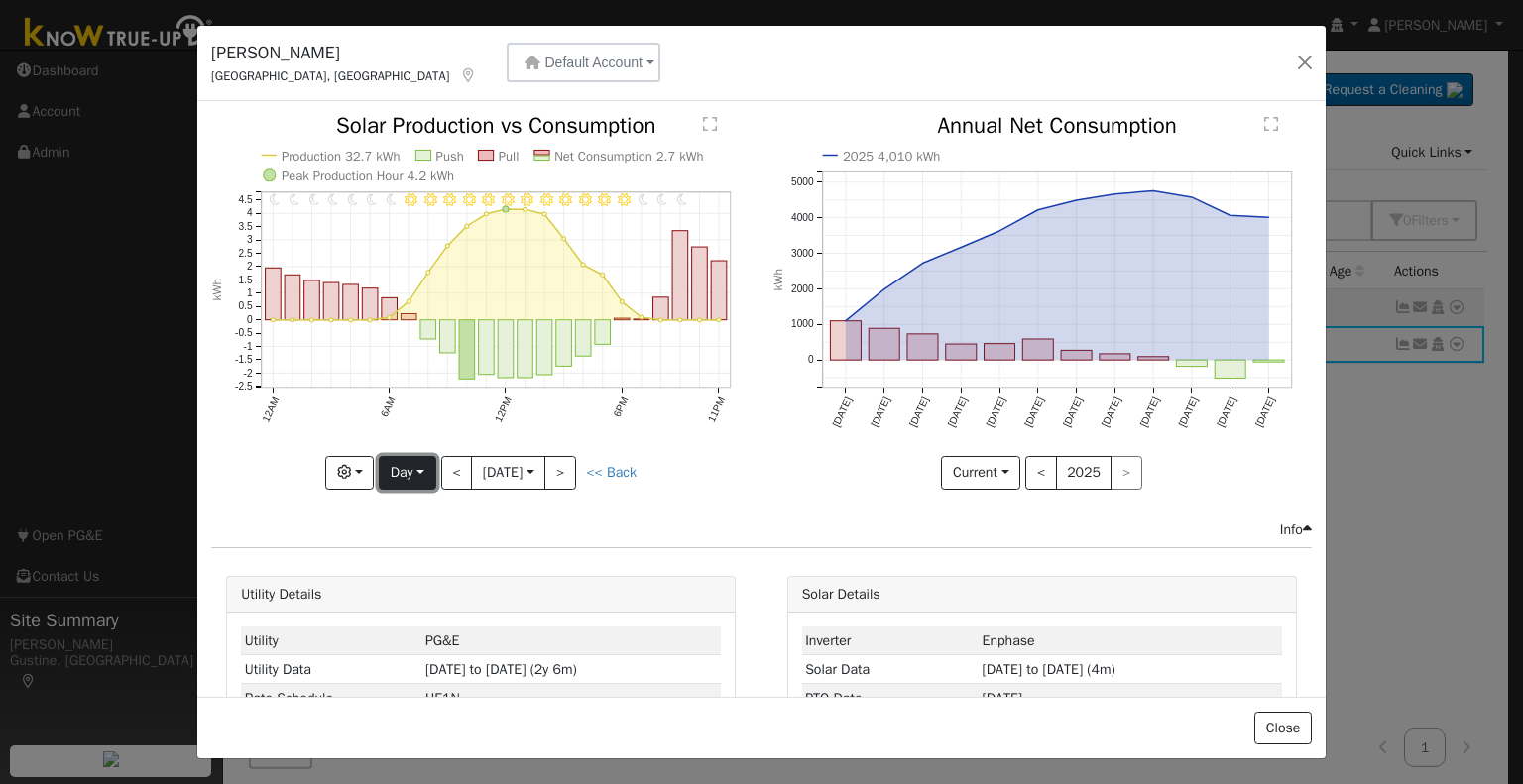 click on "Day" at bounding box center (407, 473) 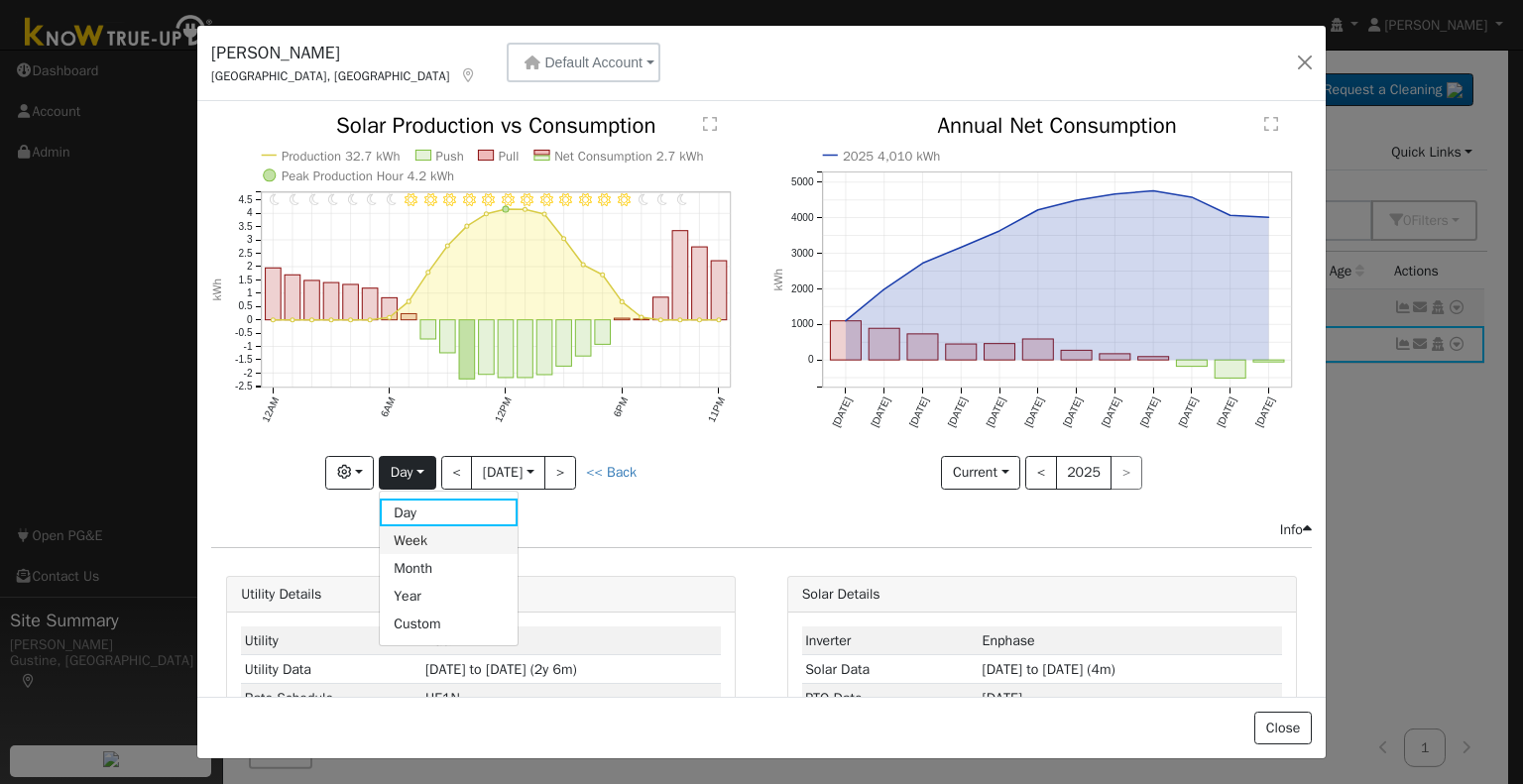 click on "Week" at bounding box center (448, 540) 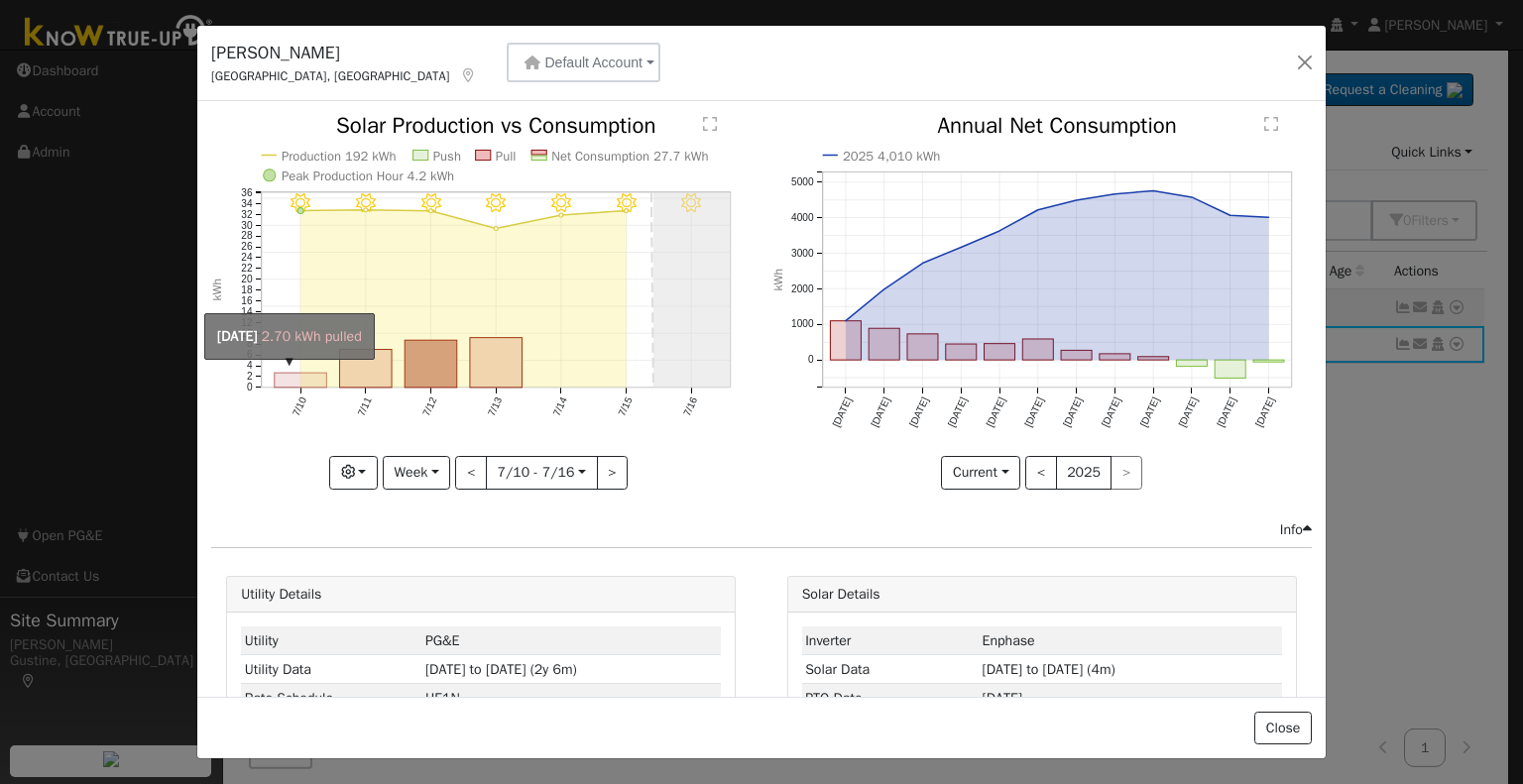 click on "onclick=""" 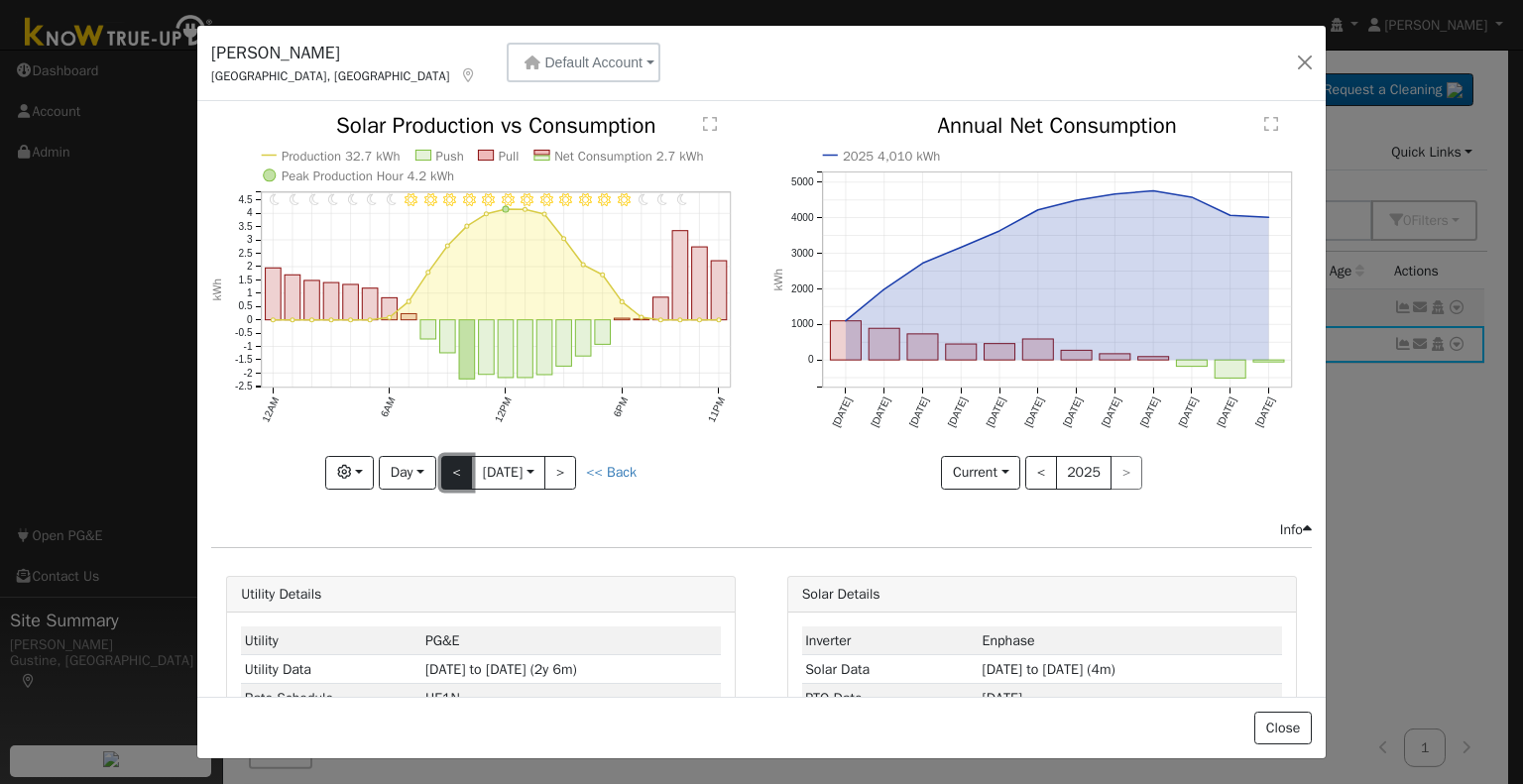 click on "<" at bounding box center [457, 473] 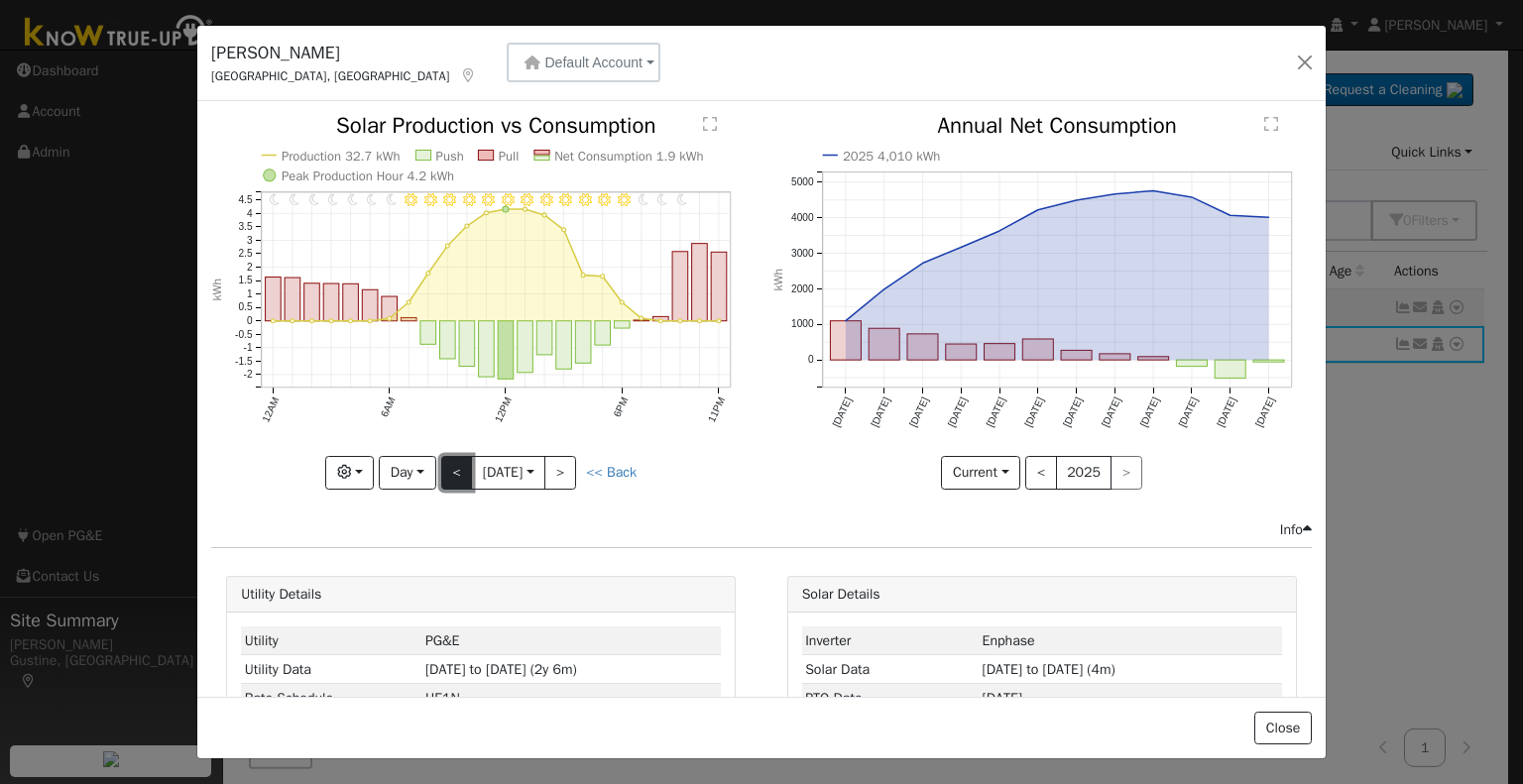 click on "<" at bounding box center [457, 473] 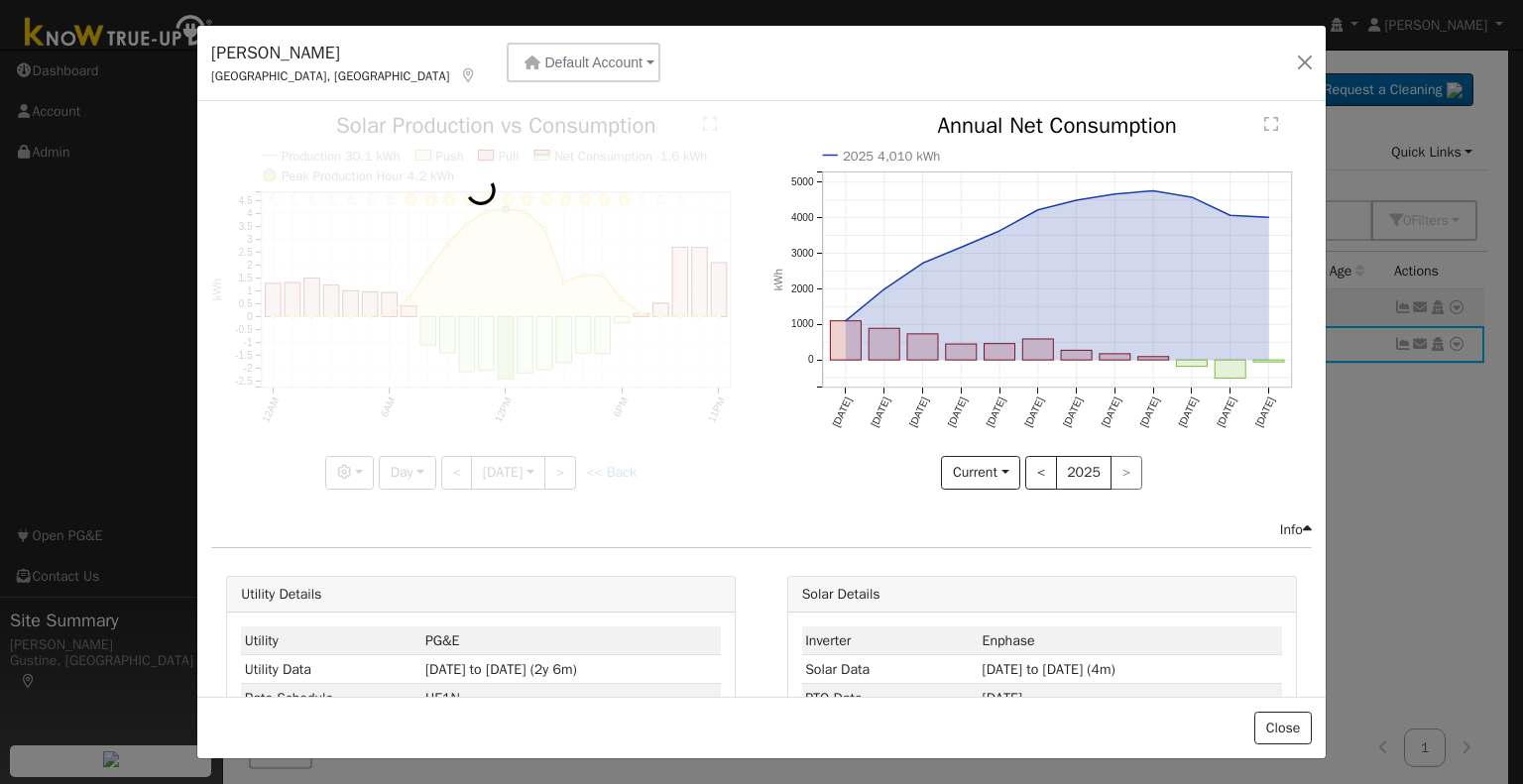 click at bounding box center [481, 301] 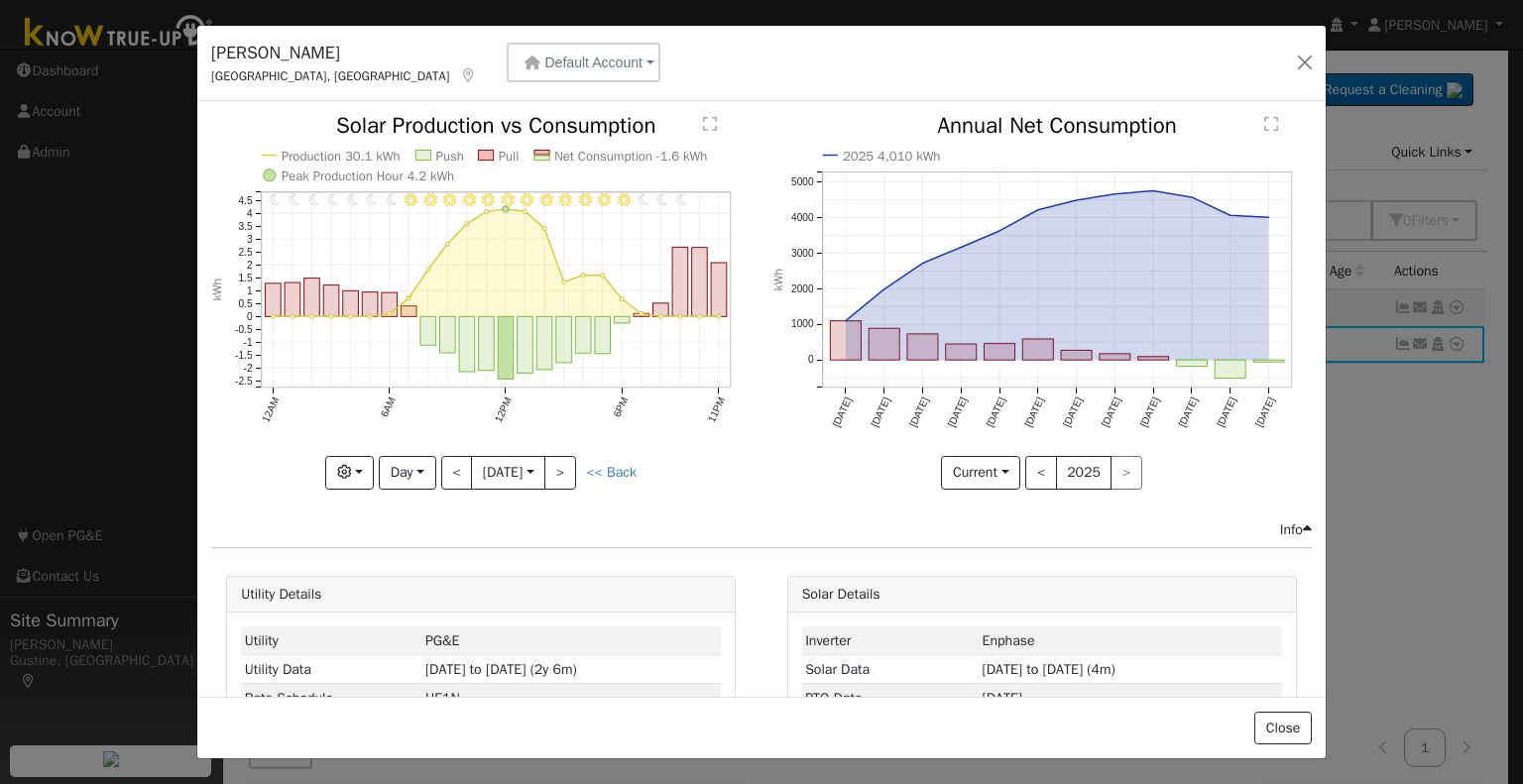click at bounding box center [481, 301] 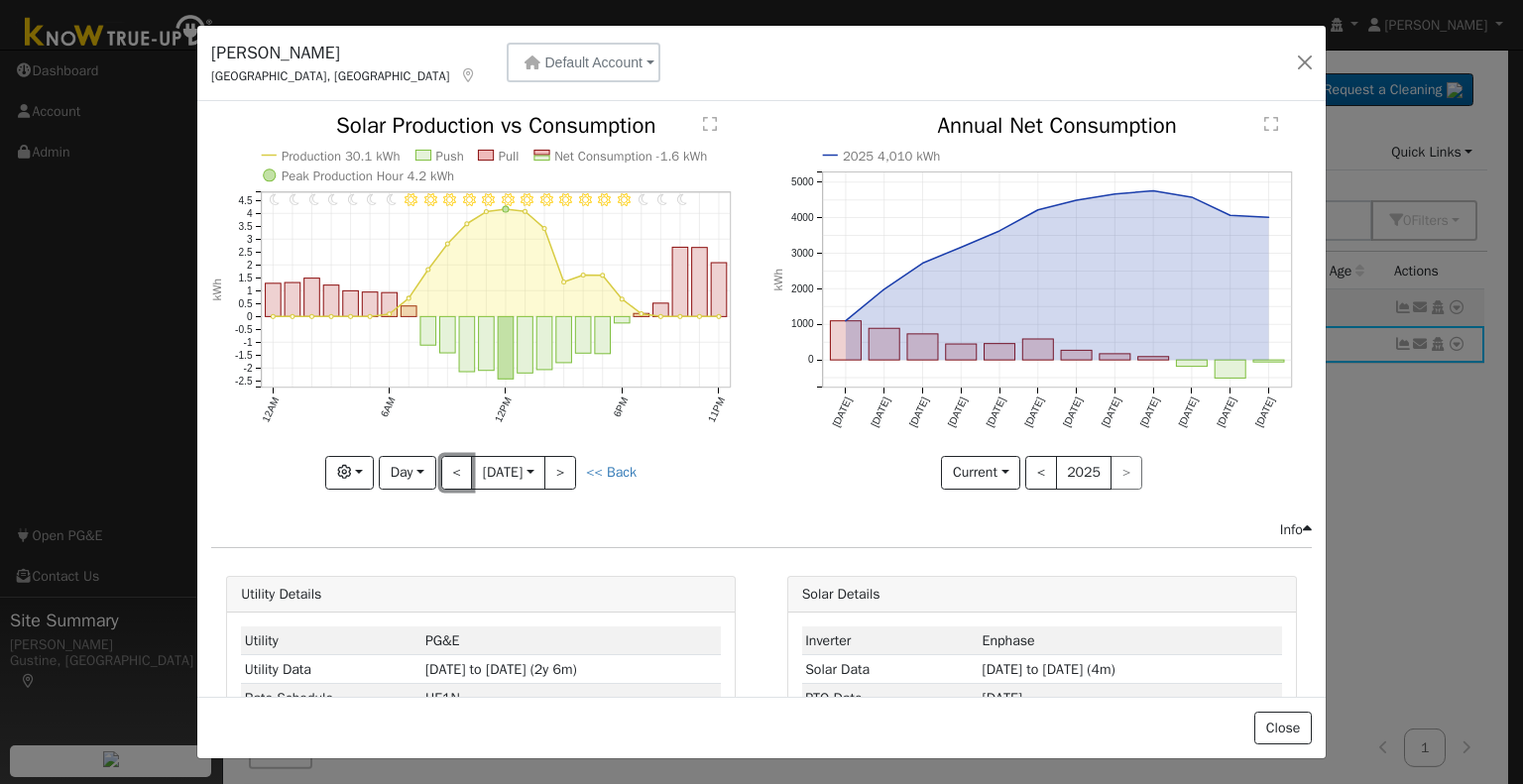 click on "<" at bounding box center (457, 473) 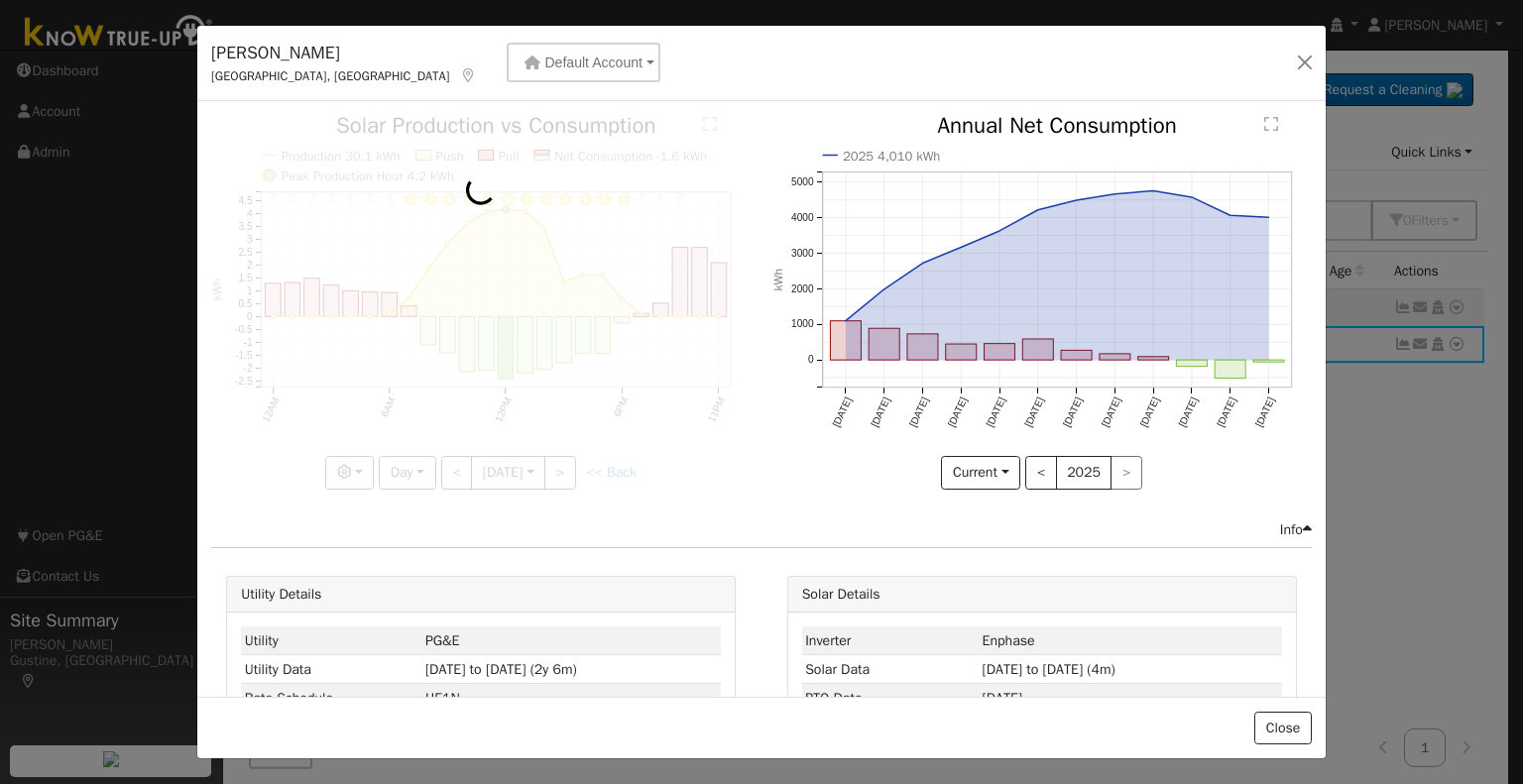 click at bounding box center [481, 301] 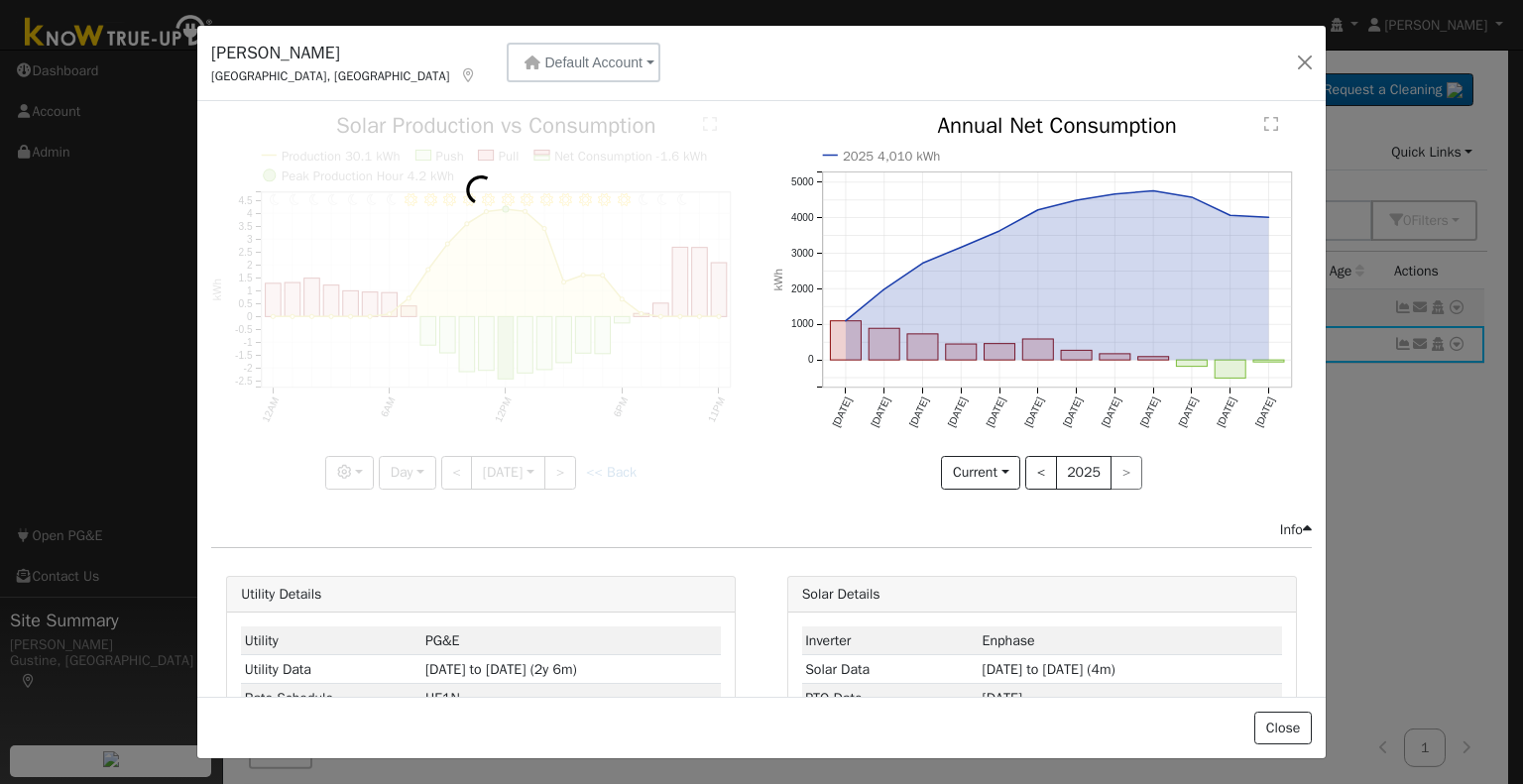 click at bounding box center (481, 301) 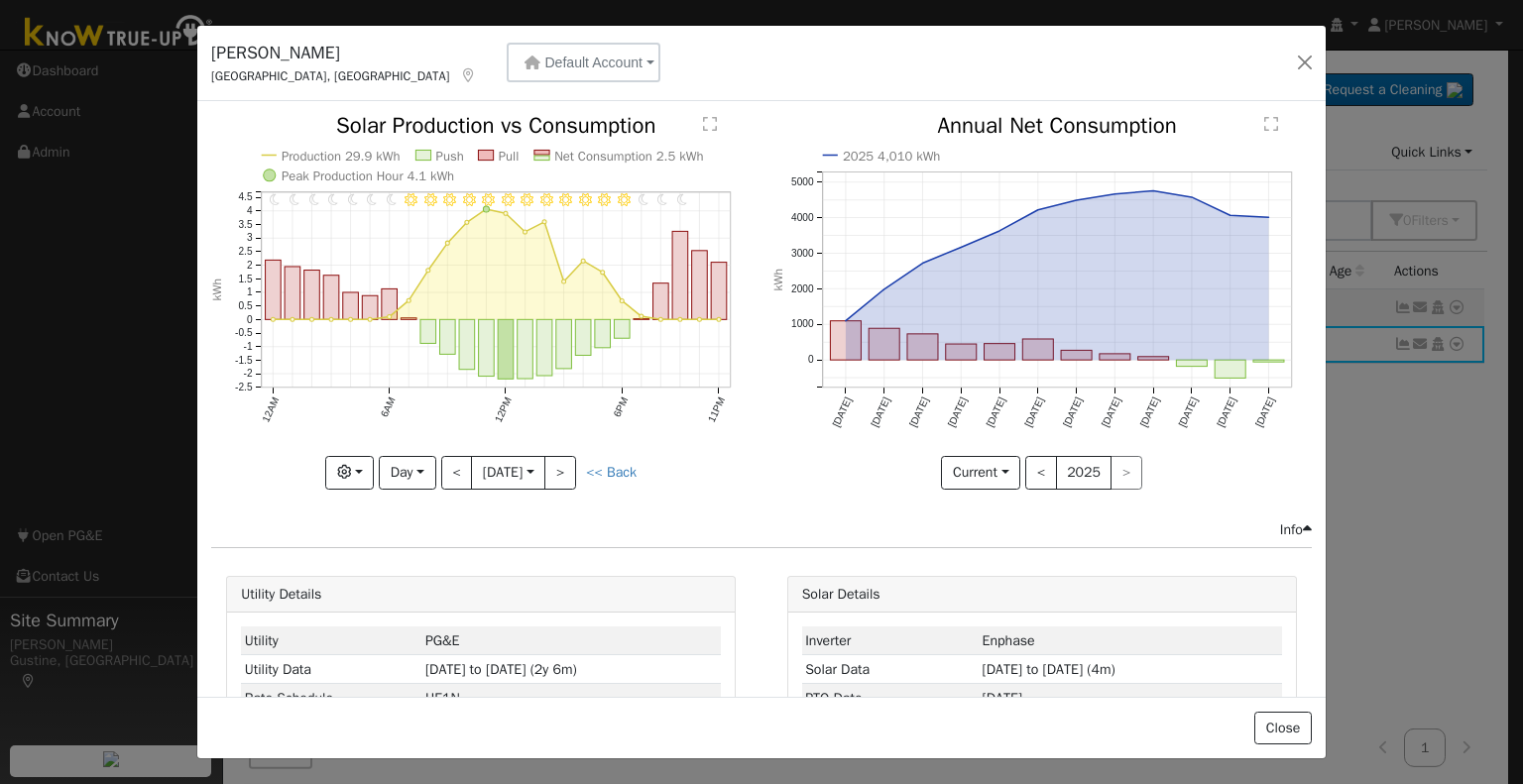click at bounding box center [481, 301] 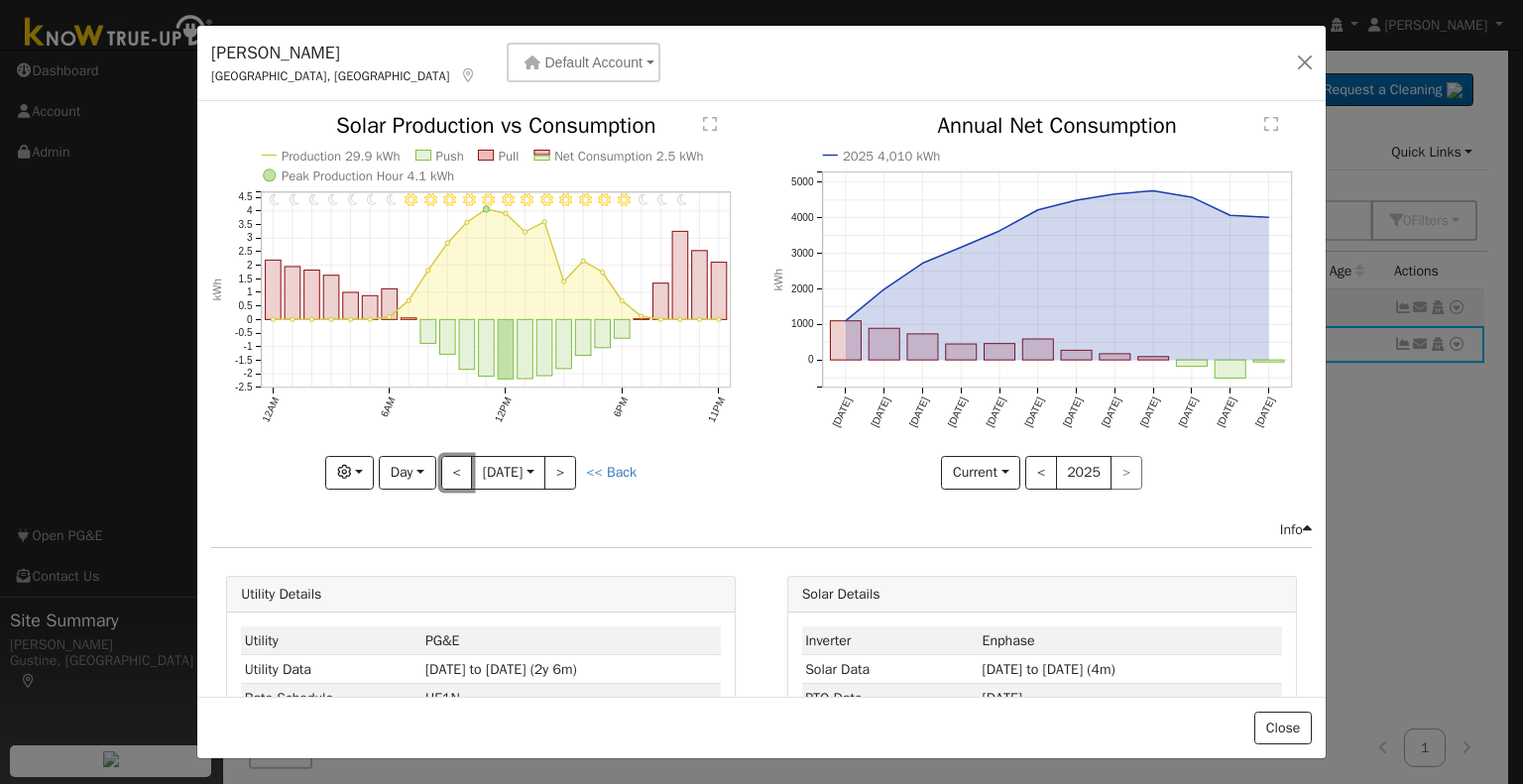 click on "<" at bounding box center (457, 473) 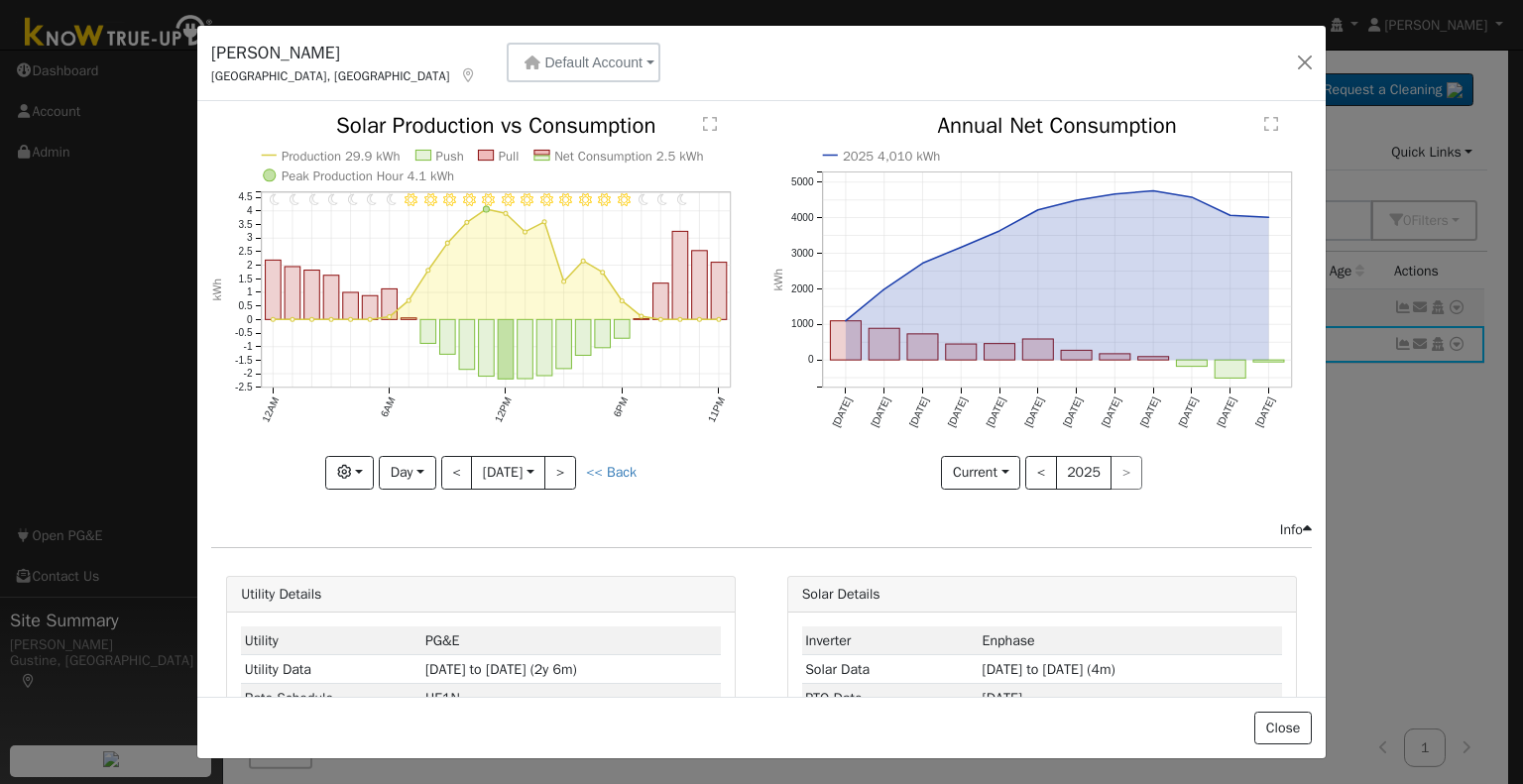 click at bounding box center [0, 0] 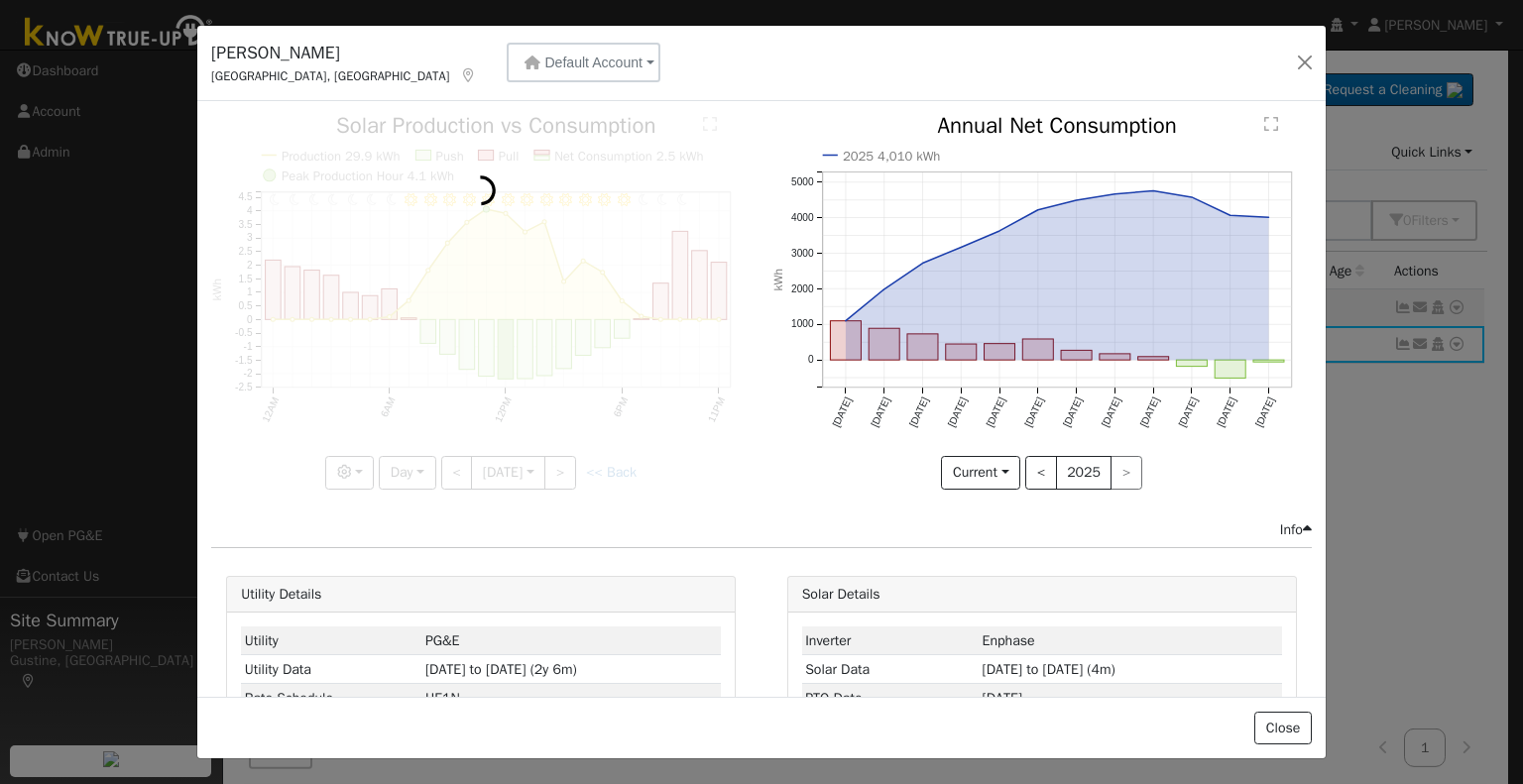 click at bounding box center (481, 301) 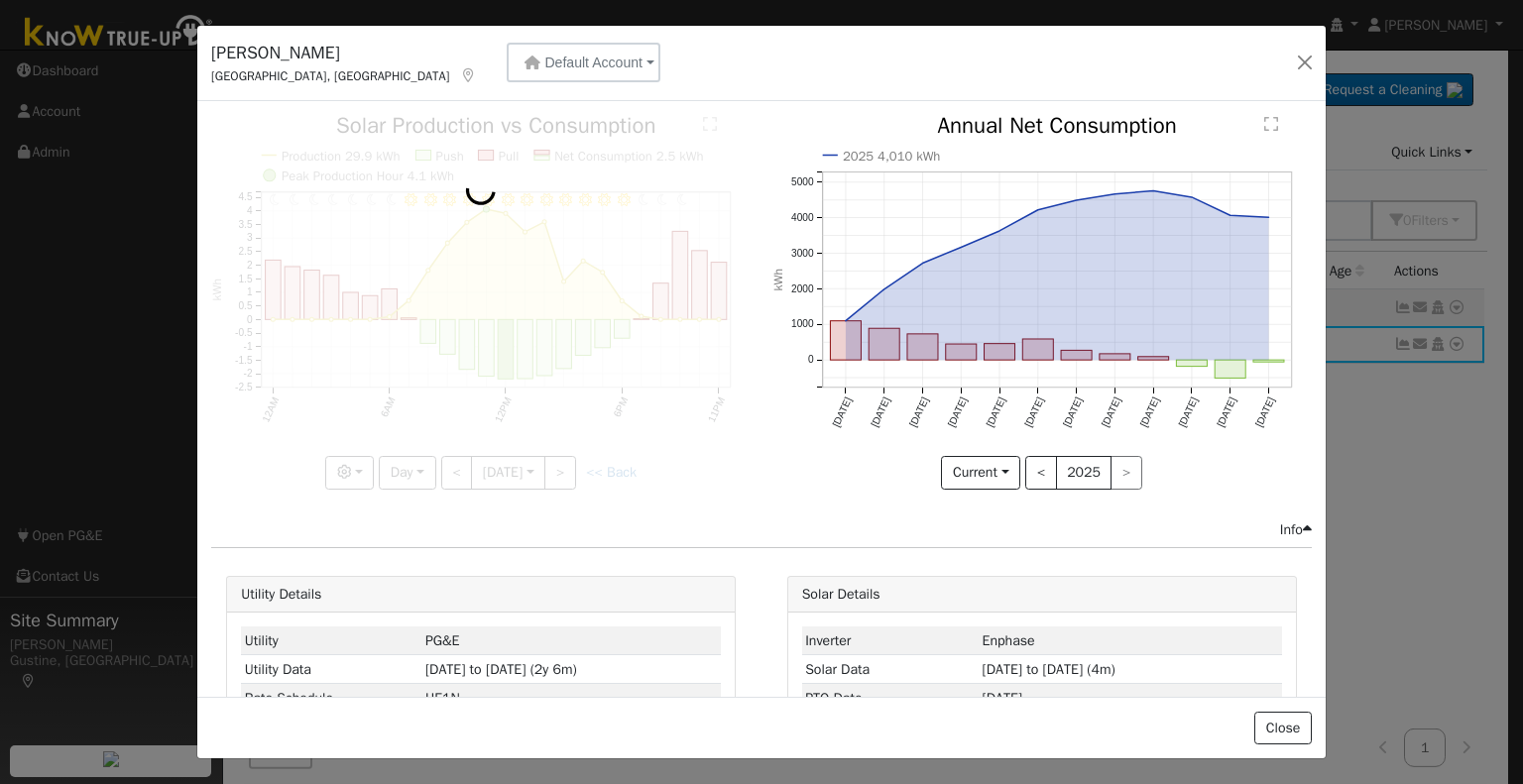 click at bounding box center [481, 301] 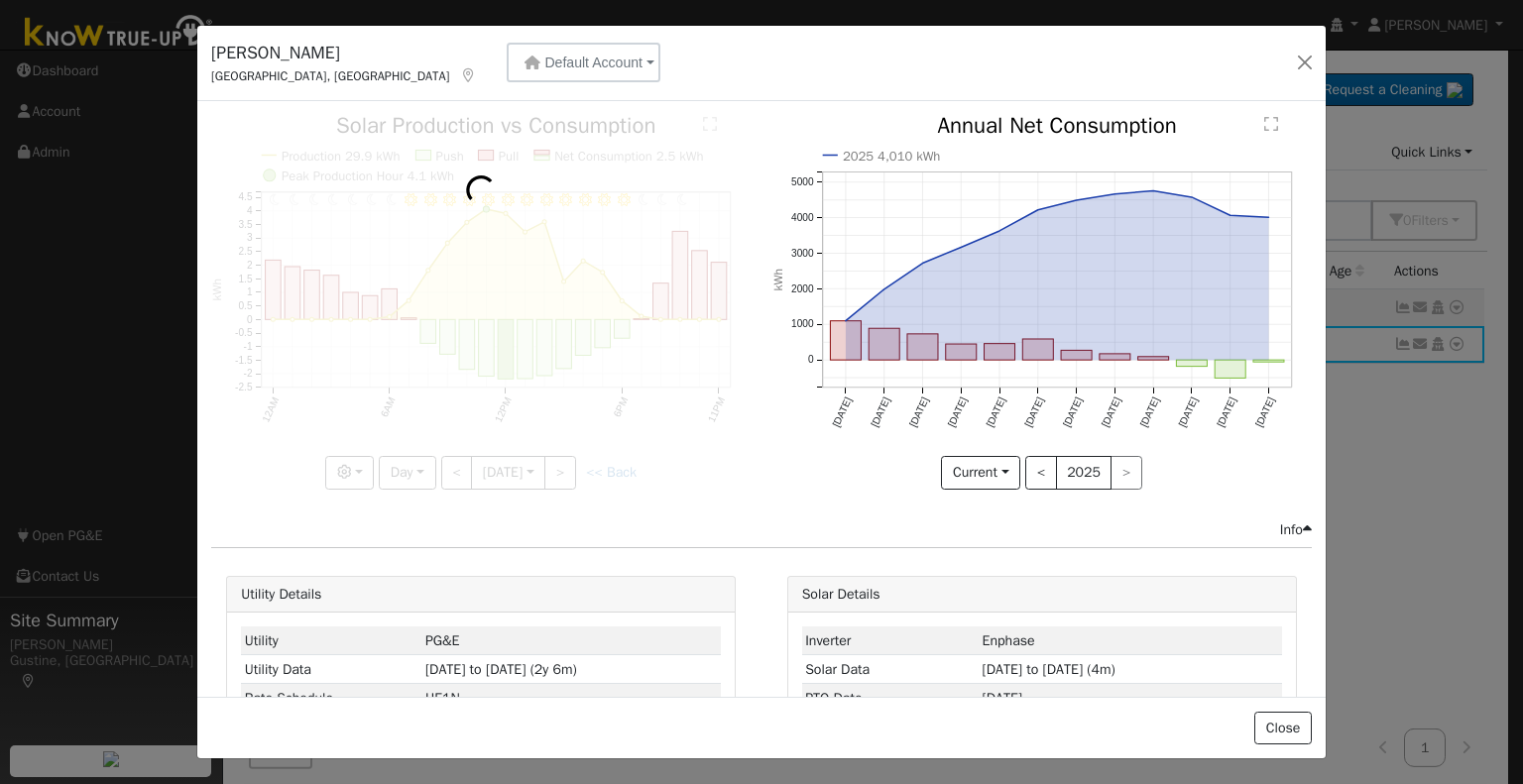 click at bounding box center (481, 301) 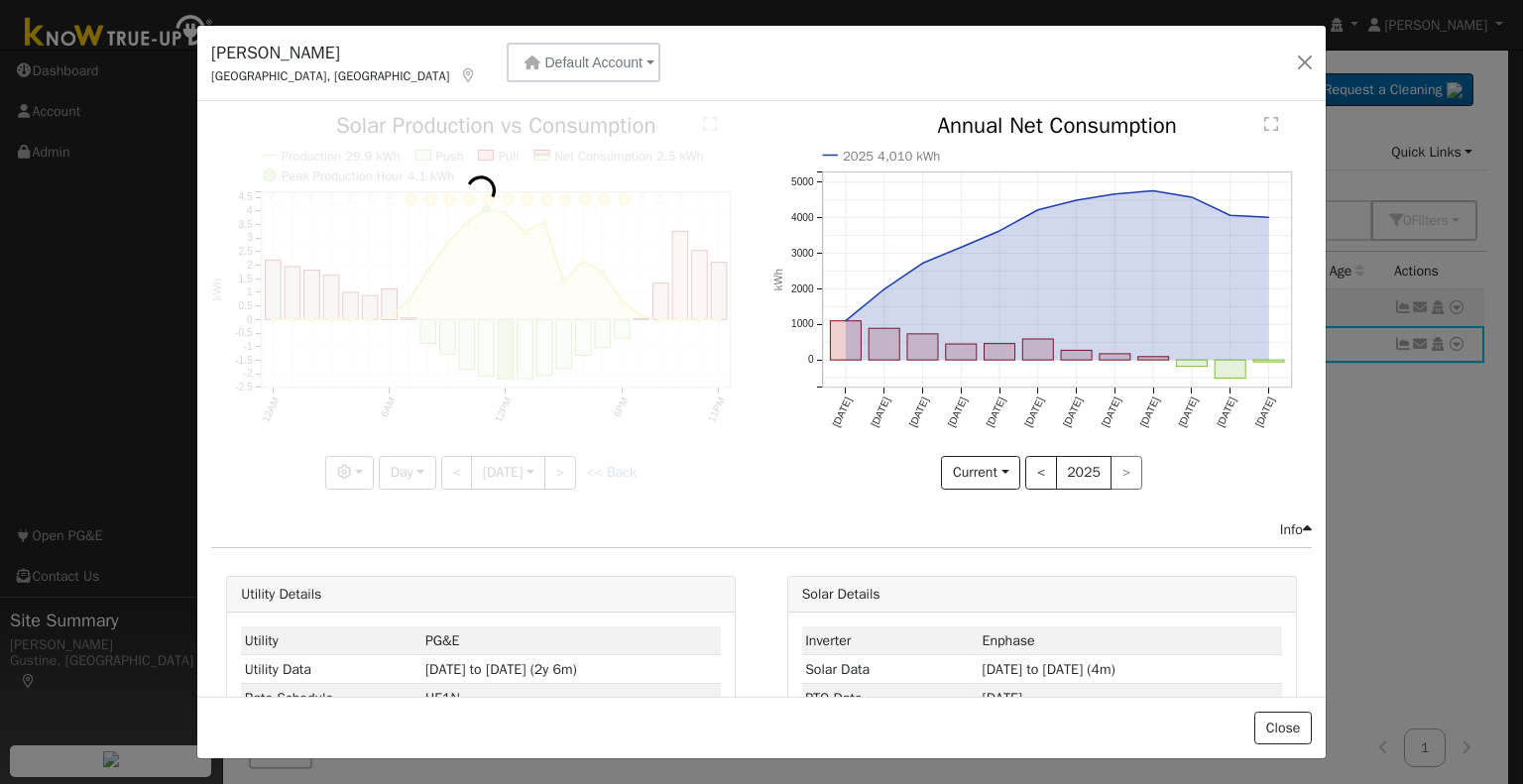 click at bounding box center (481, 301) 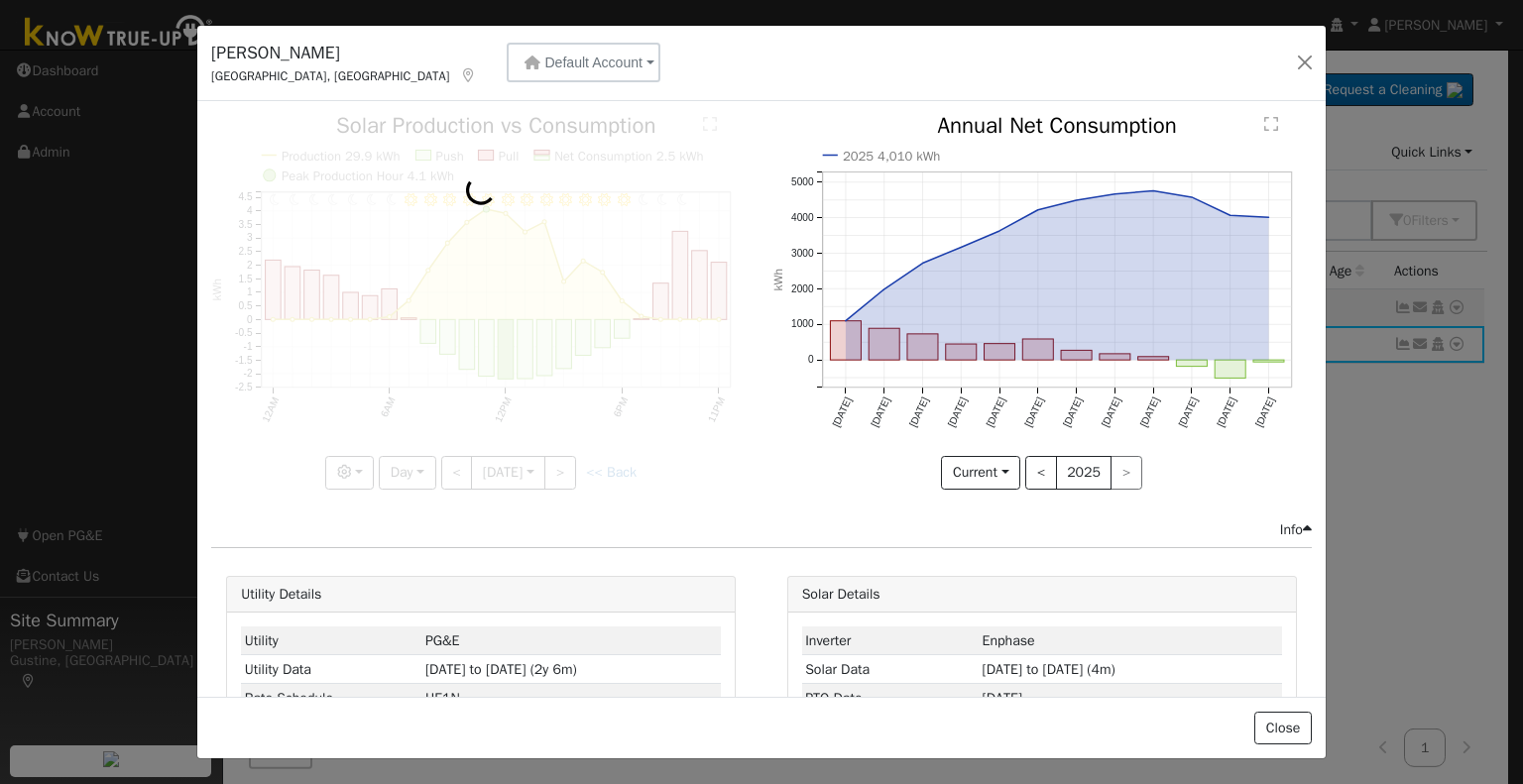 click at bounding box center [481, 301] 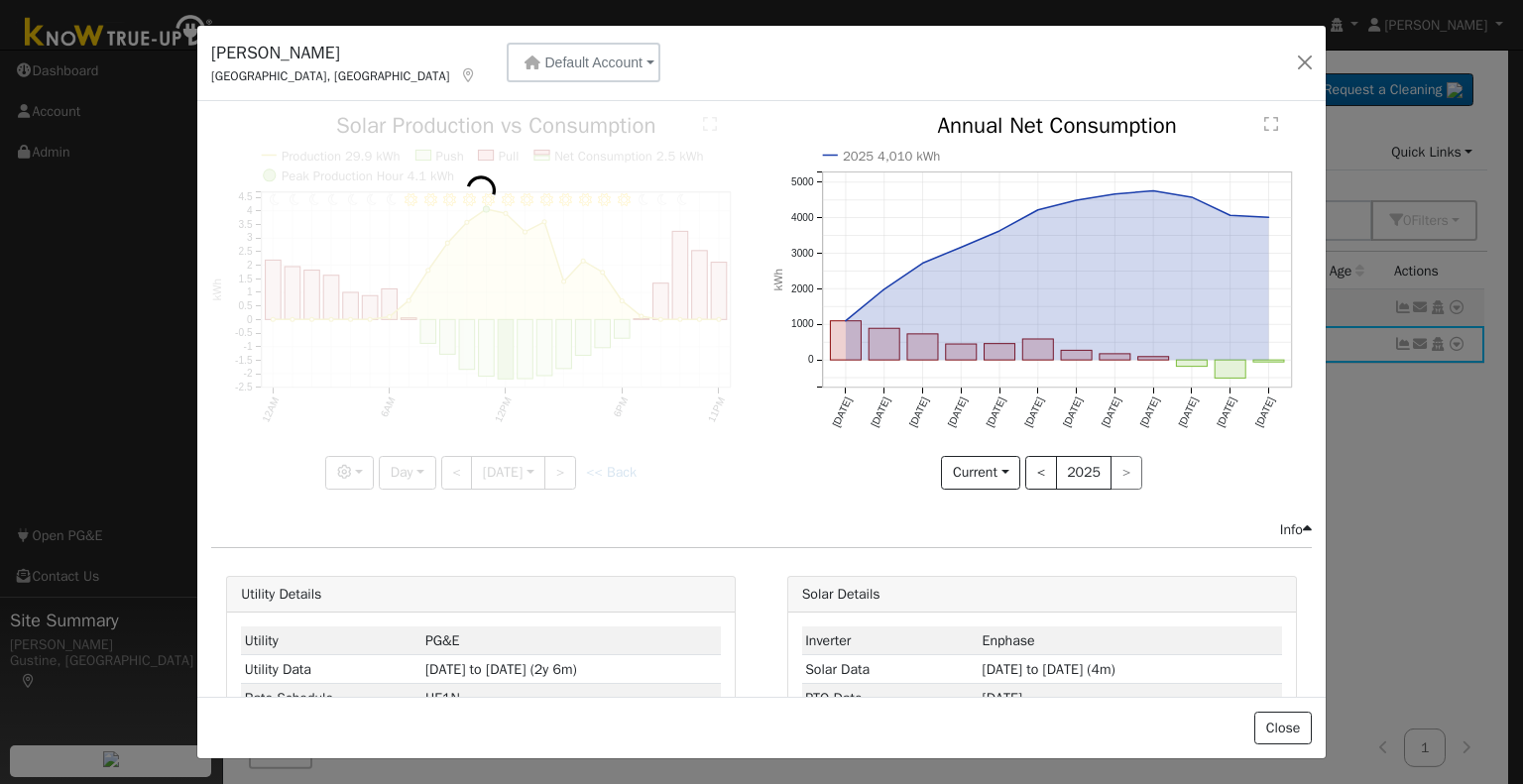 click at bounding box center [481, 301] 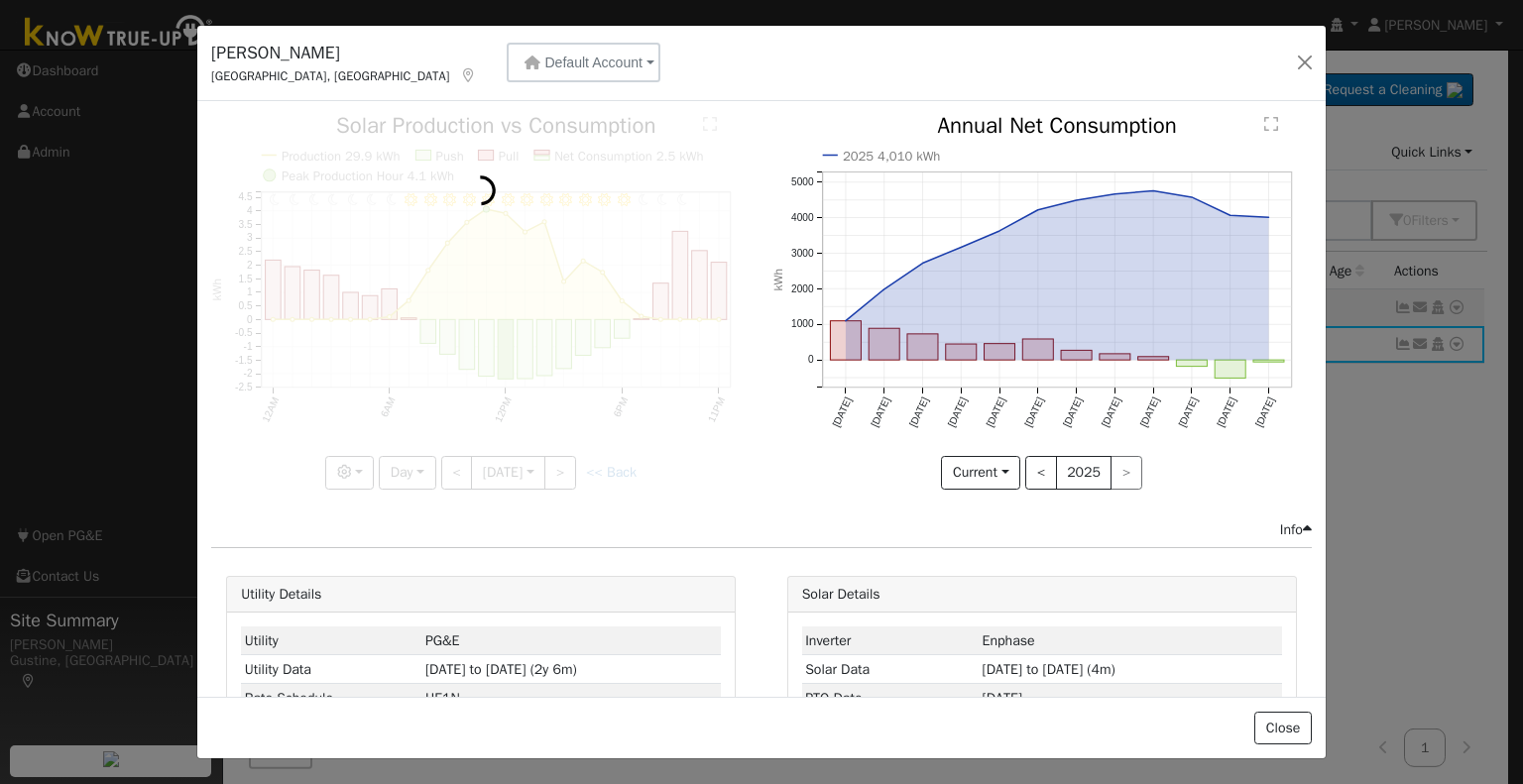 click on "[PERSON_NAME] Bakersfield, [GEOGRAPHIC_DATA]   Default Account Default Account [STREET_ADDRESS] Primary Account Non Export Add On - 2025 [STREET_ADDRESS]" at bounding box center [762, 63] 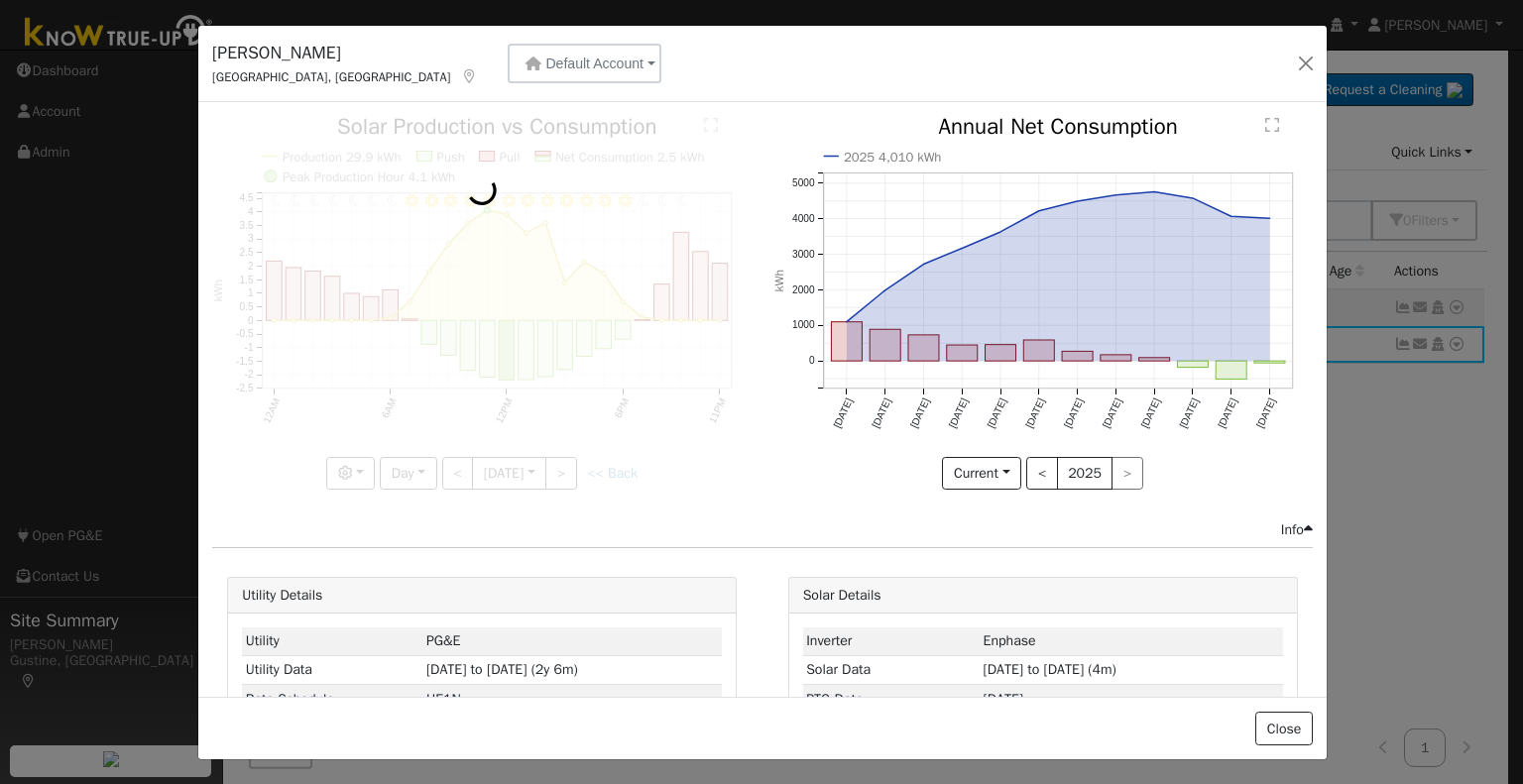 drag, startPoint x: 433, startPoint y: 90, endPoint x: 444, endPoint y: 82, distance: 13.601471 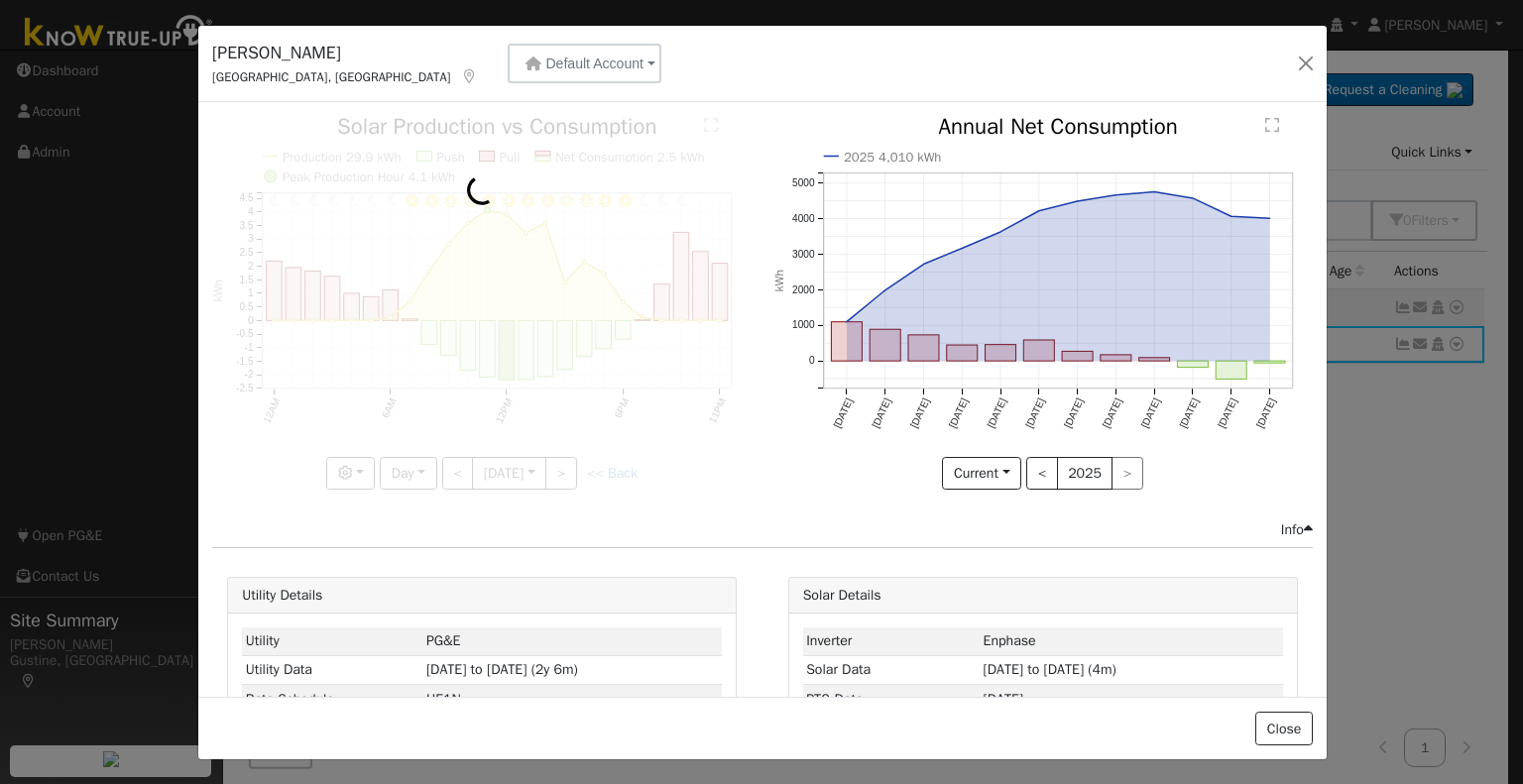 click on "[PERSON_NAME] Bakersfield, [GEOGRAPHIC_DATA]   Default Account Default Account [STREET_ADDRESS] Primary Account Non Export Add On - 2025 [STREET_ADDRESS]" at bounding box center [762, 63] 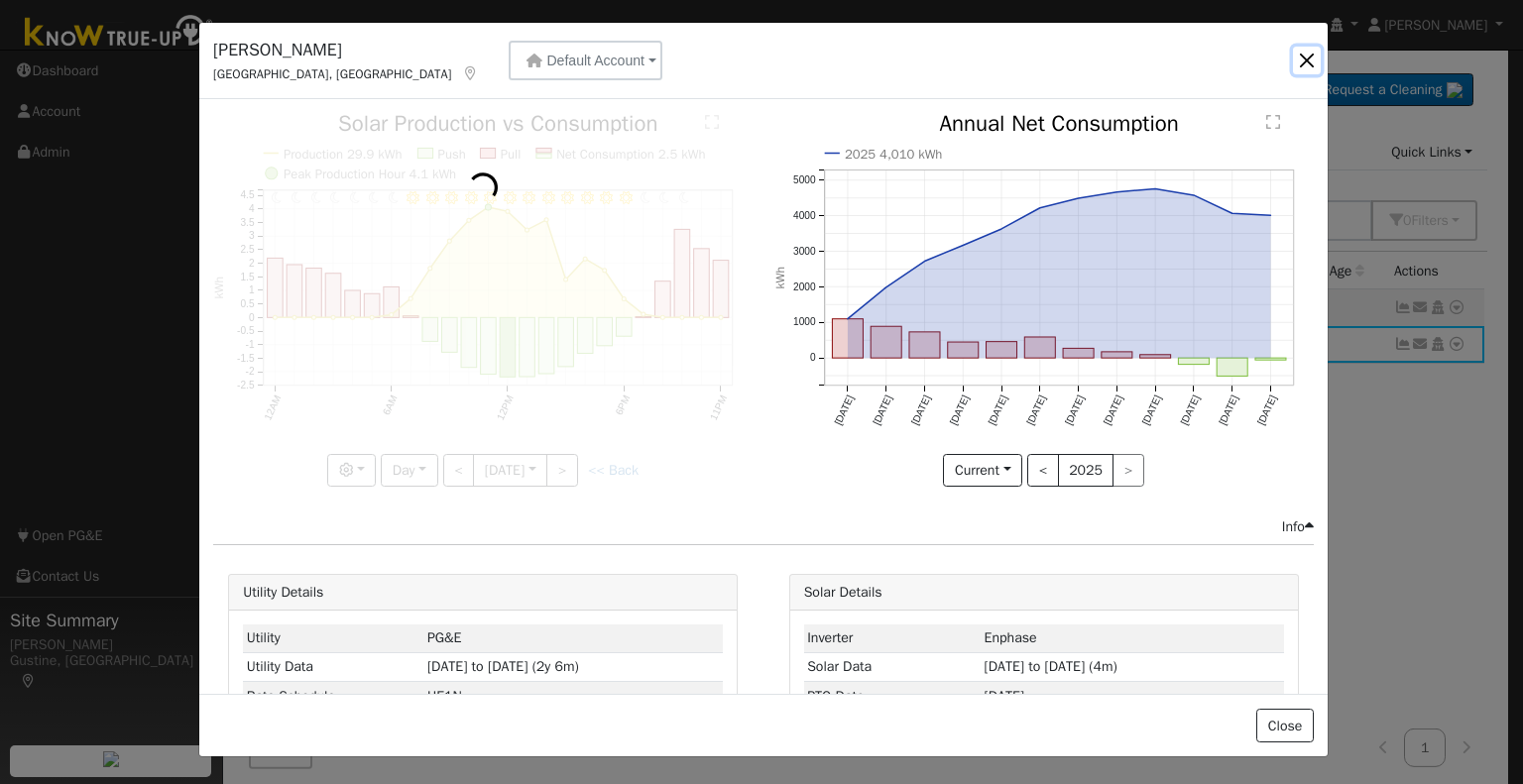 click at bounding box center [1307, 60] 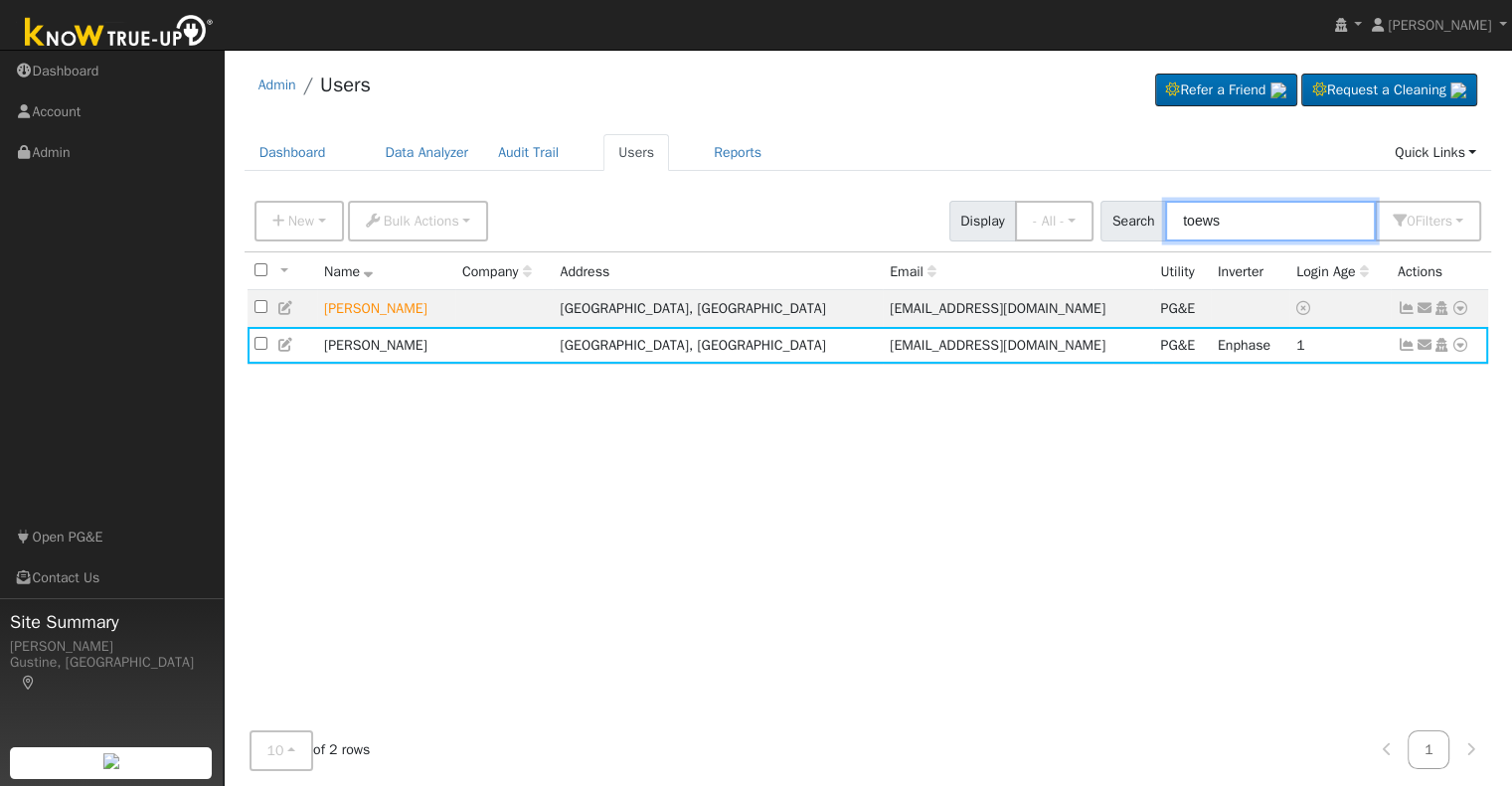 drag, startPoint x: 1269, startPoint y: 211, endPoint x: 981, endPoint y: 252, distance: 290.9038 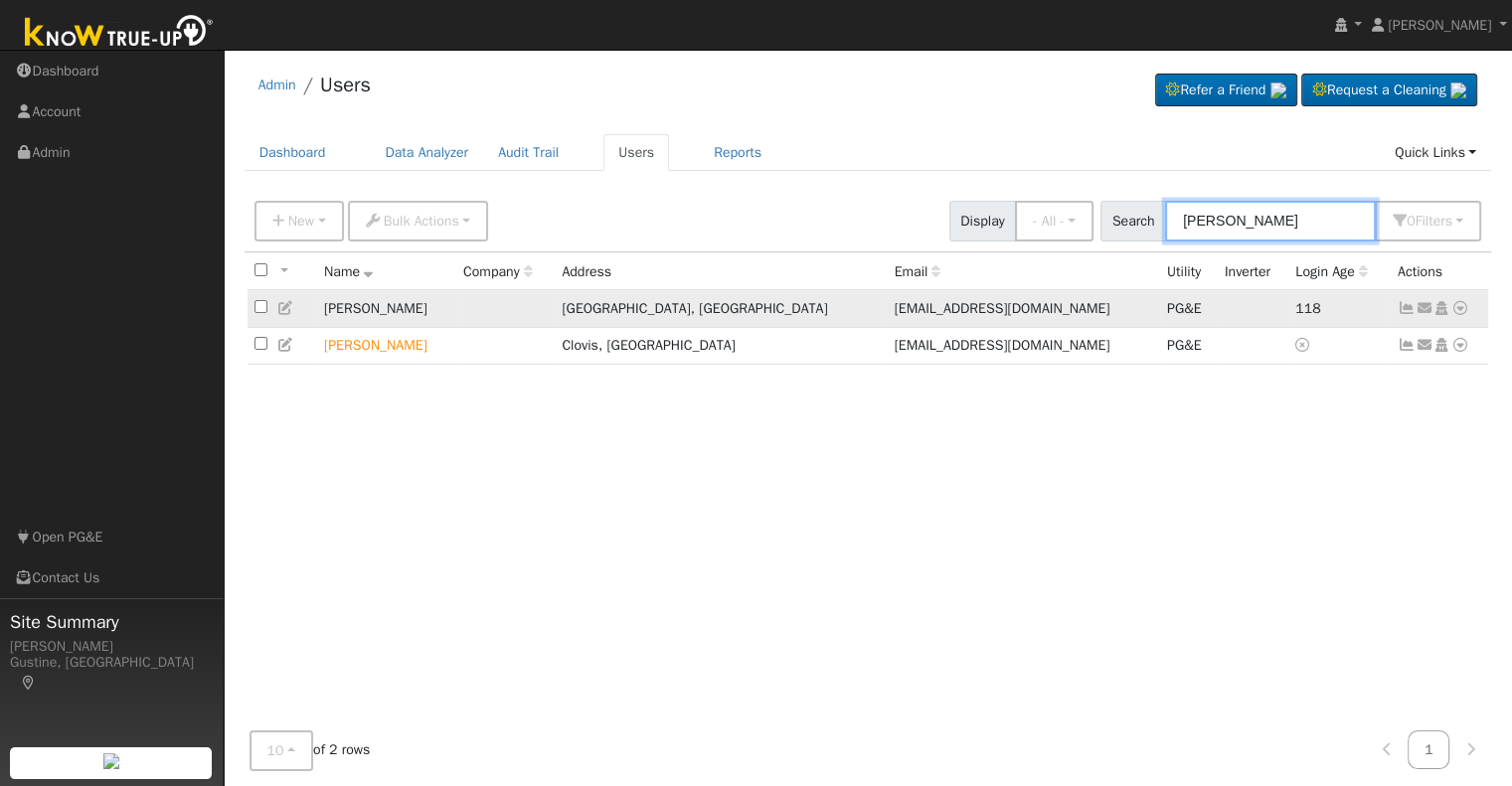 type on "[PERSON_NAME]" 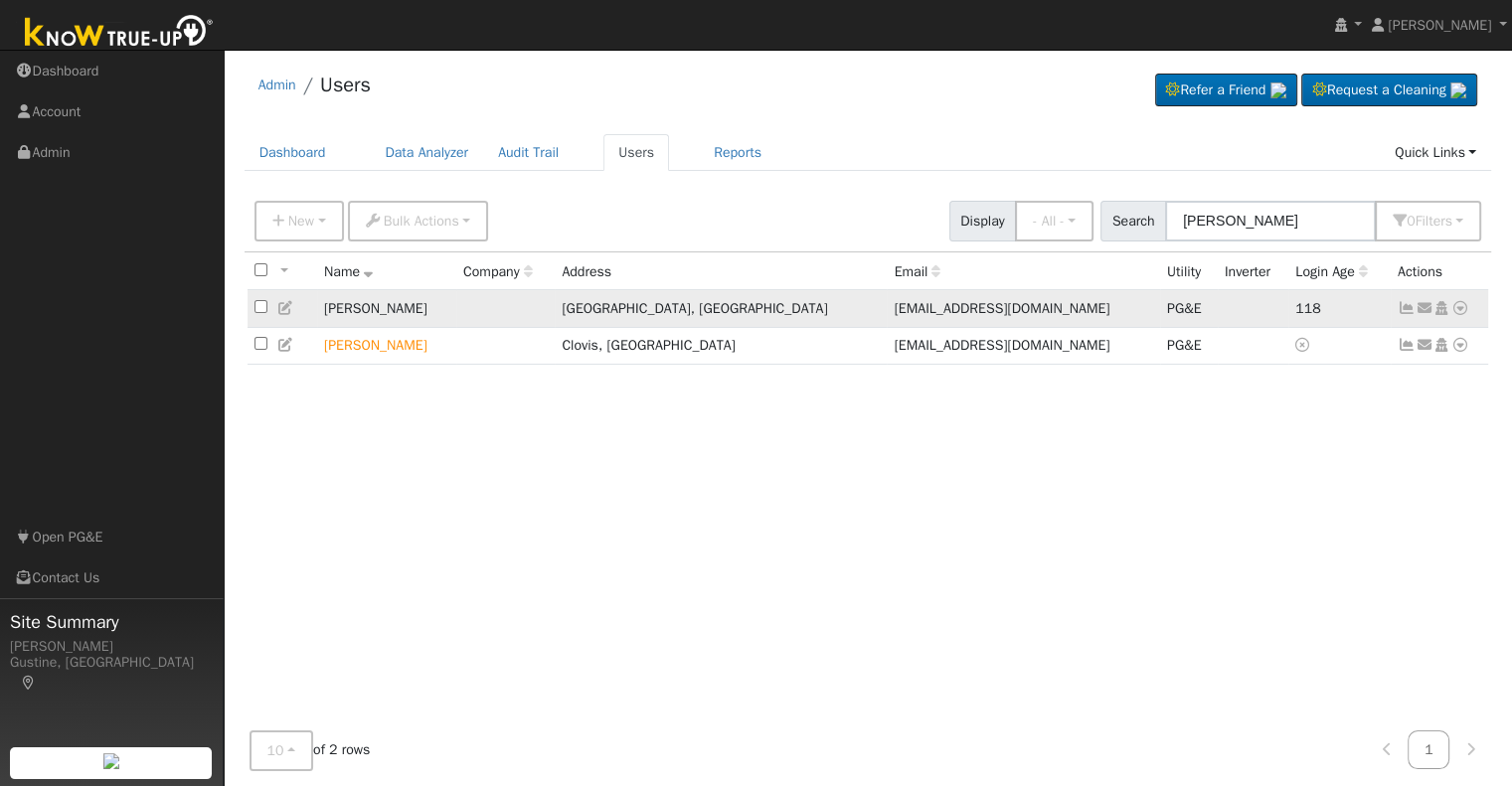 click at bounding box center (1407, 308) 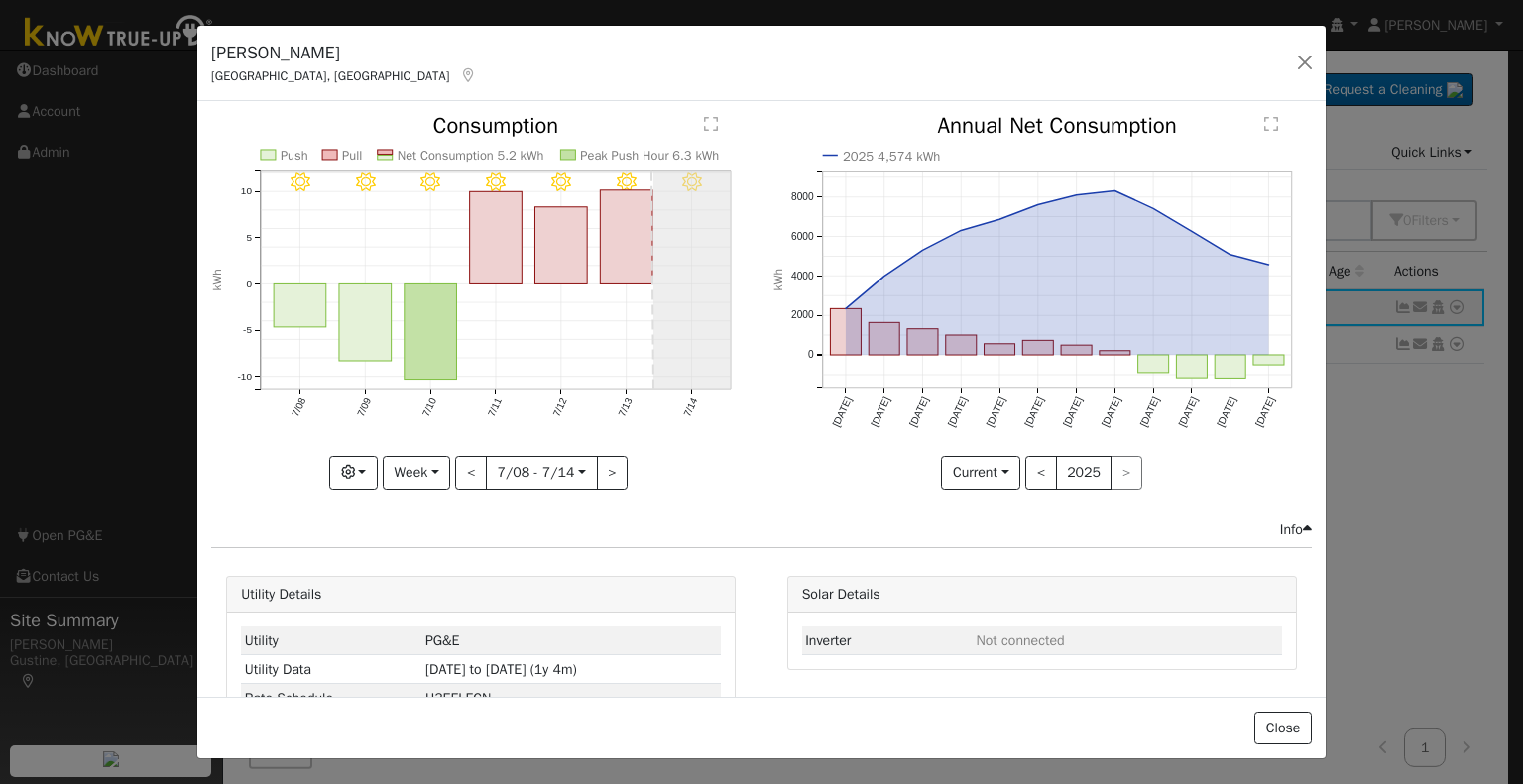 click on "onclick=""" 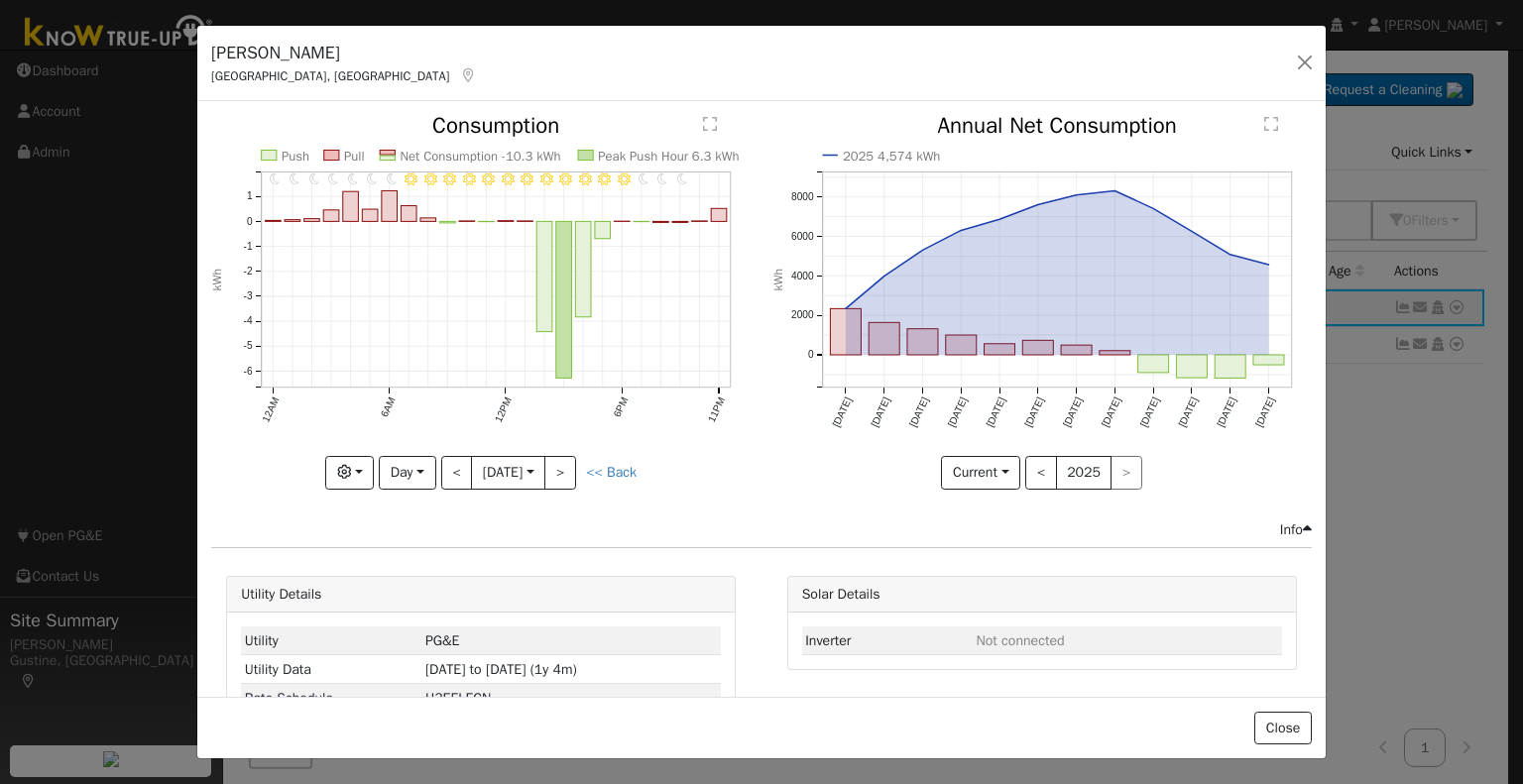 click on "11PM - undefined 10PM - undefined 9PM - Clear 8PM - Clear 7PM - Clear 6PM - Clear 5PM - Clear 4PM - Clear 3PM - Clear 2PM - Clear 1PM - Clear 12PM - Clear 11AM - Clear 10AM - Clear 9AM - Clear 8AM - Clear 7AM - Clear 6AM - Clear 5AM - Clear 4AM - Clear 3AM - Clear 2AM - Clear 1AM - Clear 12AM - Clear Push Pull Net Consumption -10.3 kWh Peak Push Hour 6.3 kWh 12AM 6AM 12PM 6PM 11PM -6 -5 -4 -3 -2 -1 0 1  Consumption kWh onclick="" onclick="" onclick="" onclick="" onclick="" onclick="" onclick="" onclick="" onclick="" onclick="" onclick="" onclick="" onclick="" onclick="" onclick="" onclick="" onclick="" onclick="" onclick="" onclick="" onclick="" onclick="" onclick="" onclick=""" 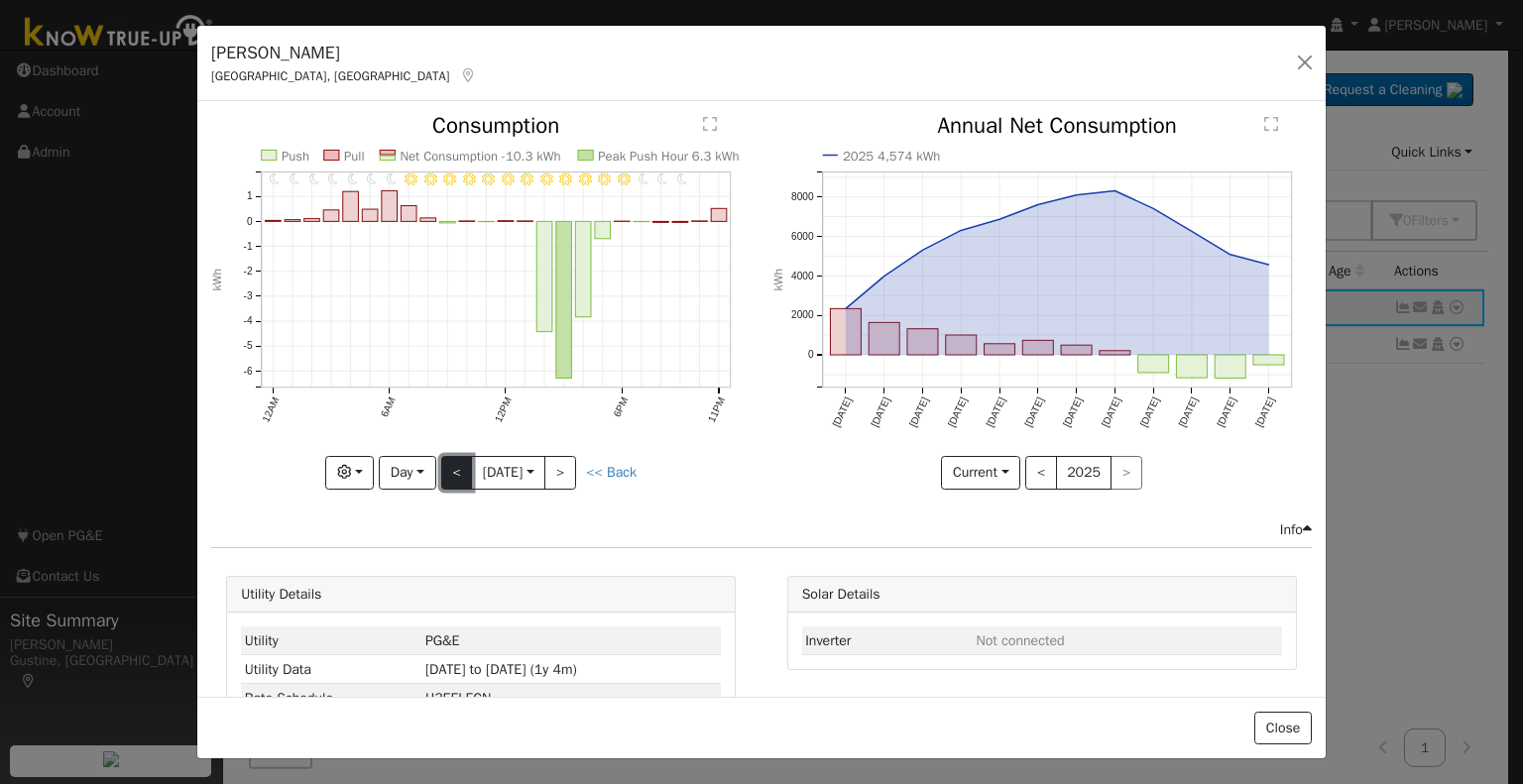 click on "<" at bounding box center (457, 473) 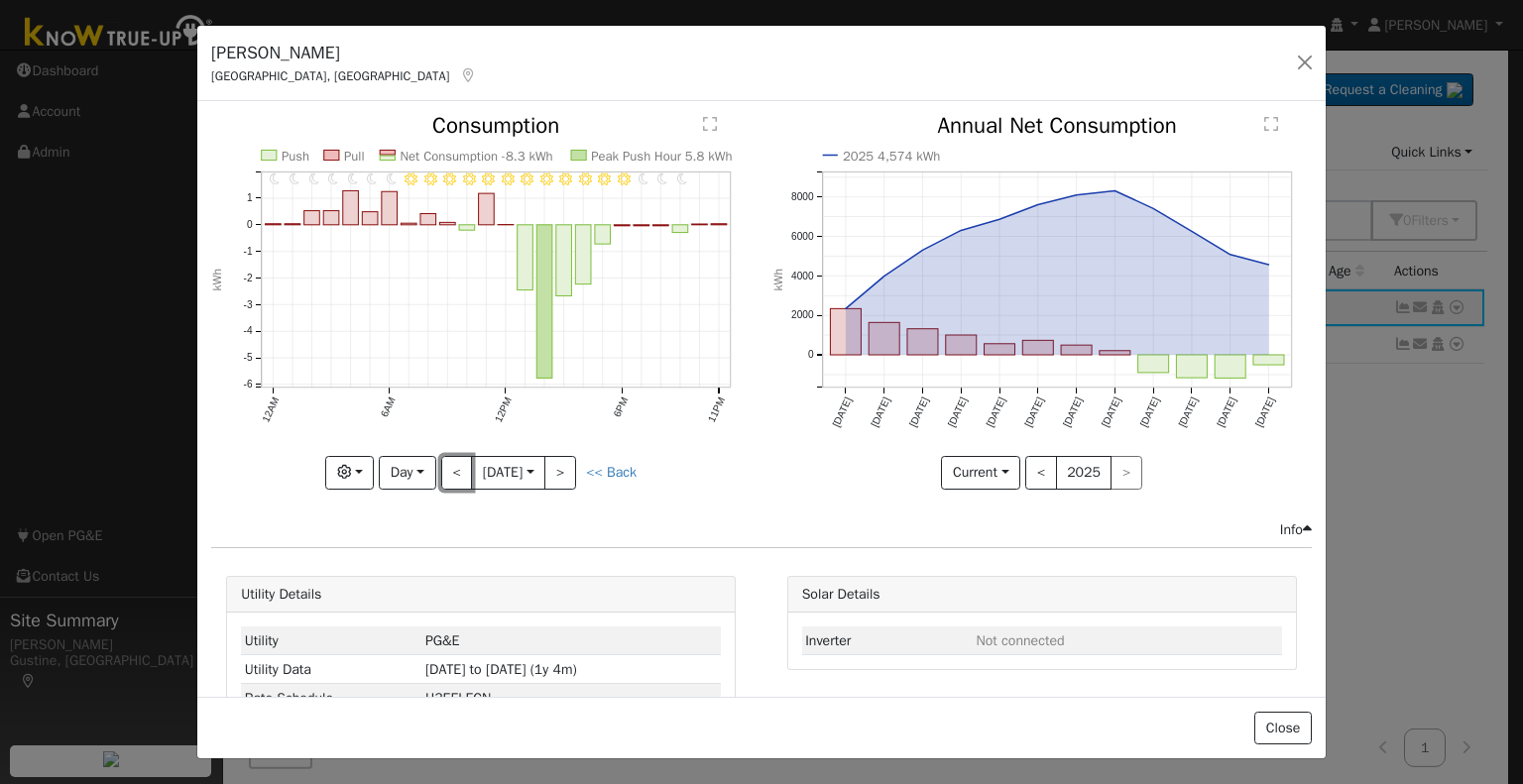 click on "<" at bounding box center (457, 473) 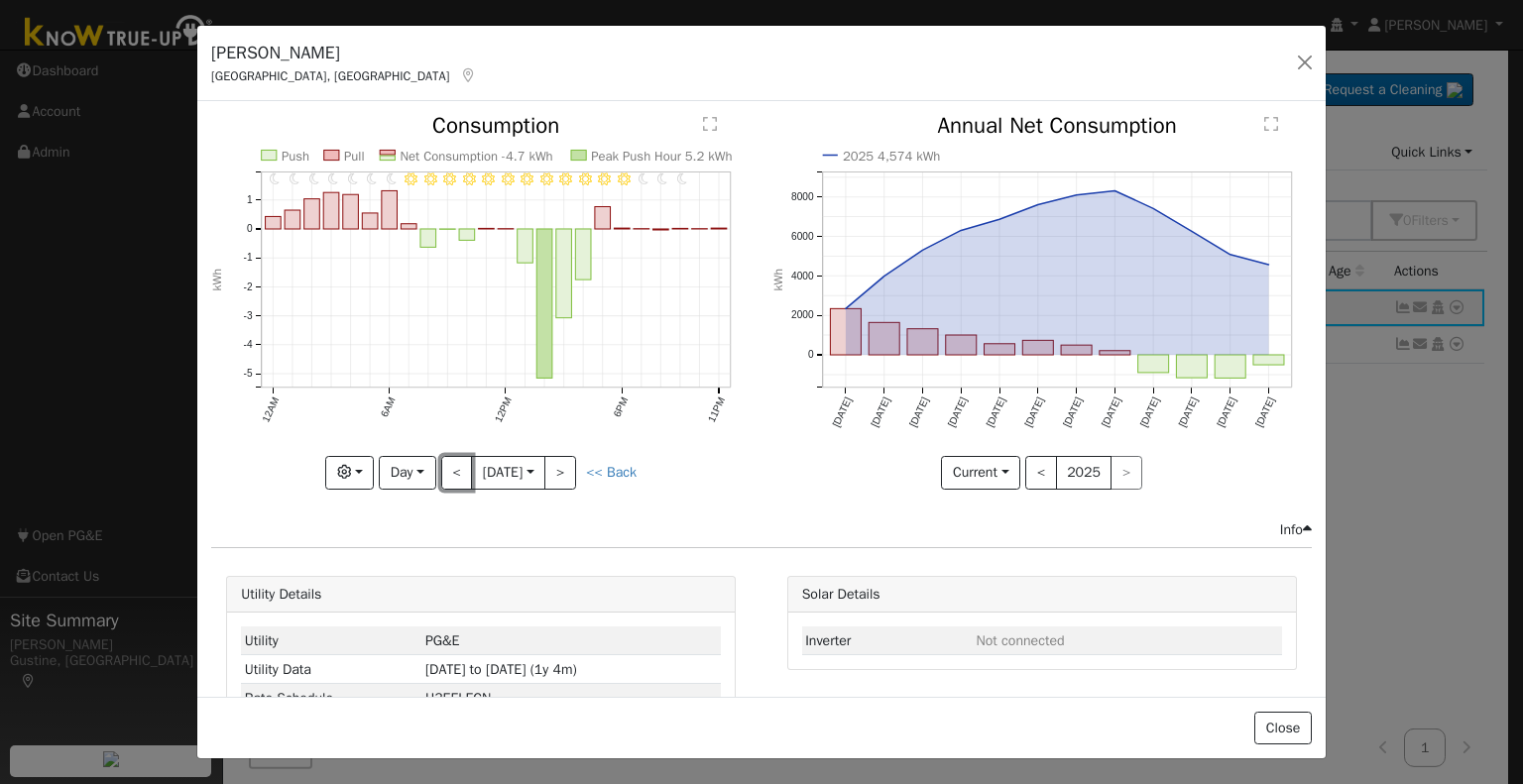 click on "<" at bounding box center [457, 473] 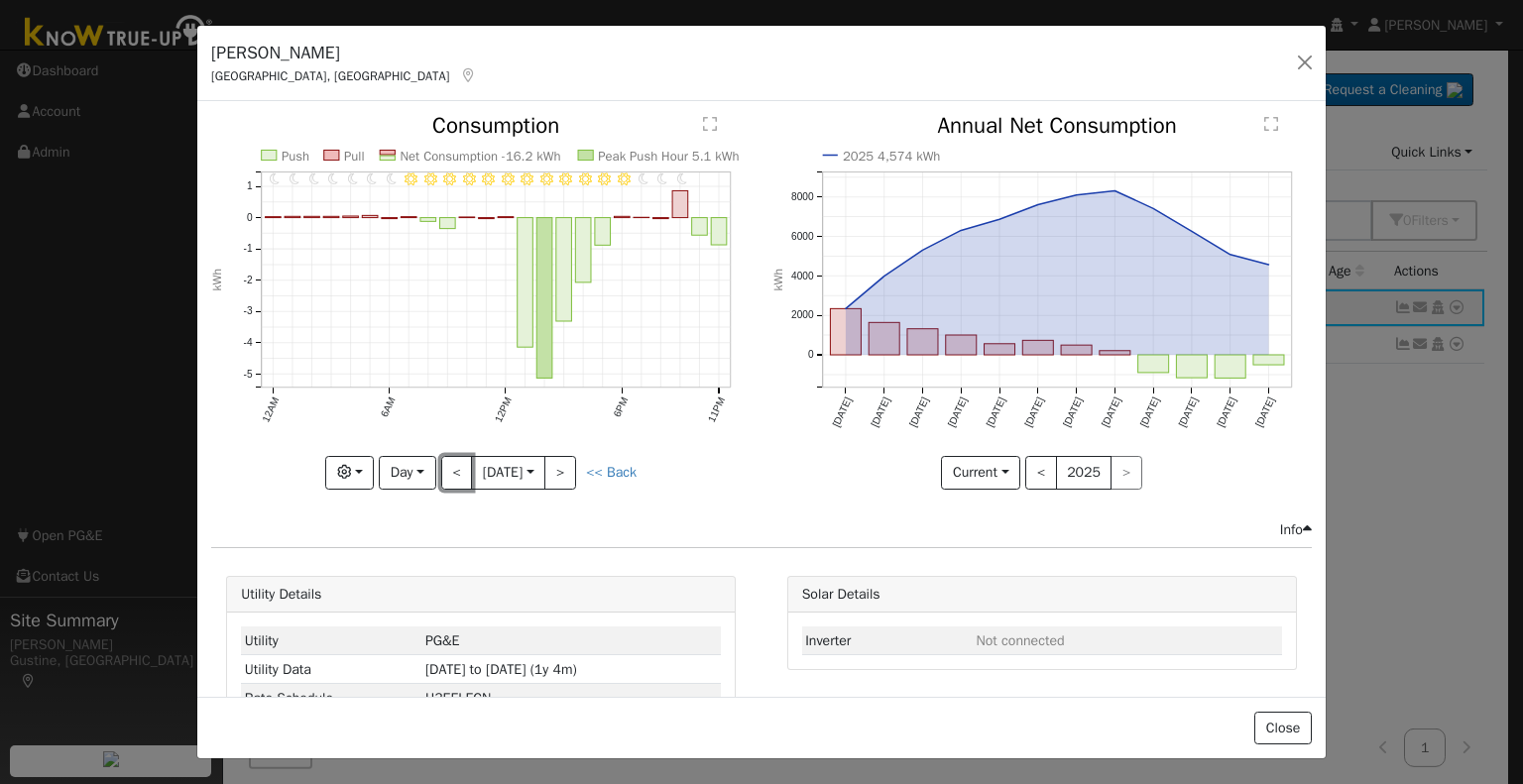 click on "<" at bounding box center [457, 473] 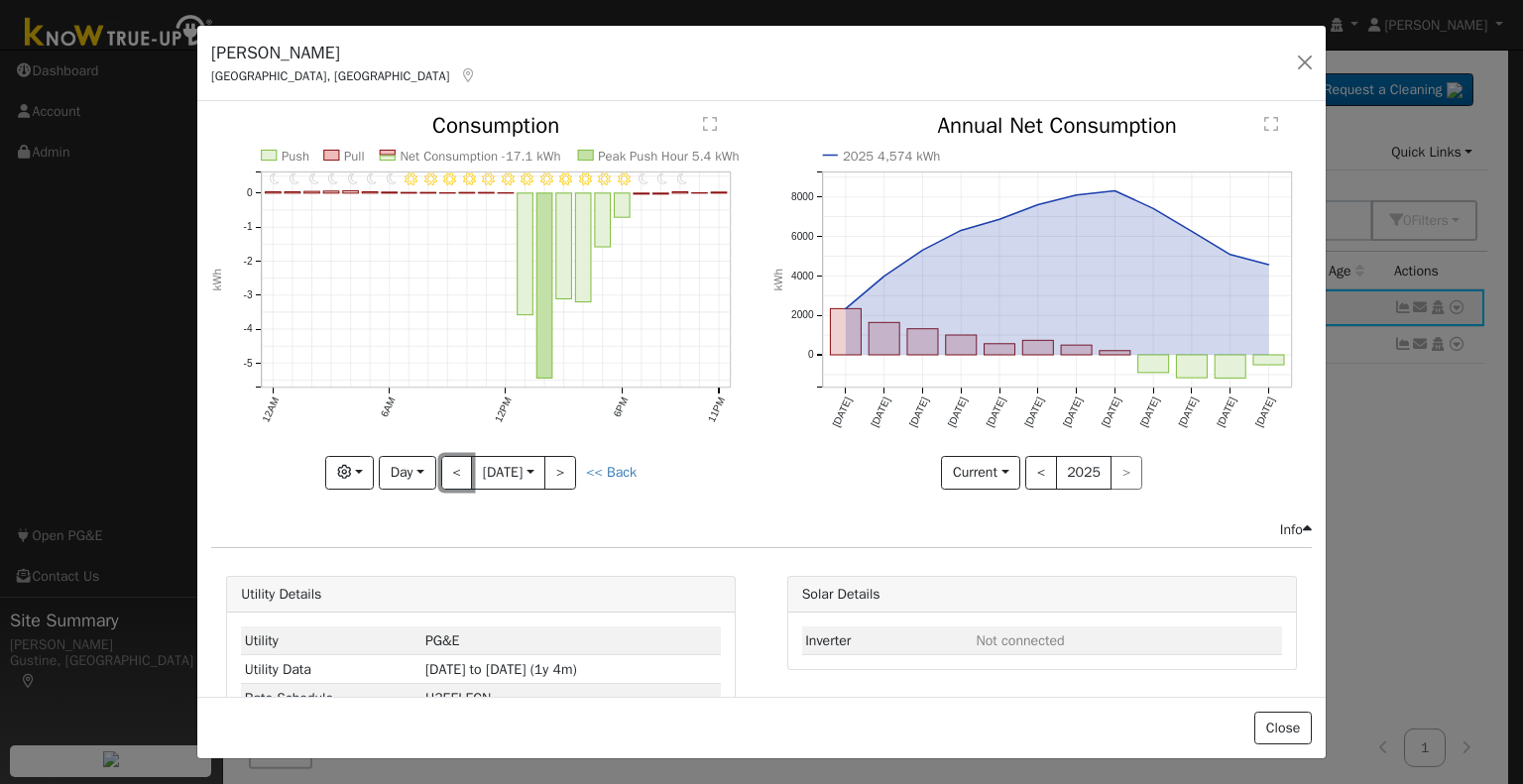 click on "<" at bounding box center (457, 473) 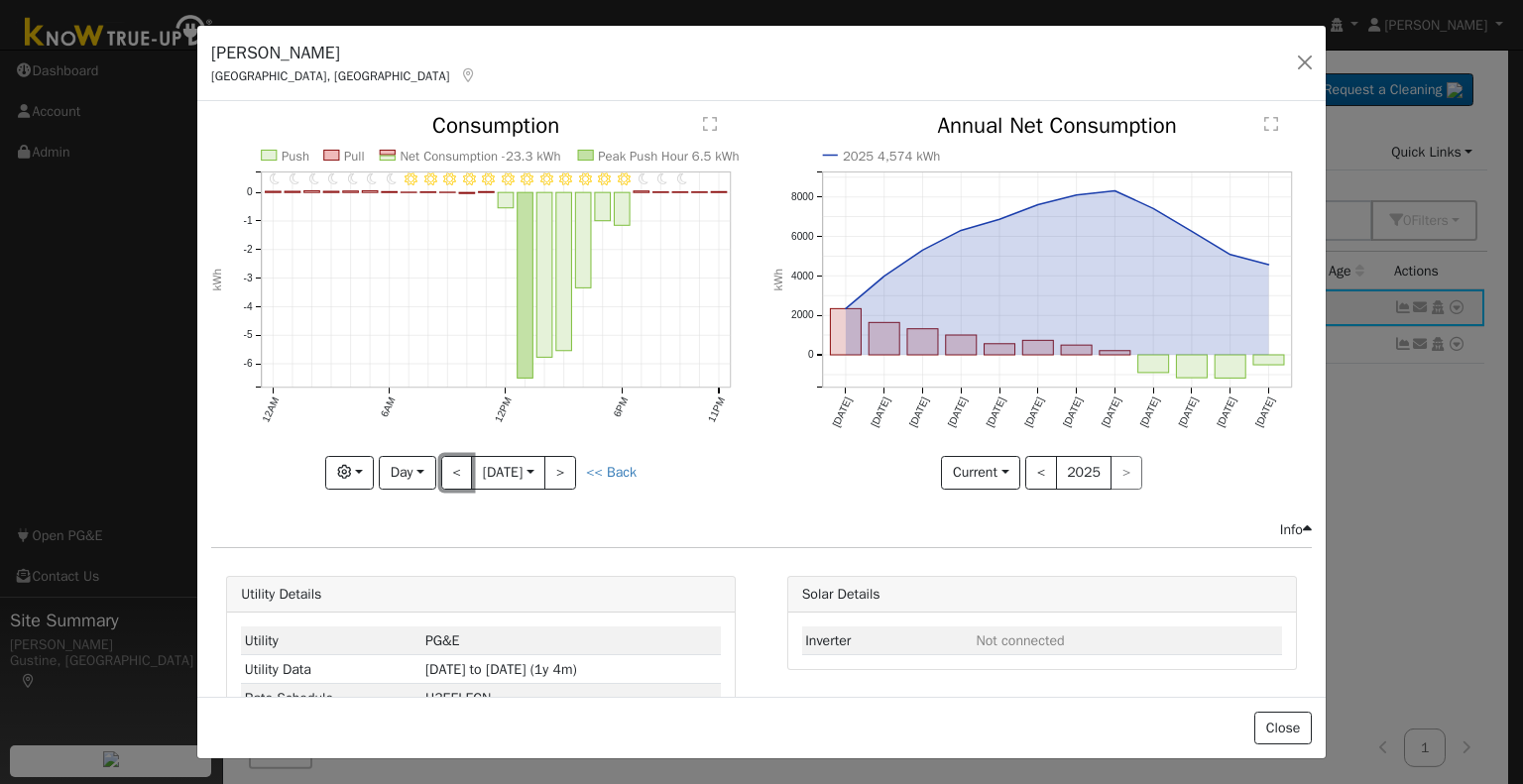 click on "<" at bounding box center (457, 473) 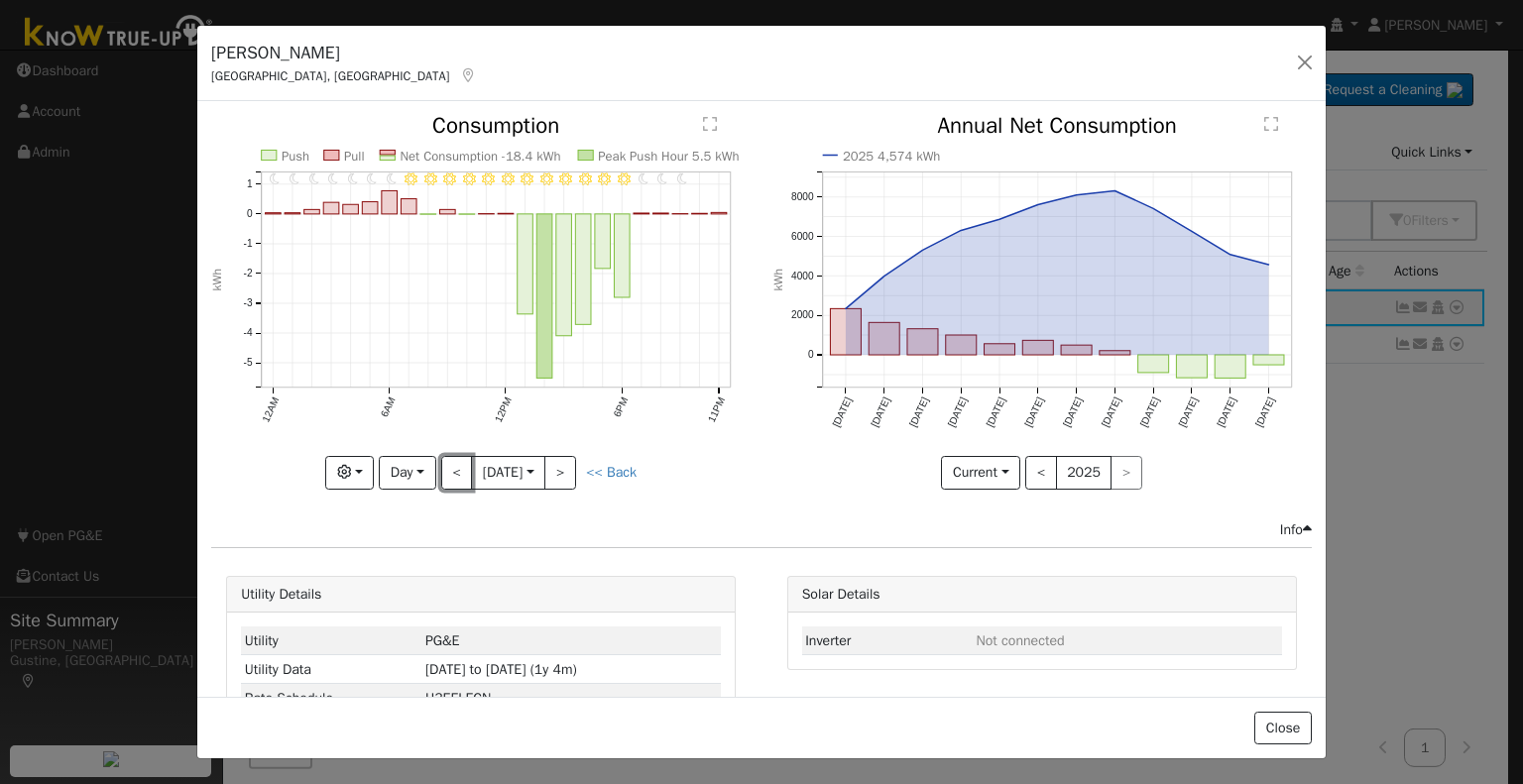click on "<" at bounding box center (457, 473) 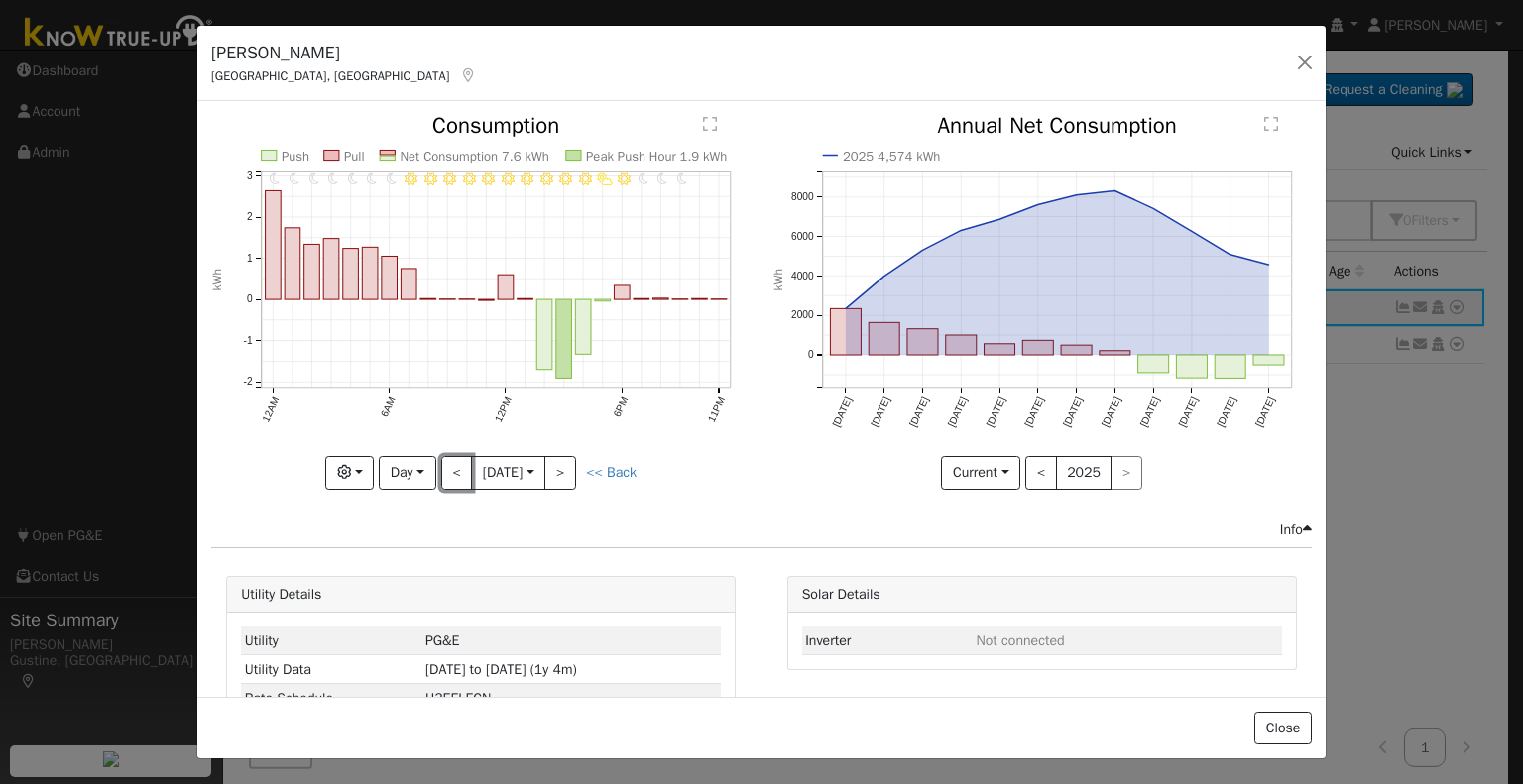 click on "<" at bounding box center [457, 473] 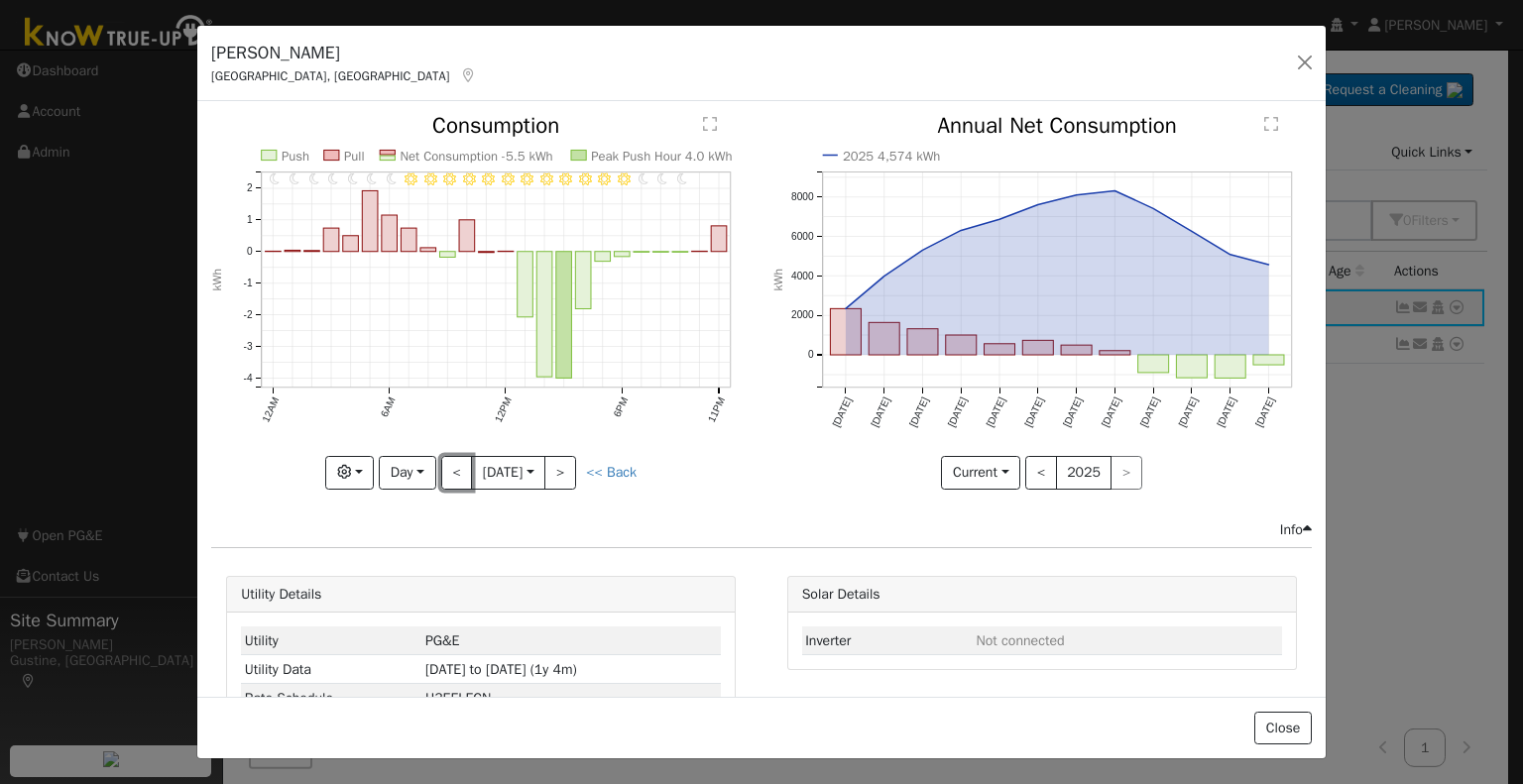 click on "<" at bounding box center (457, 473) 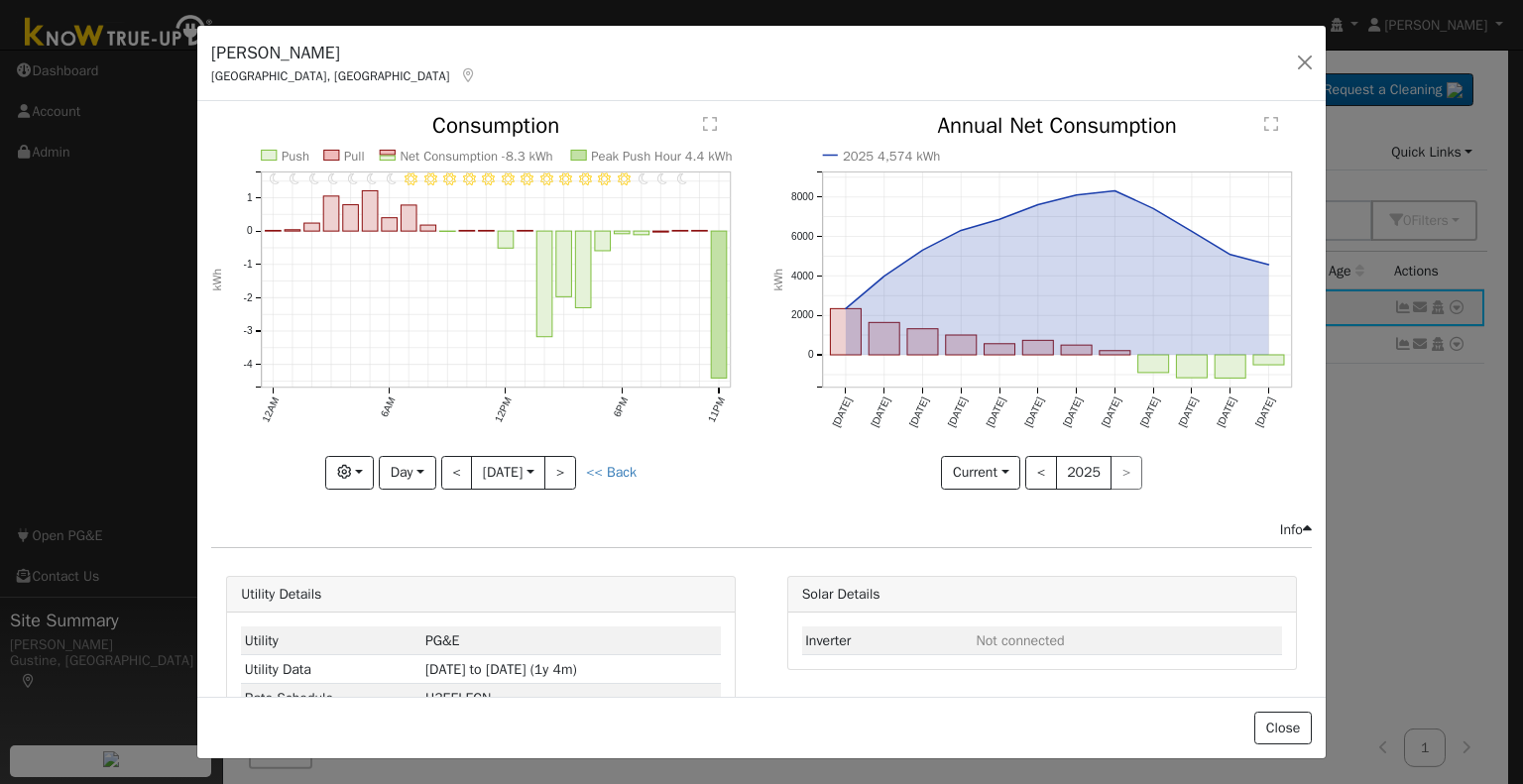 click at bounding box center (481, 301) 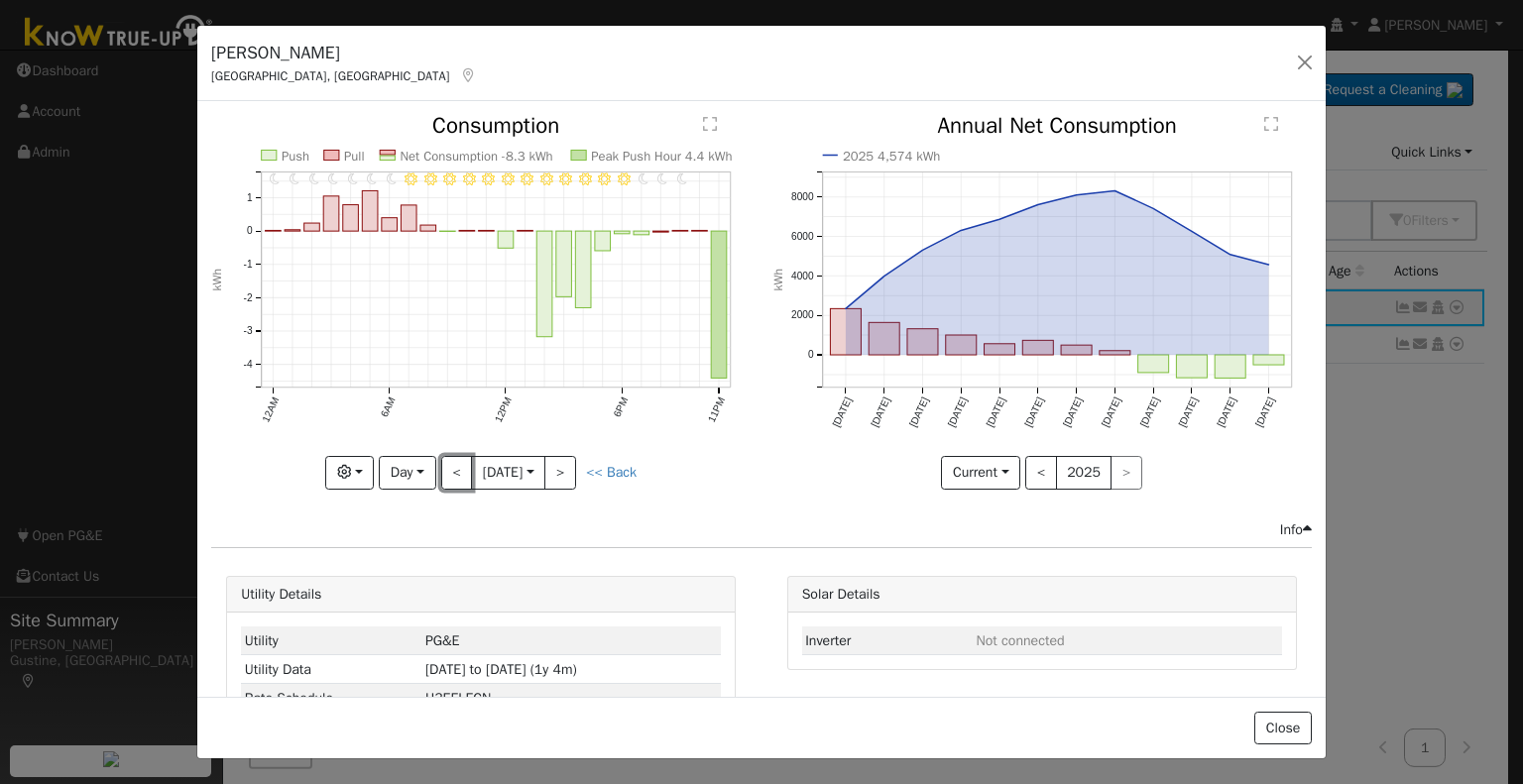 click on "<" at bounding box center (457, 473) 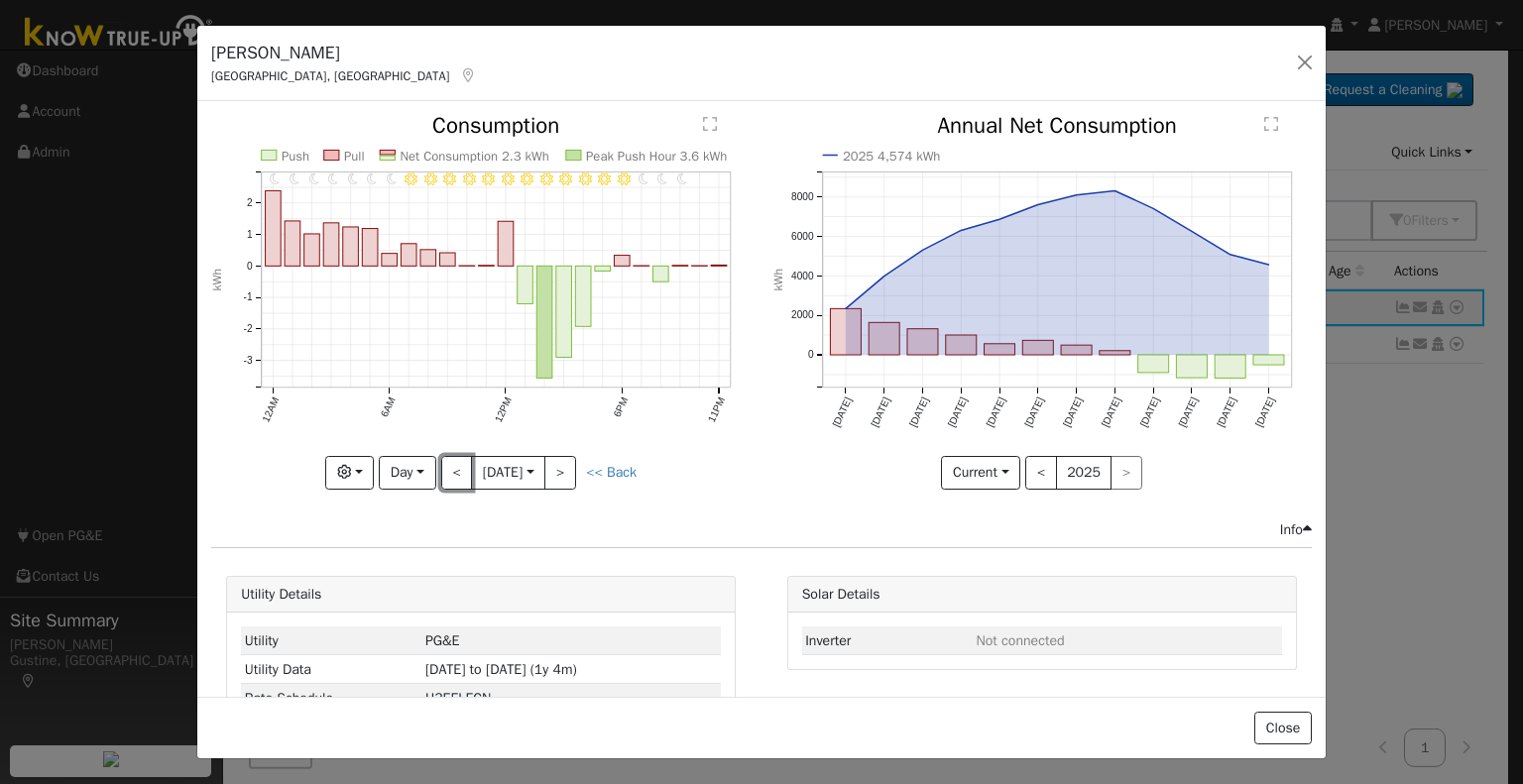 click on "<" at bounding box center [457, 473] 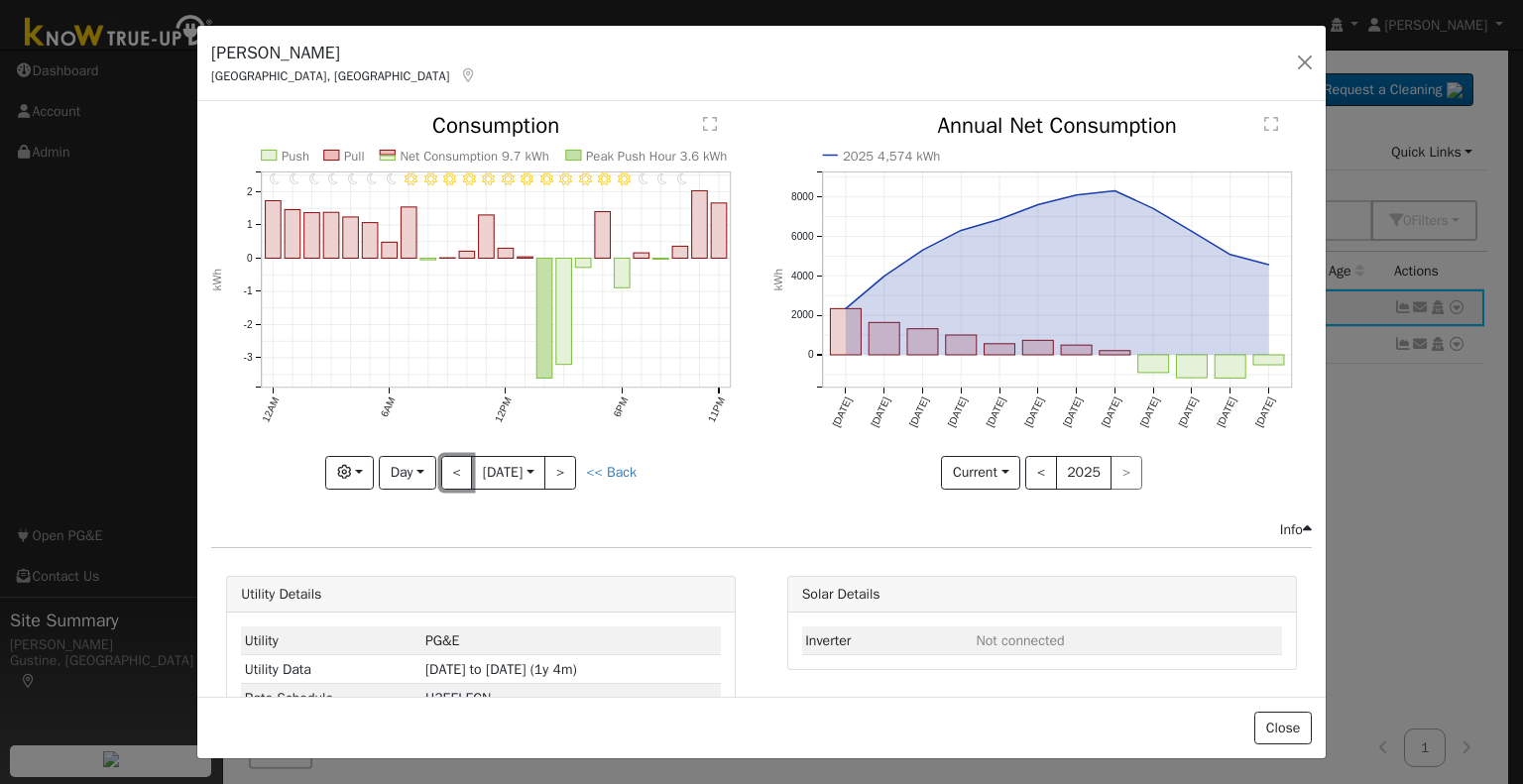 click on "<" at bounding box center (457, 473) 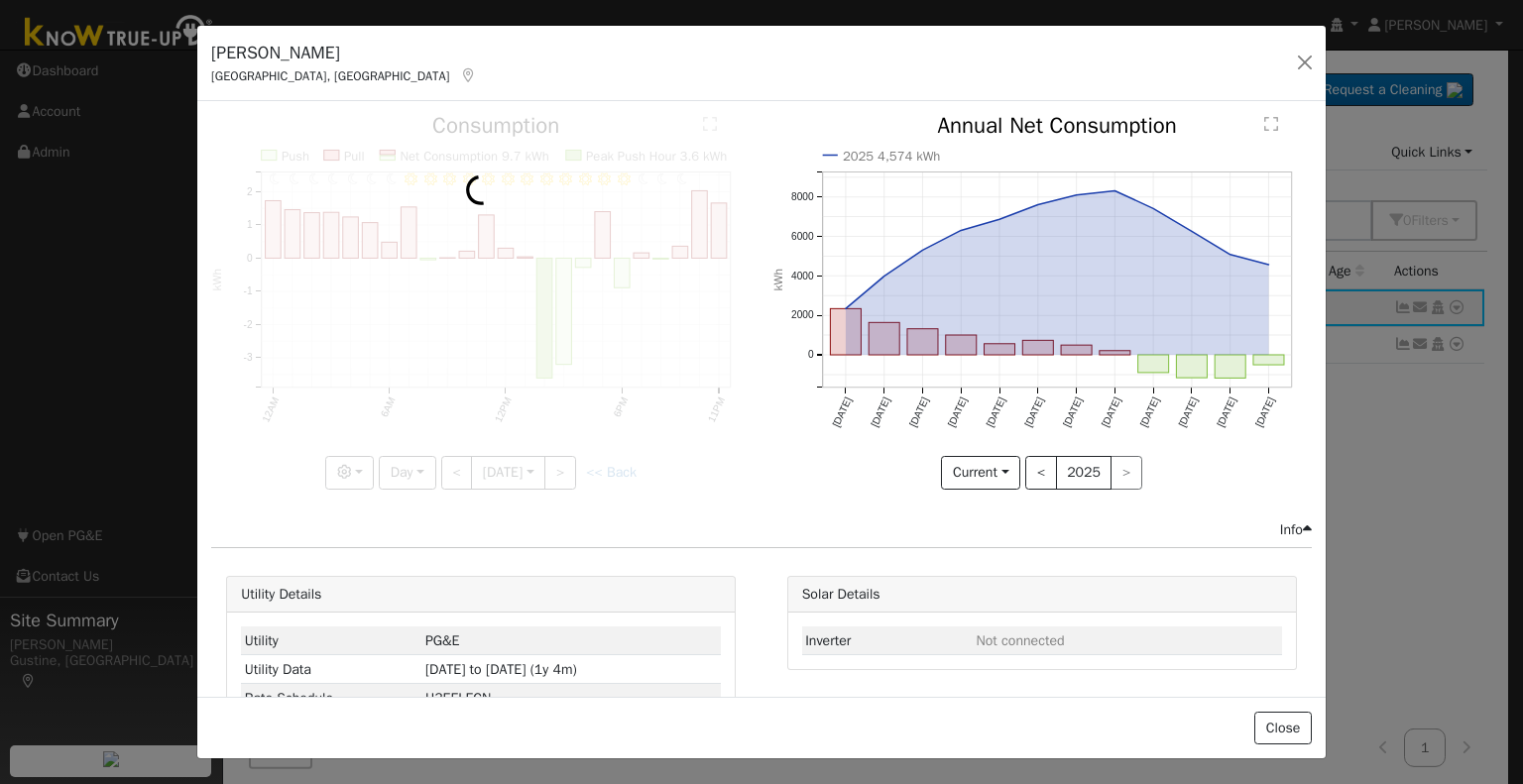 click at bounding box center (481, 301) 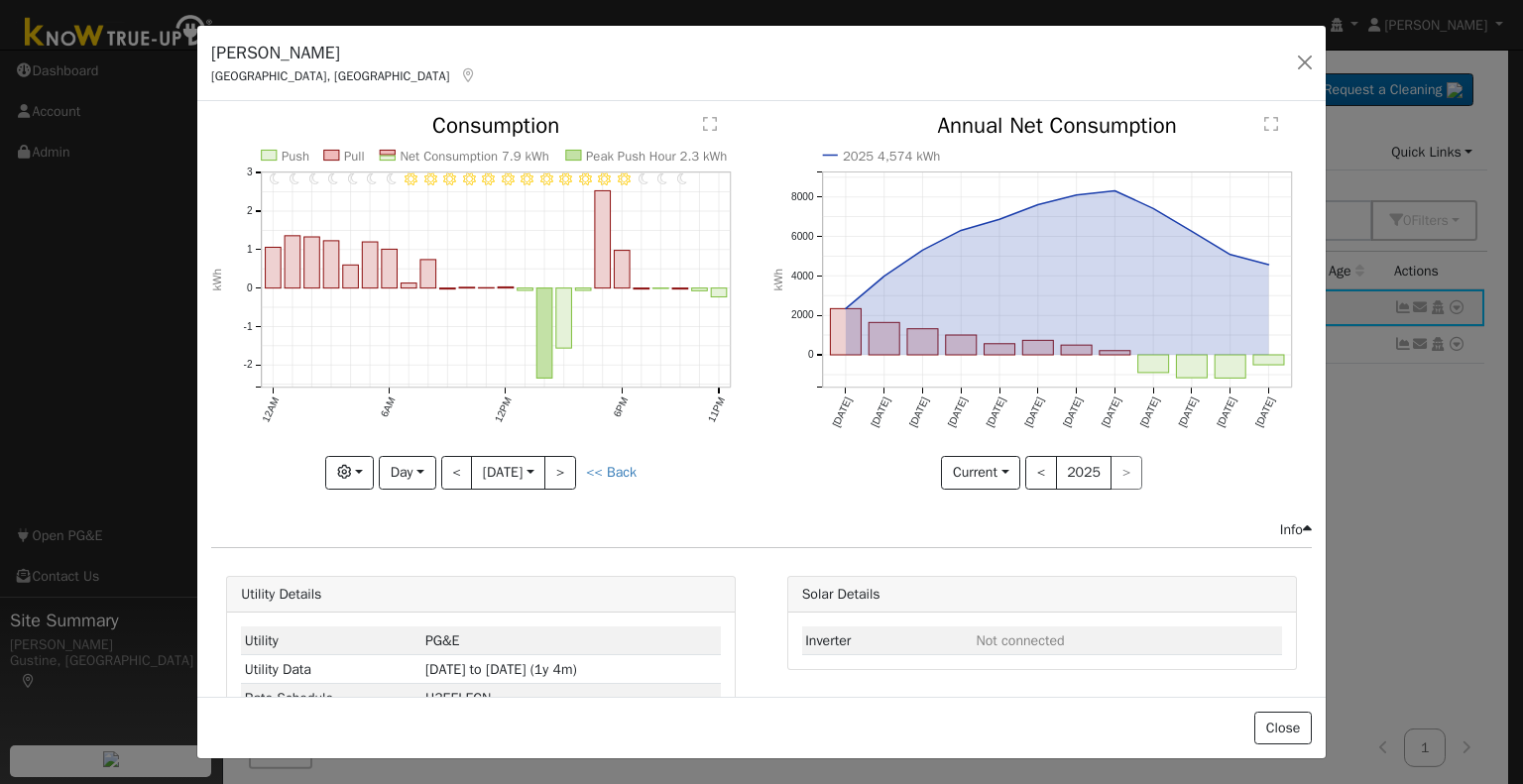 click at bounding box center [481, 301] 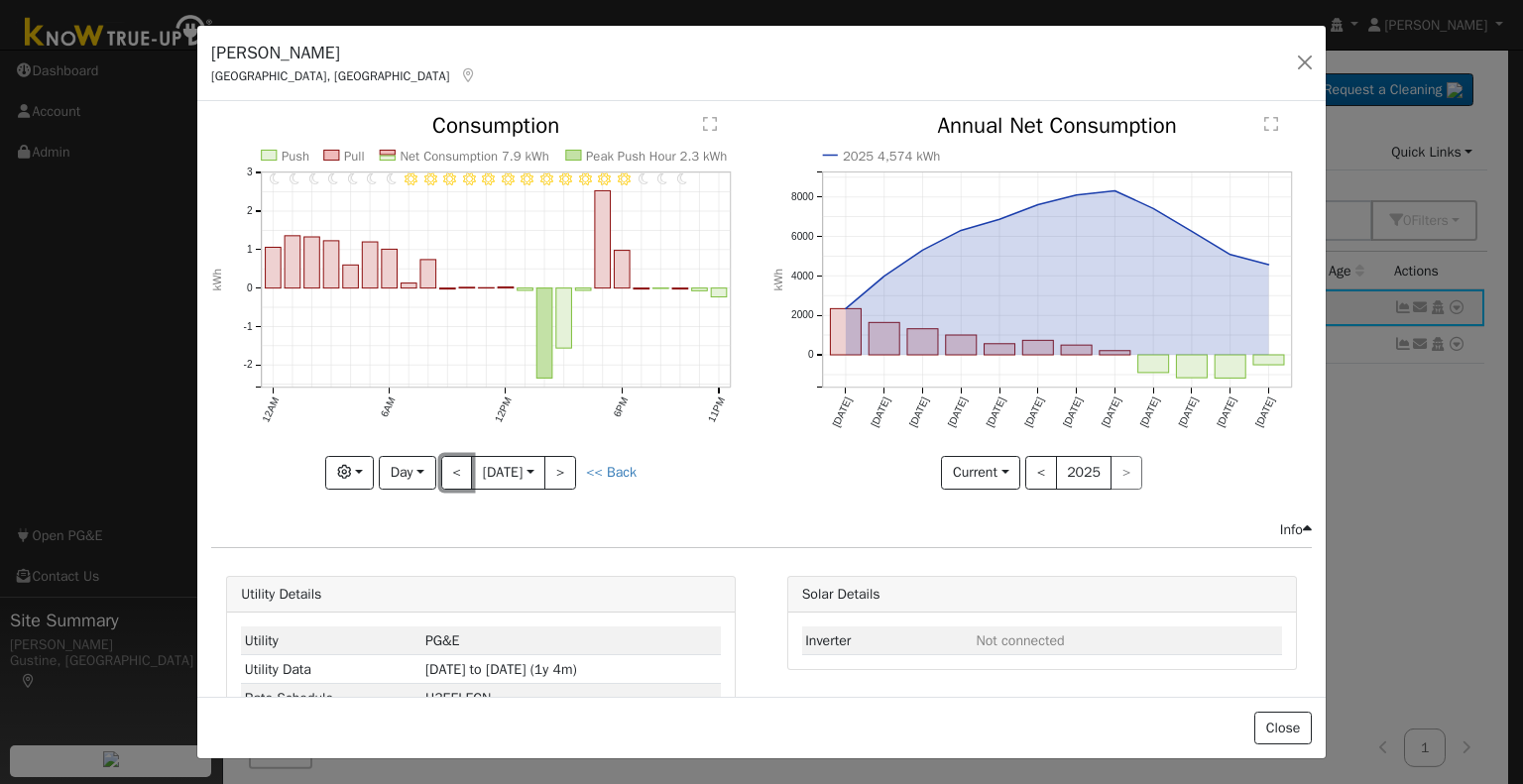 click on "<" at bounding box center [457, 473] 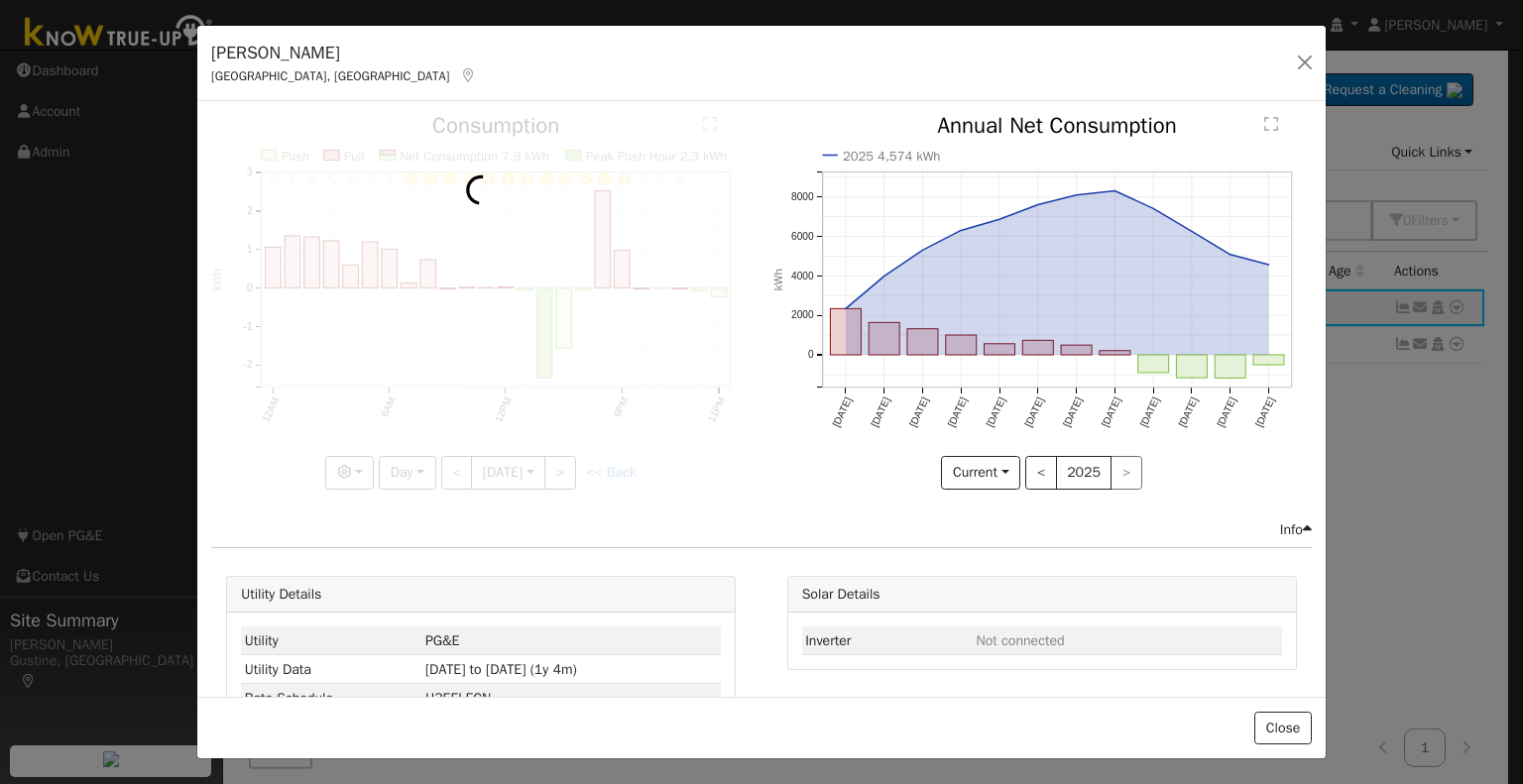 click at bounding box center (481, 301) 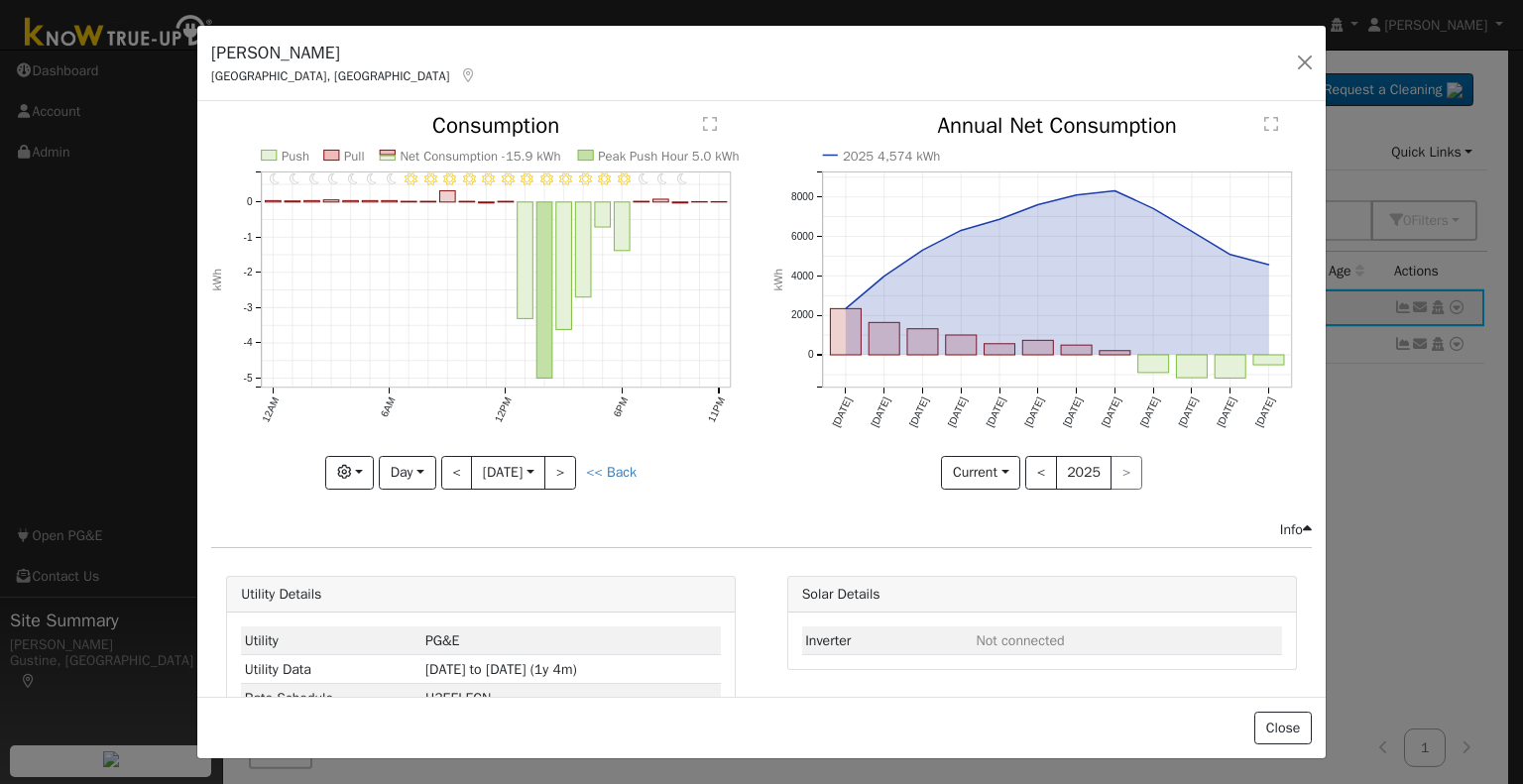 click at bounding box center (481, 301) 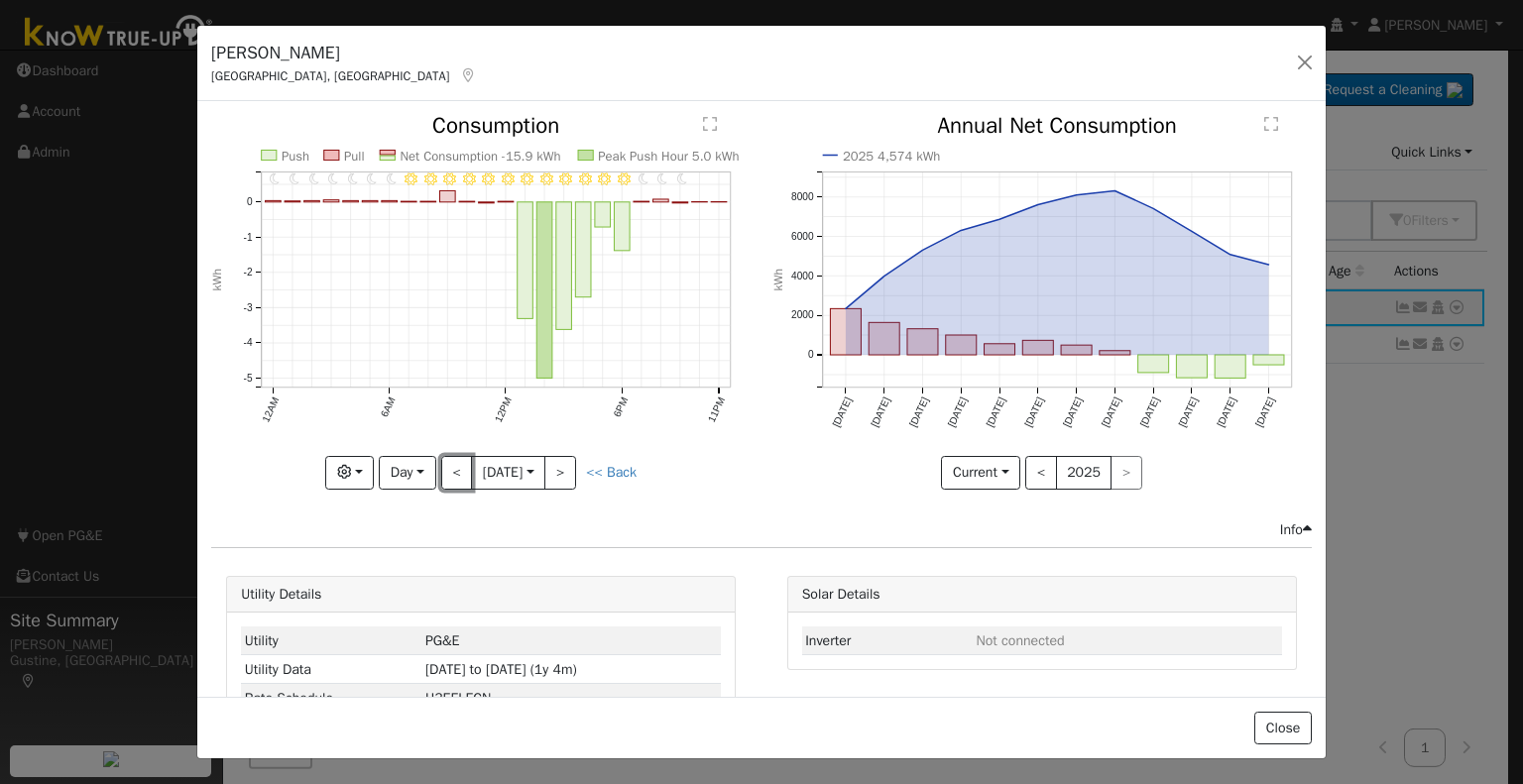 click on "<" at bounding box center (457, 473) 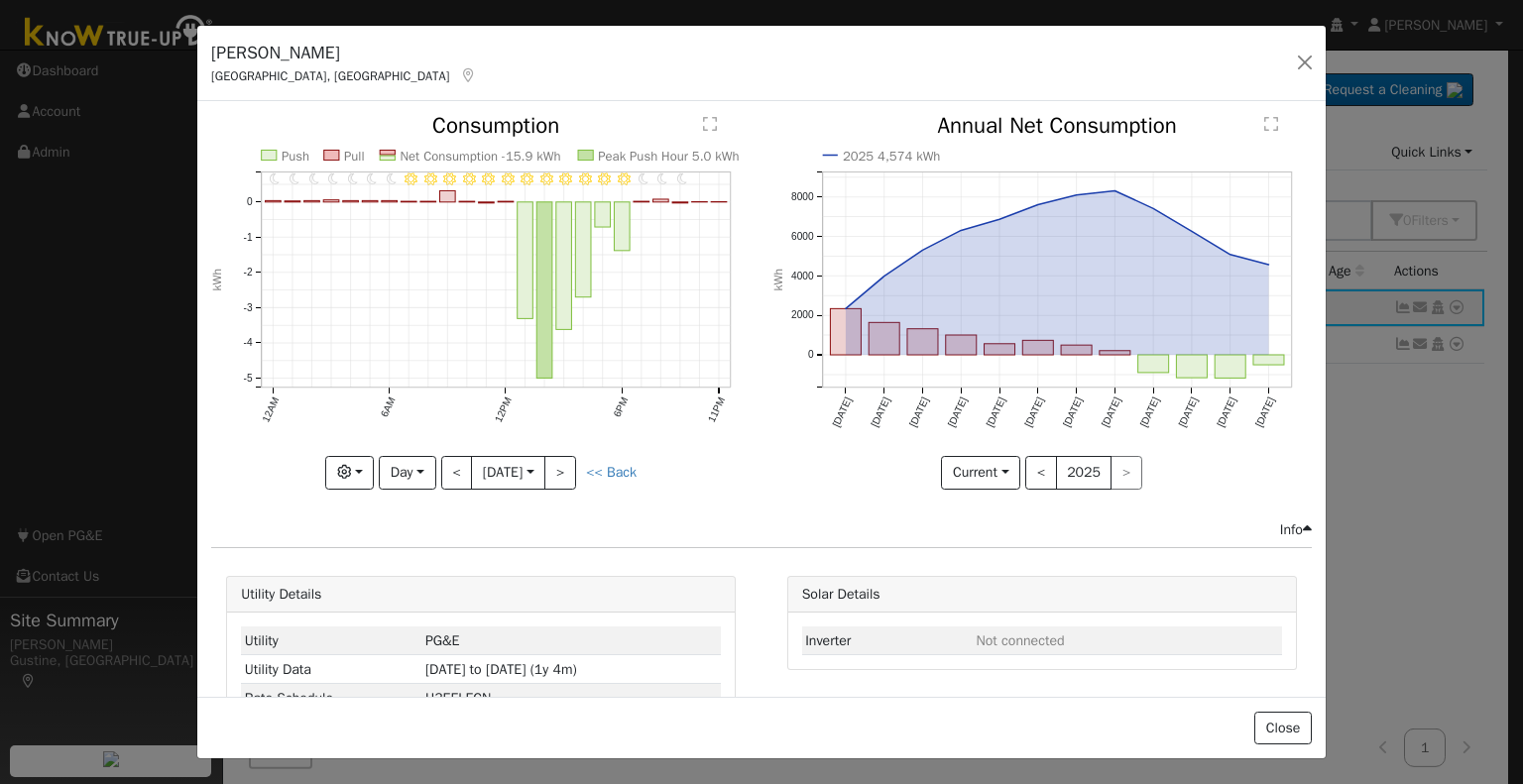 click at bounding box center [0, 0] 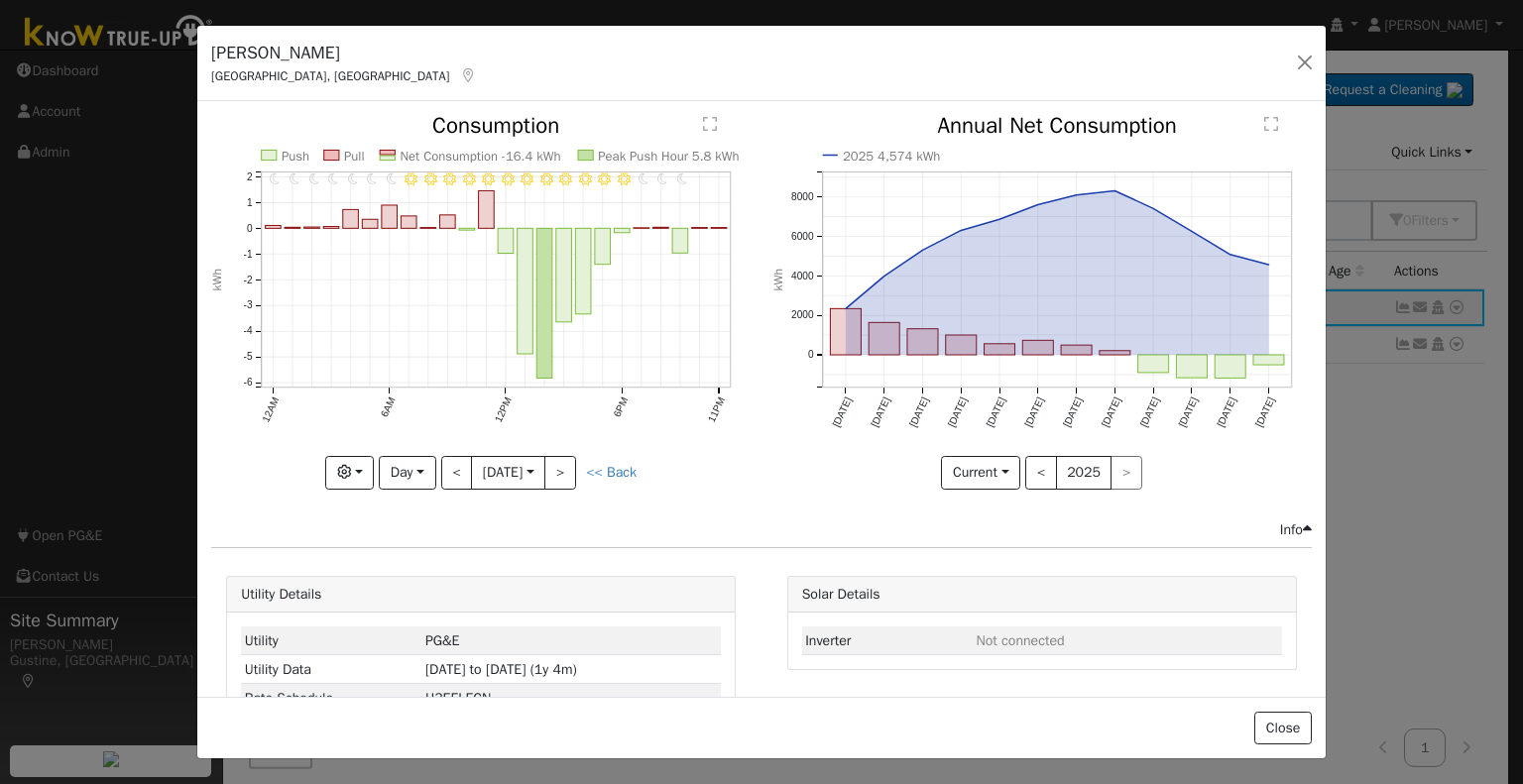 click at bounding box center [481, 301] 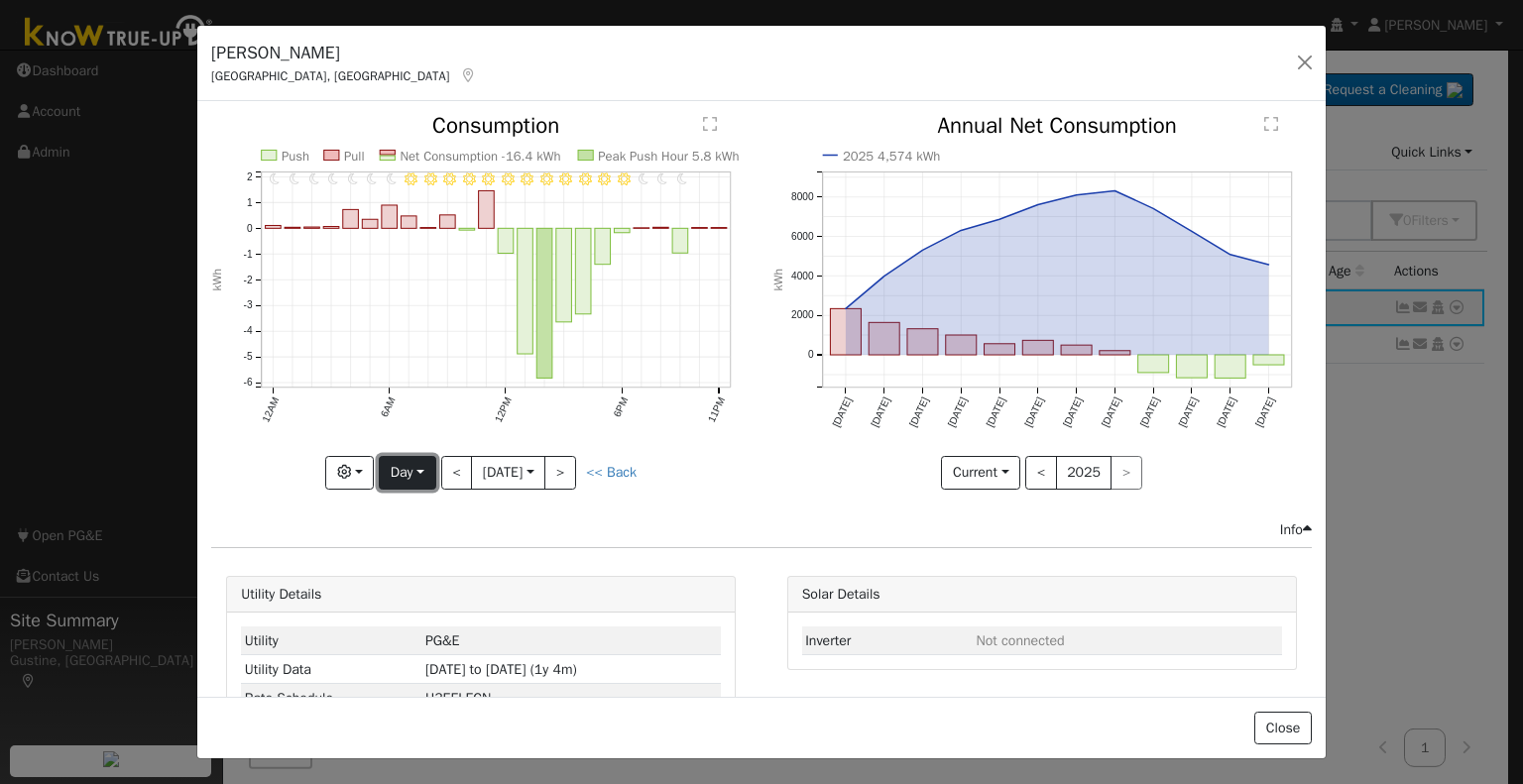 click on "Day" at bounding box center [407, 473] 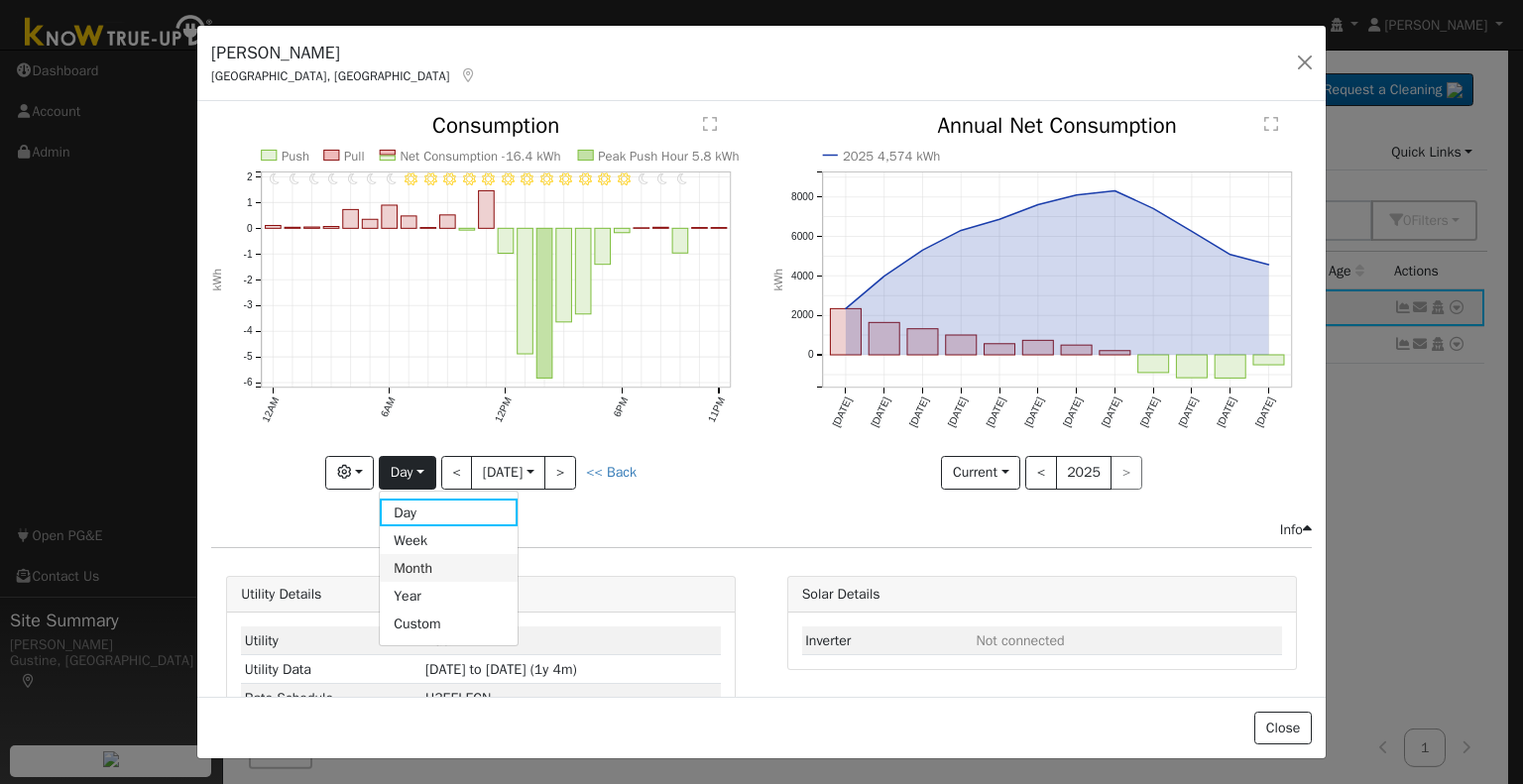 click on "Month" at bounding box center [448, 568] 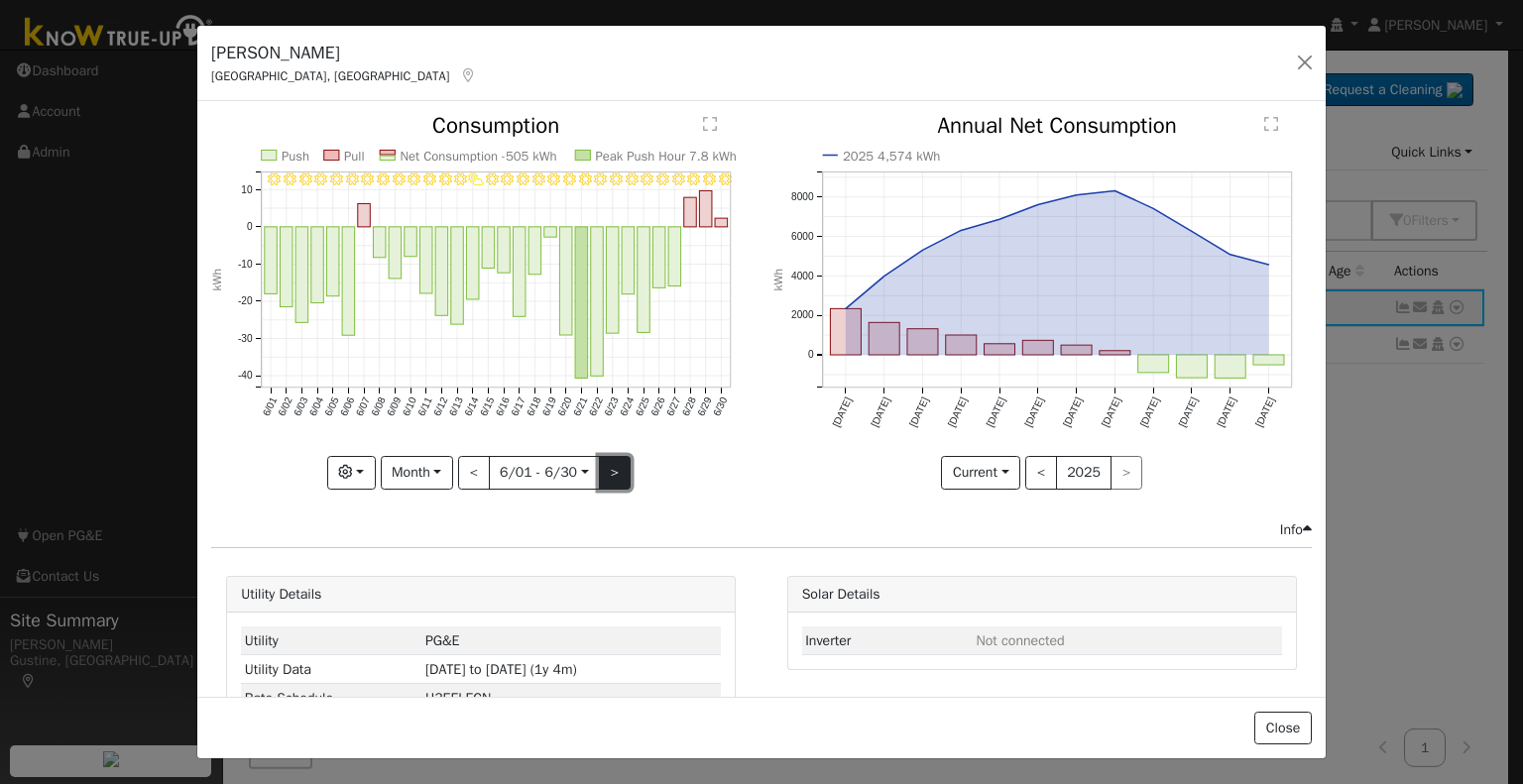 click on ">" at bounding box center [615, 473] 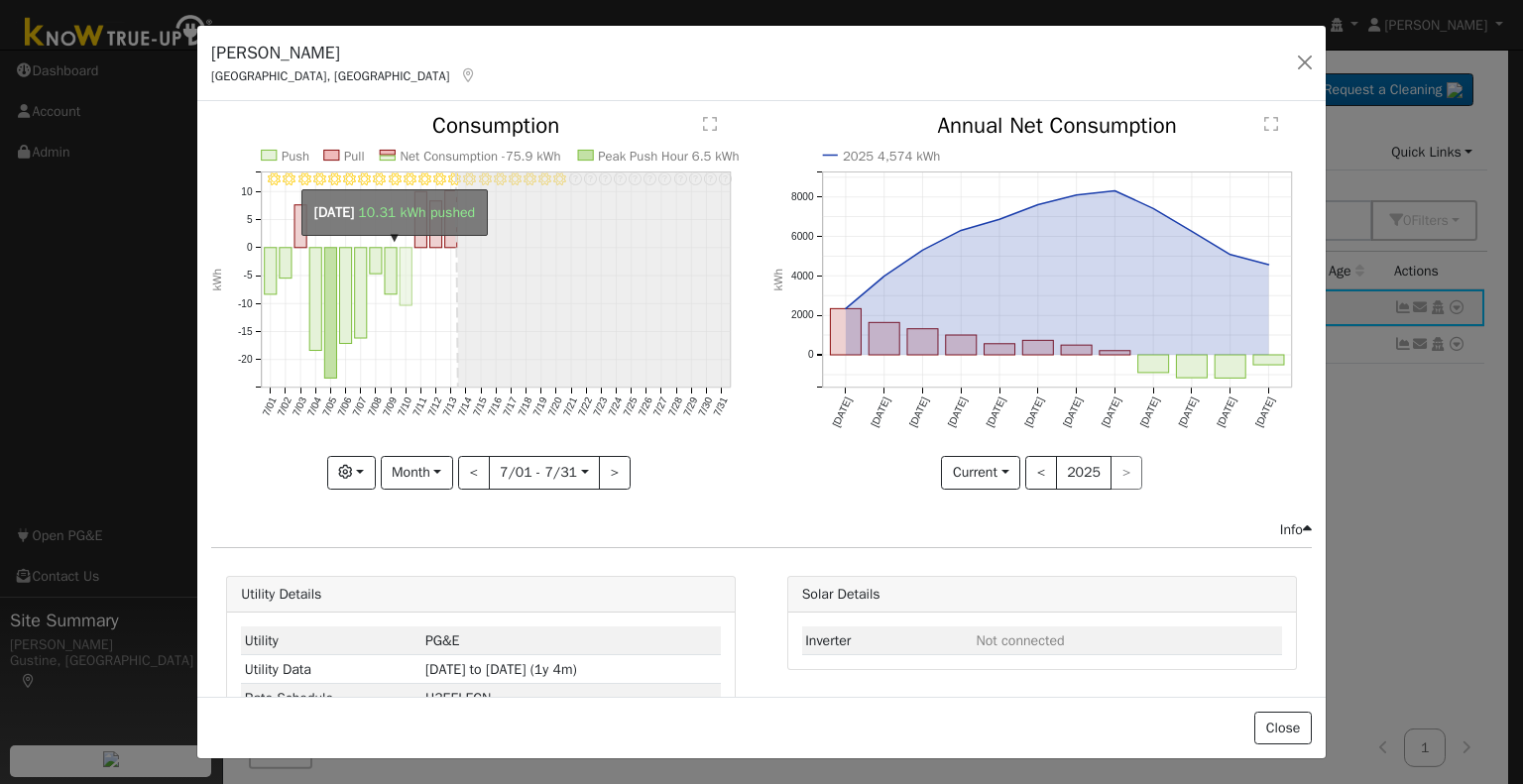 click on "onclick=""" 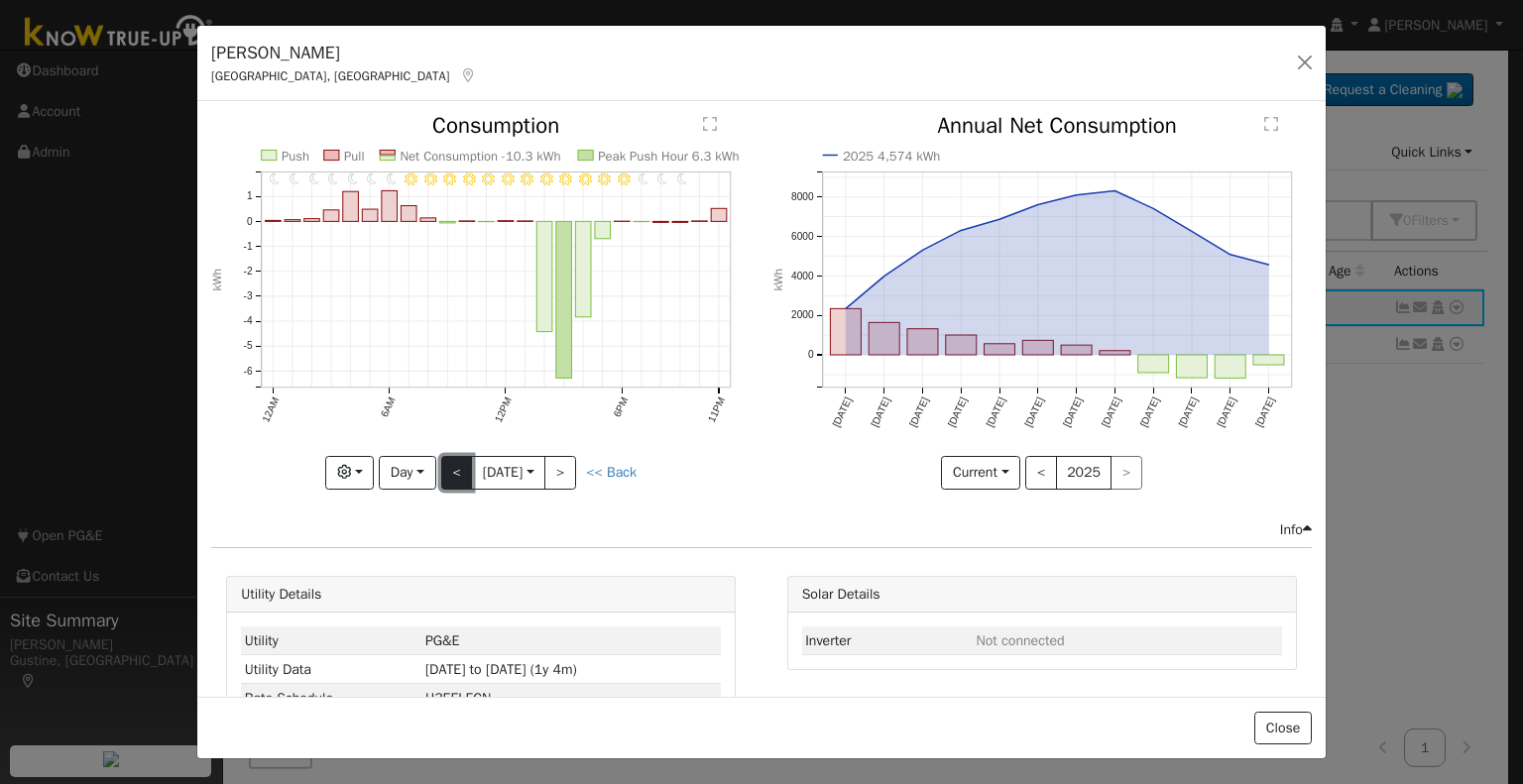 click on "<" at bounding box center [457, 473] 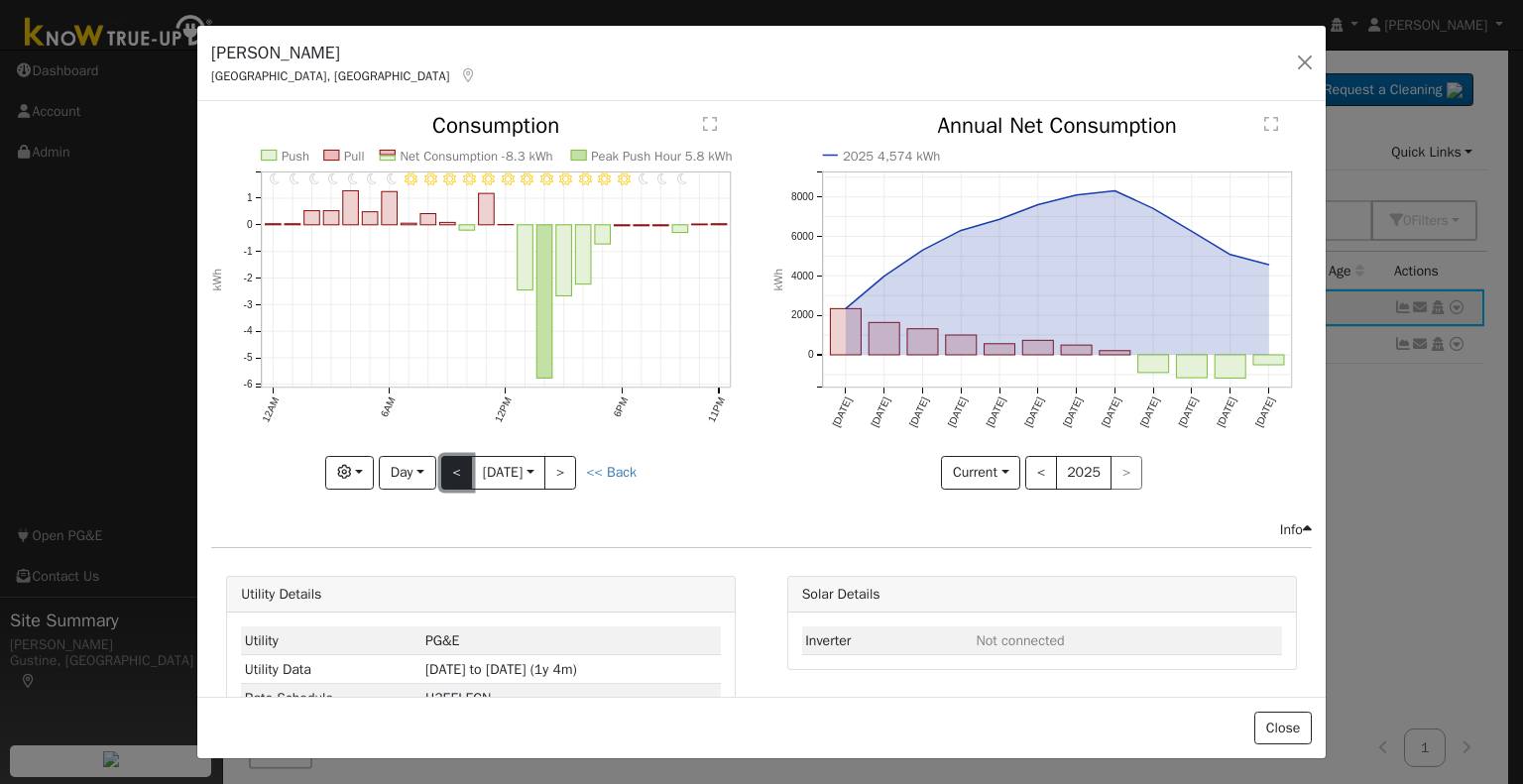 click on "<" at bounding box center [457, 473] 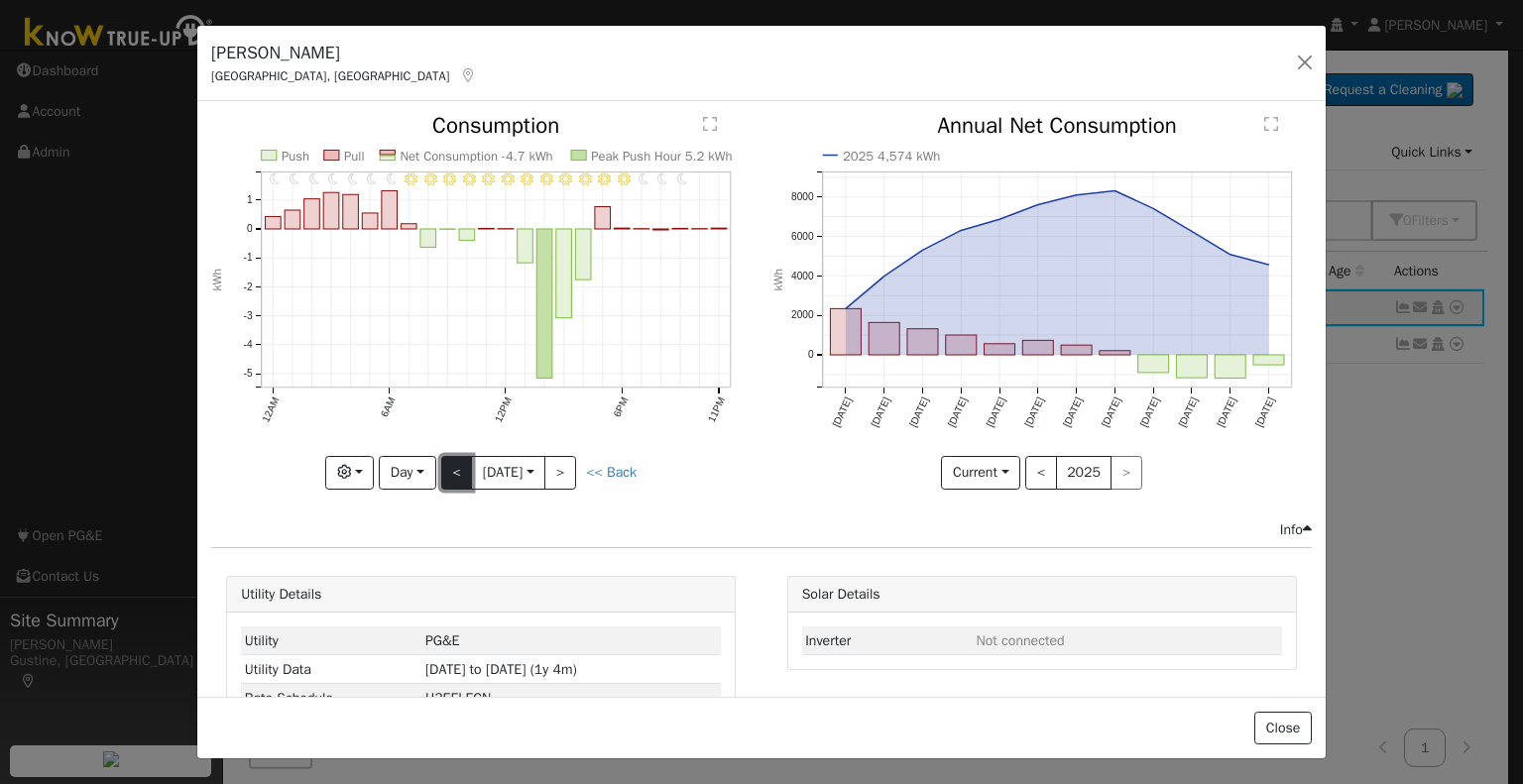 click on "<" at bounding box center (457, 473) 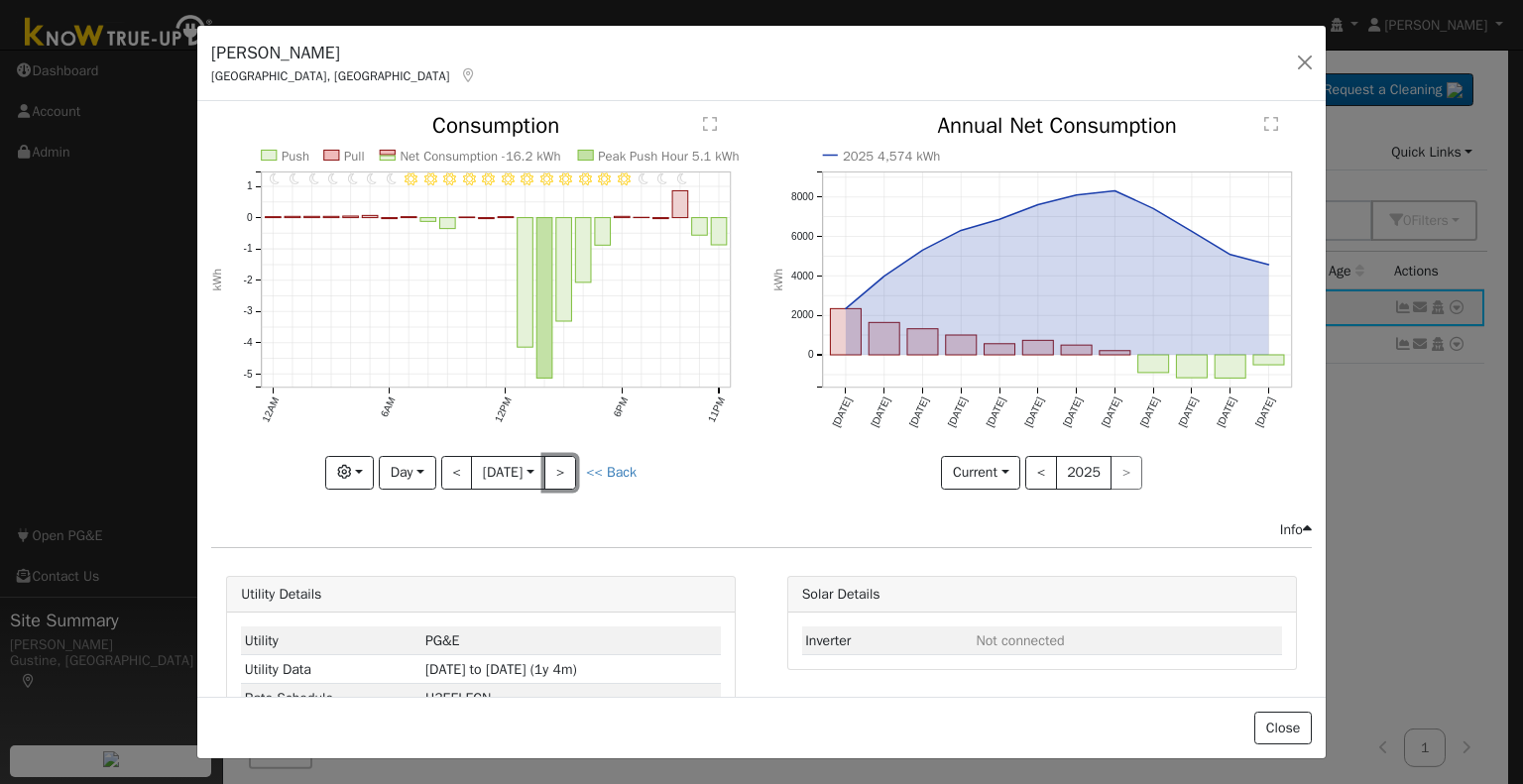 click on ">" at bounding box center [560, 473] 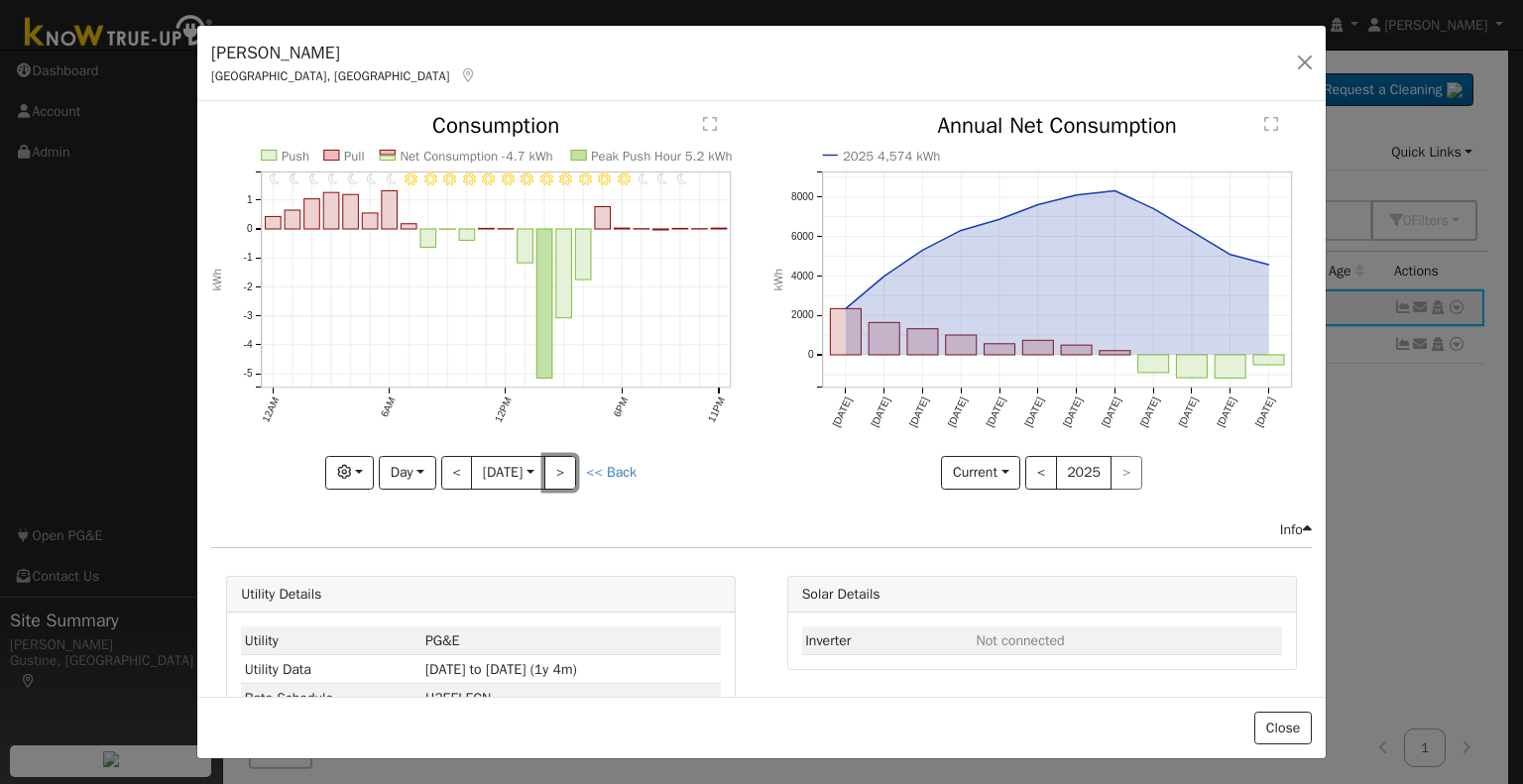 click on ">" at bounding box center (560, 473) 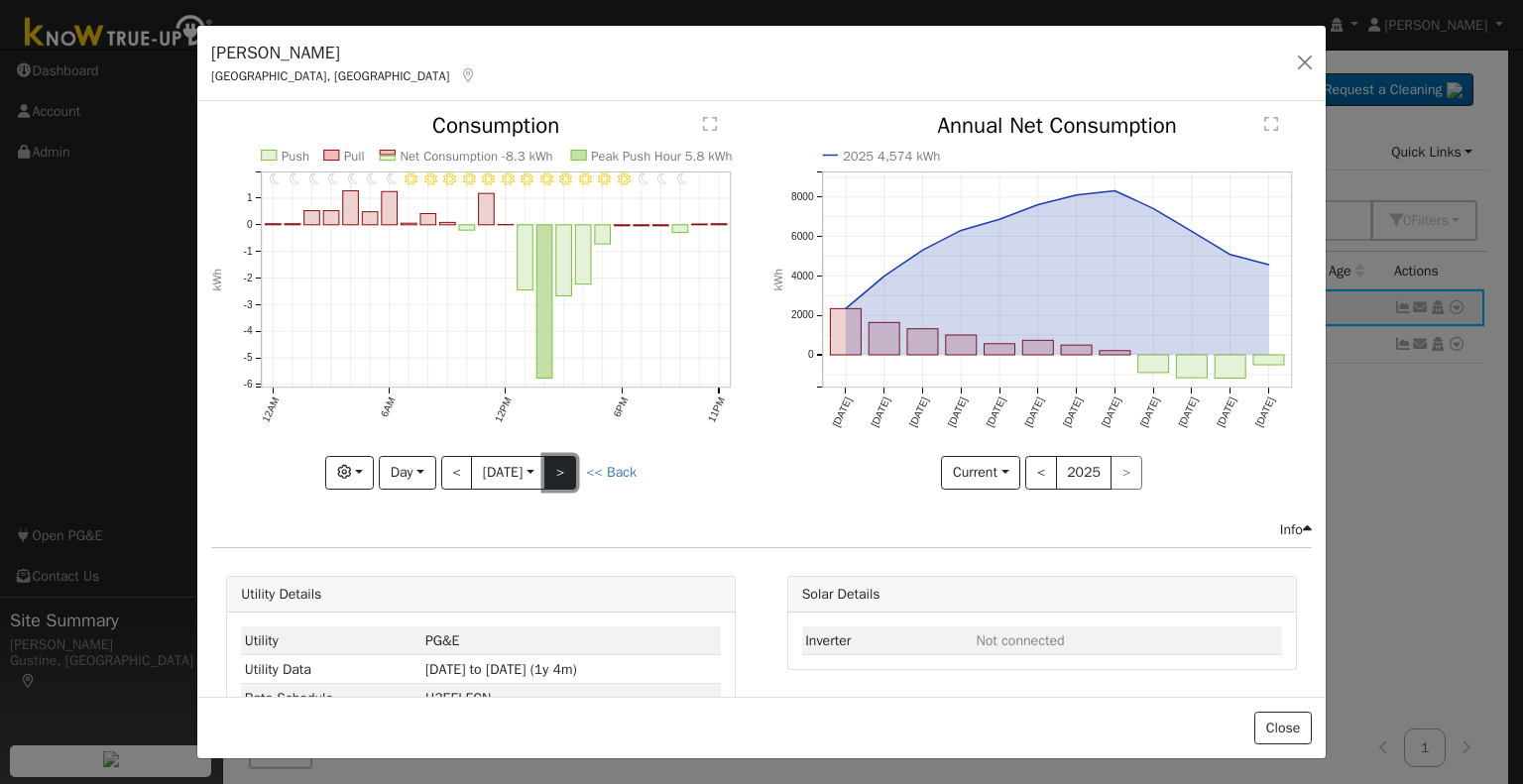 click on ">" at bounding box center (560, 473) 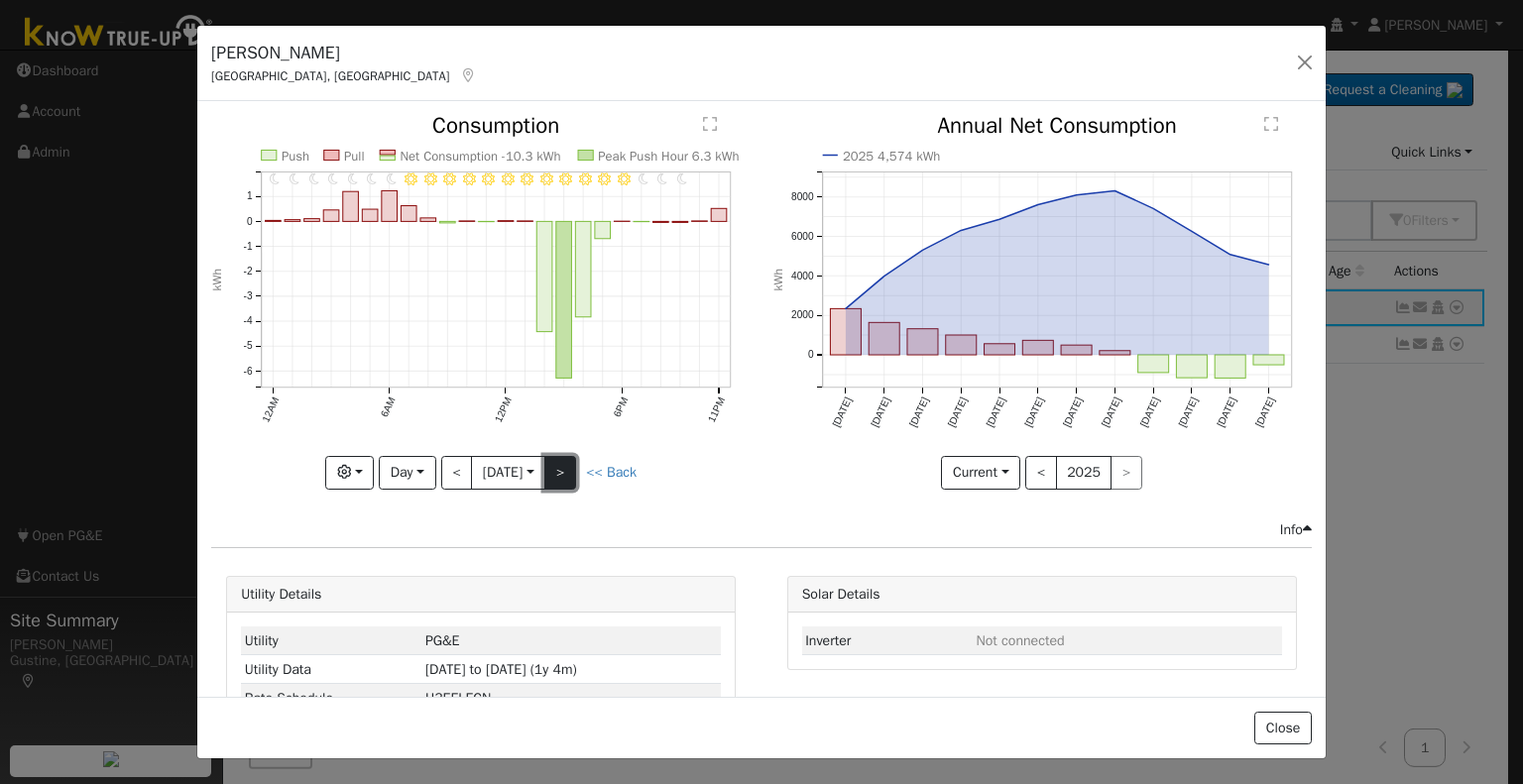click on ">" at bounding box center [560, 473] 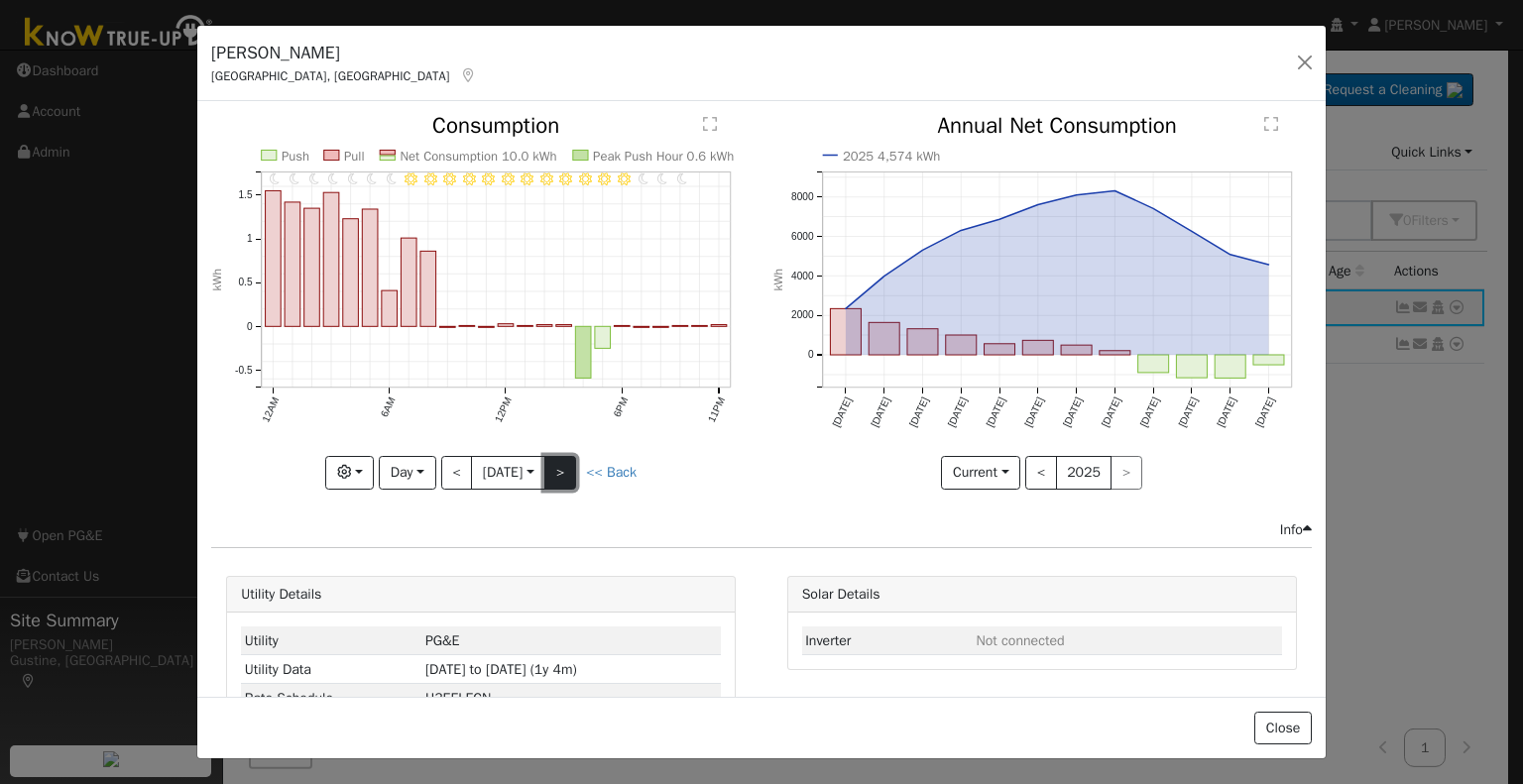 click on ">" at bounding box center (560, 473) 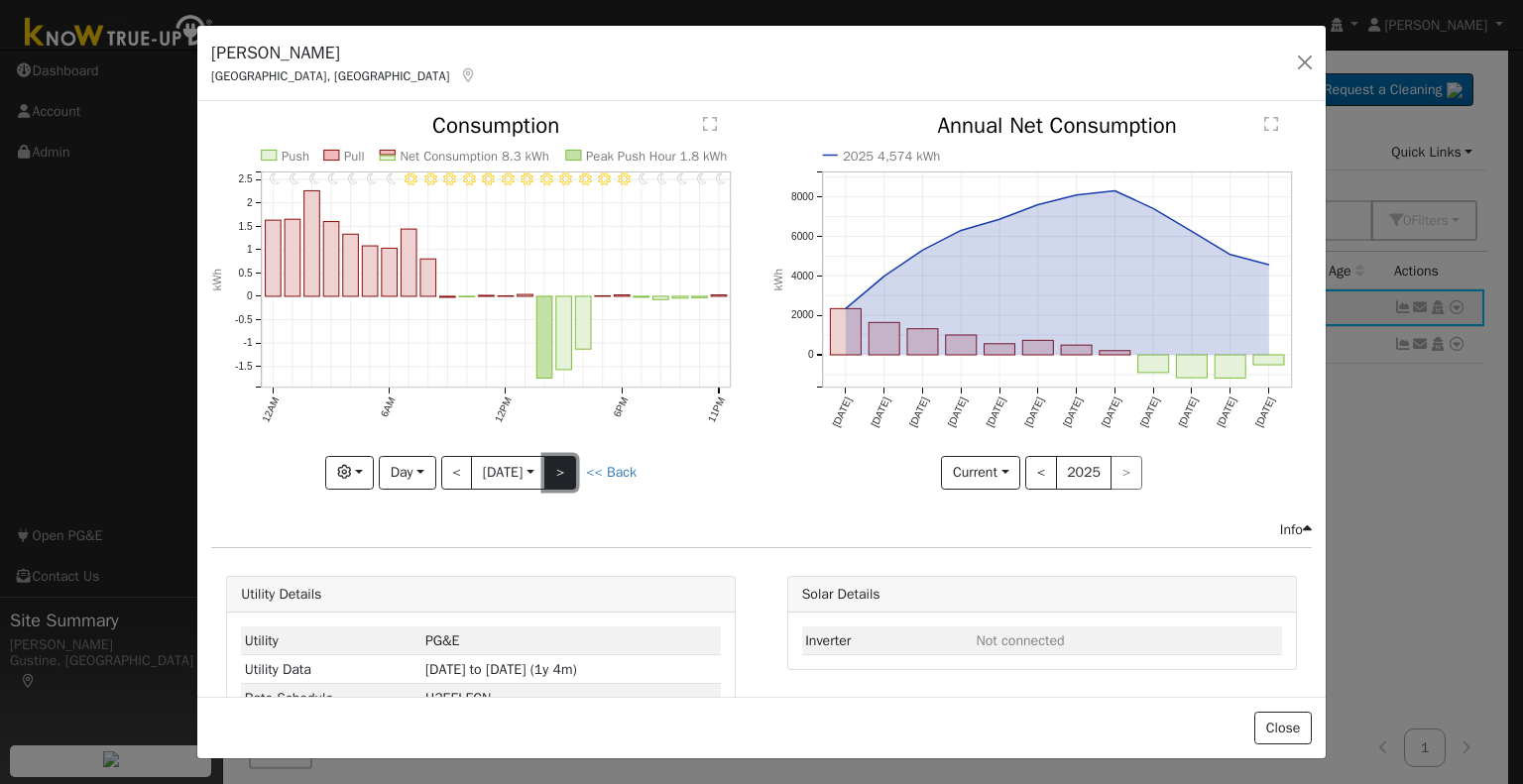 click on ">" at bounding box center [560, 473] 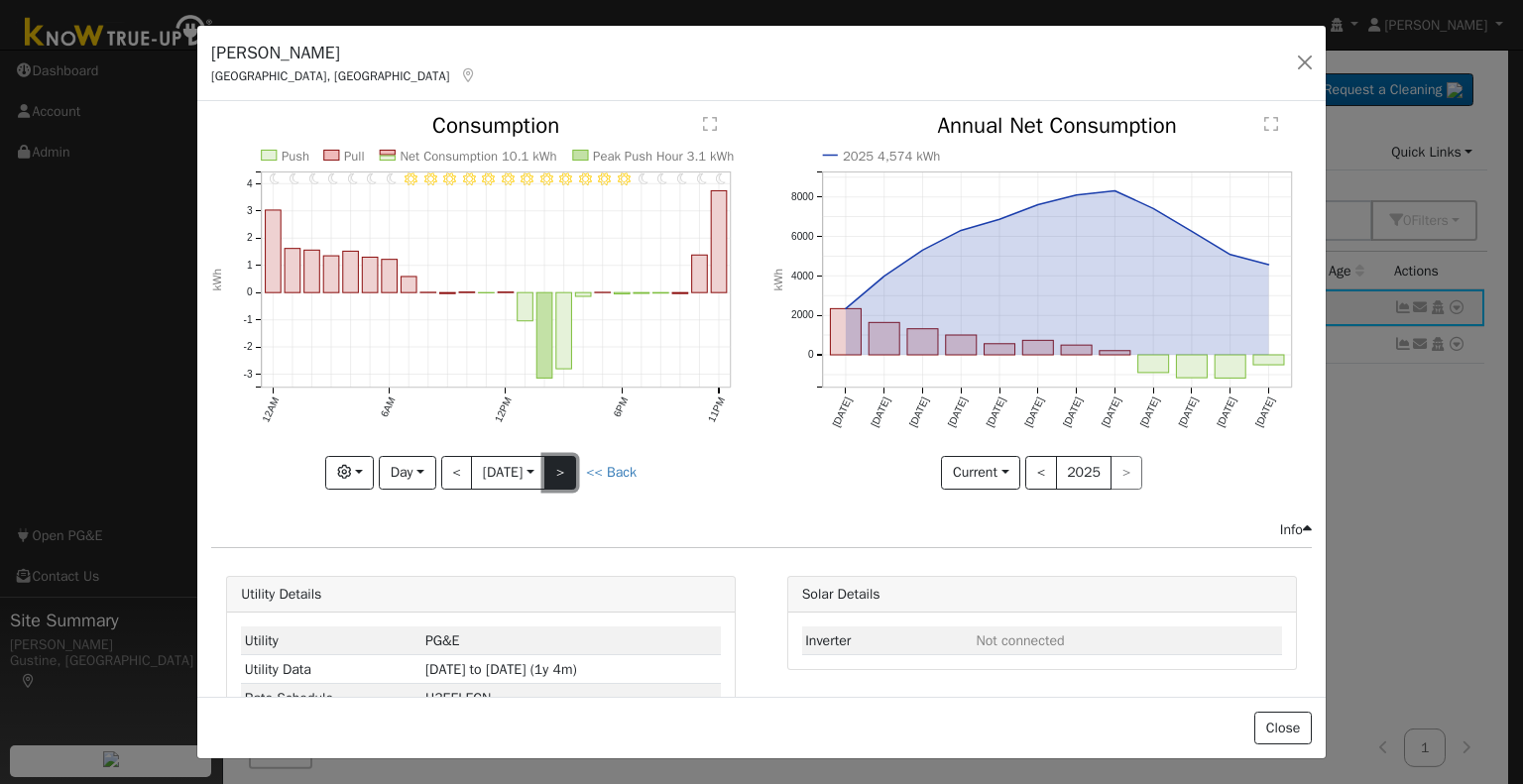 click on ">" at bounding box center (560, 473) 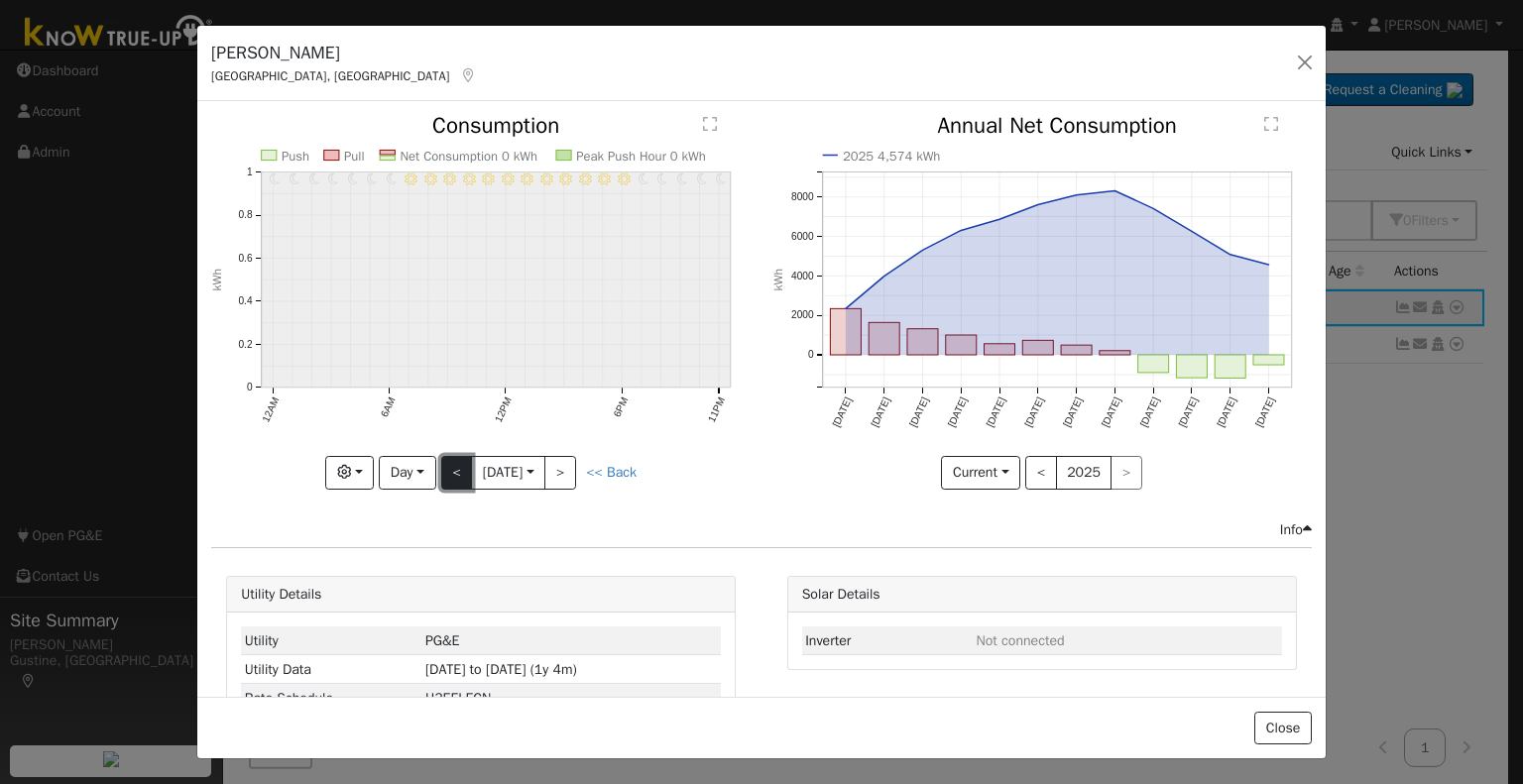 click on "<" at bounding box center (457, 473) 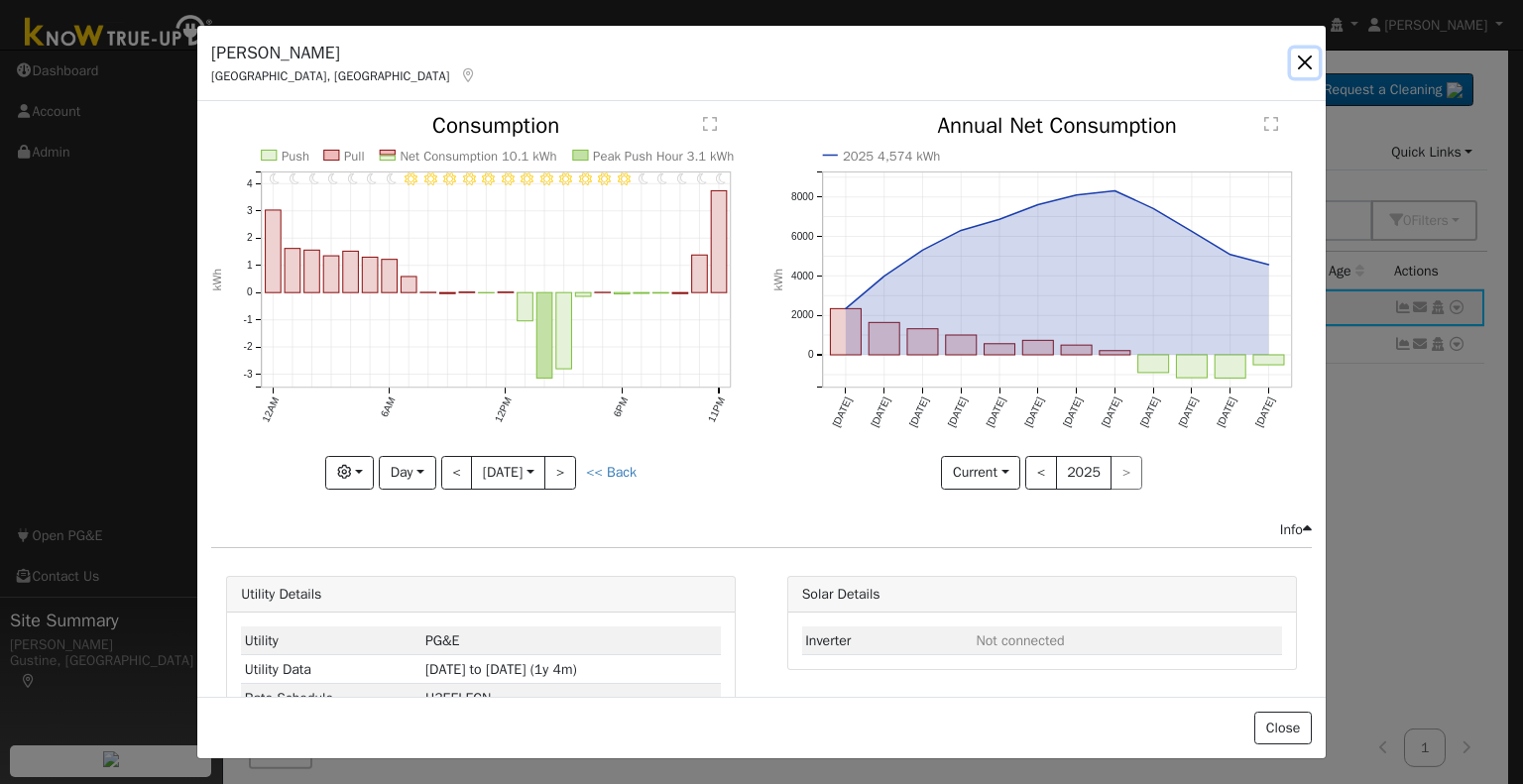 click at bounding box center (1305, 62) 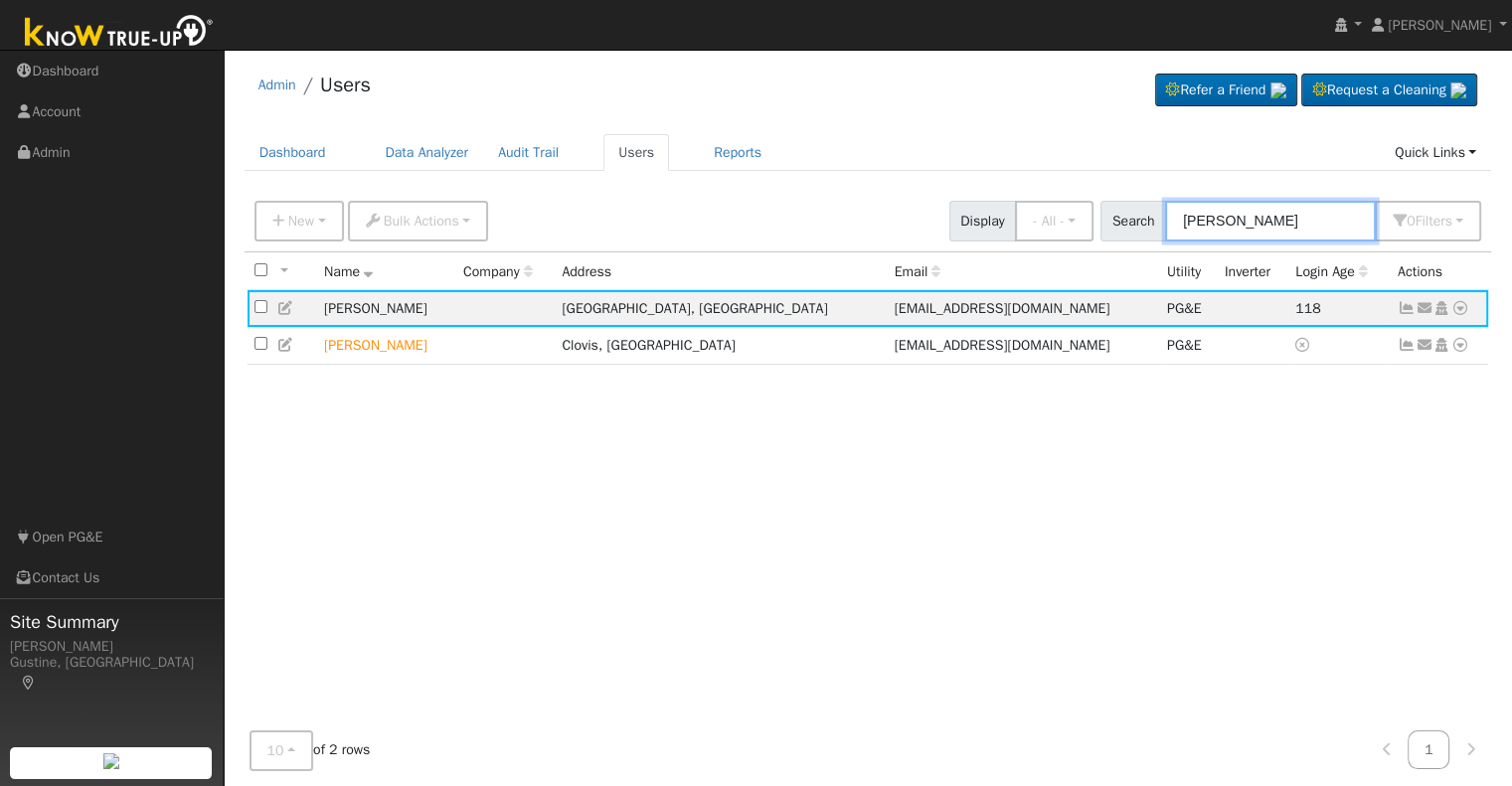 drag, startPoint x: 1061, startPoint y: 229, endPoint x: 930, endPoint y: 236, distance: 131.18689 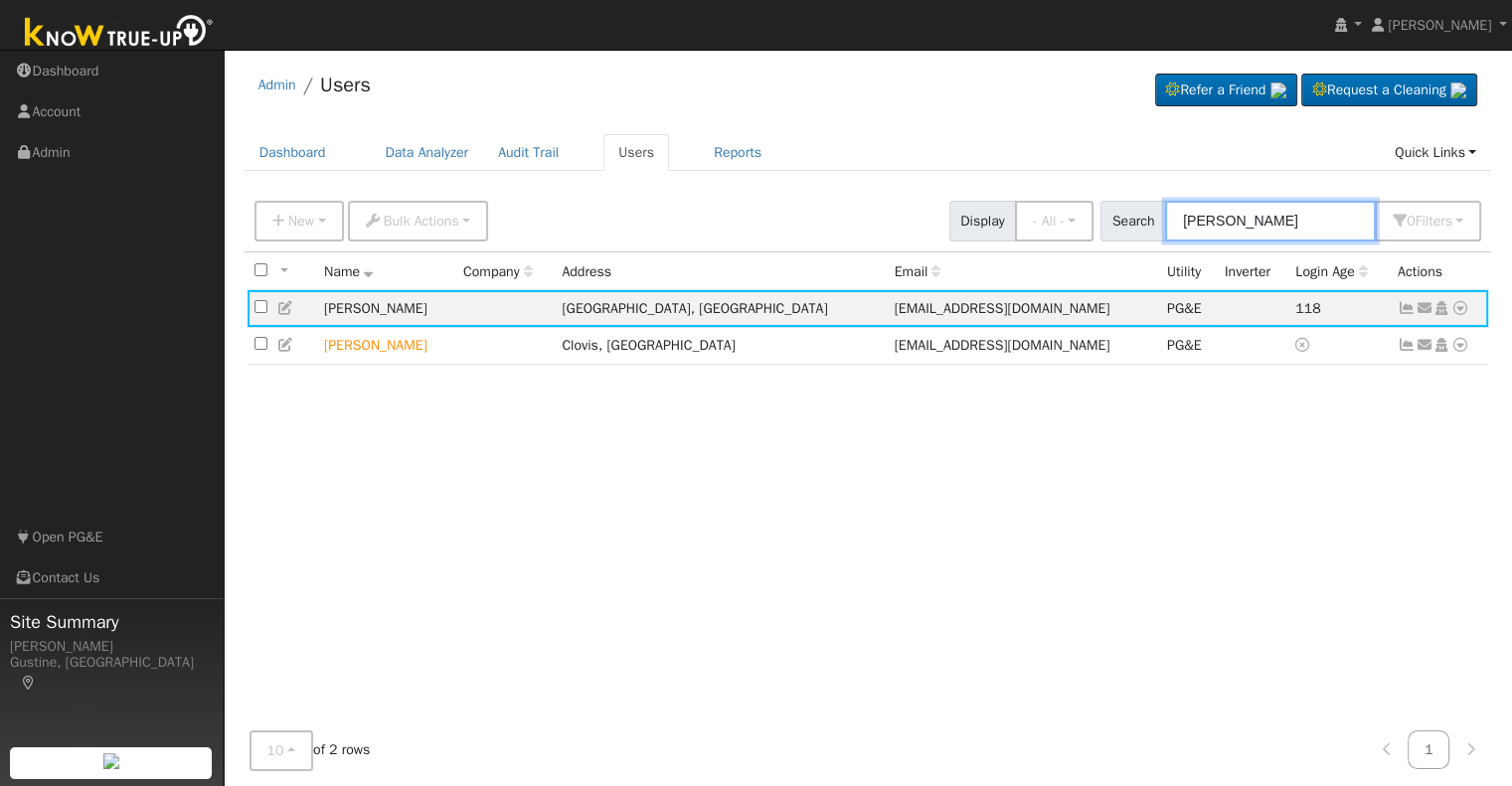 type on "[PERSON_NAME]" 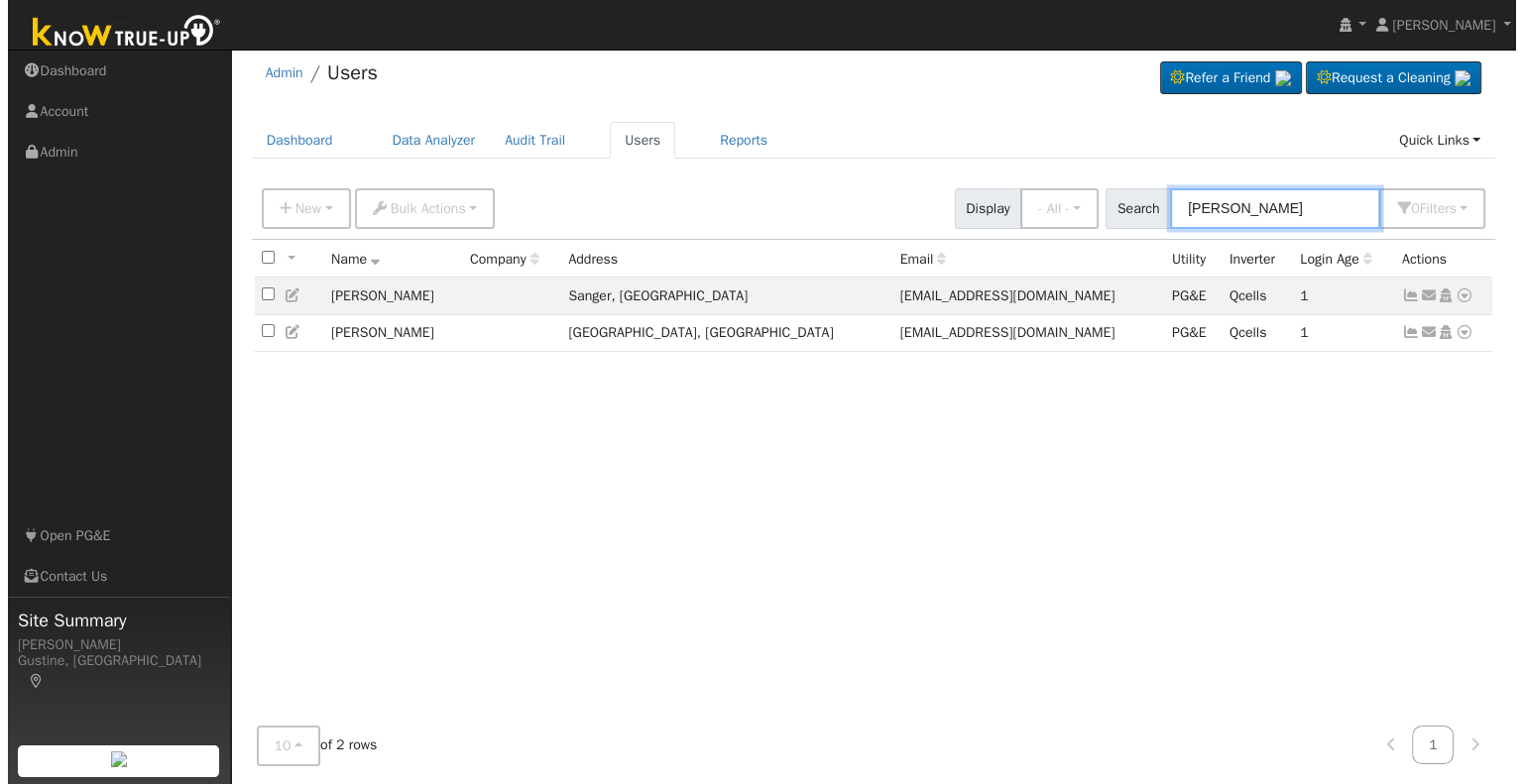 scroll, scrollTop: 16, scrollLeft: 0, axis: vertical 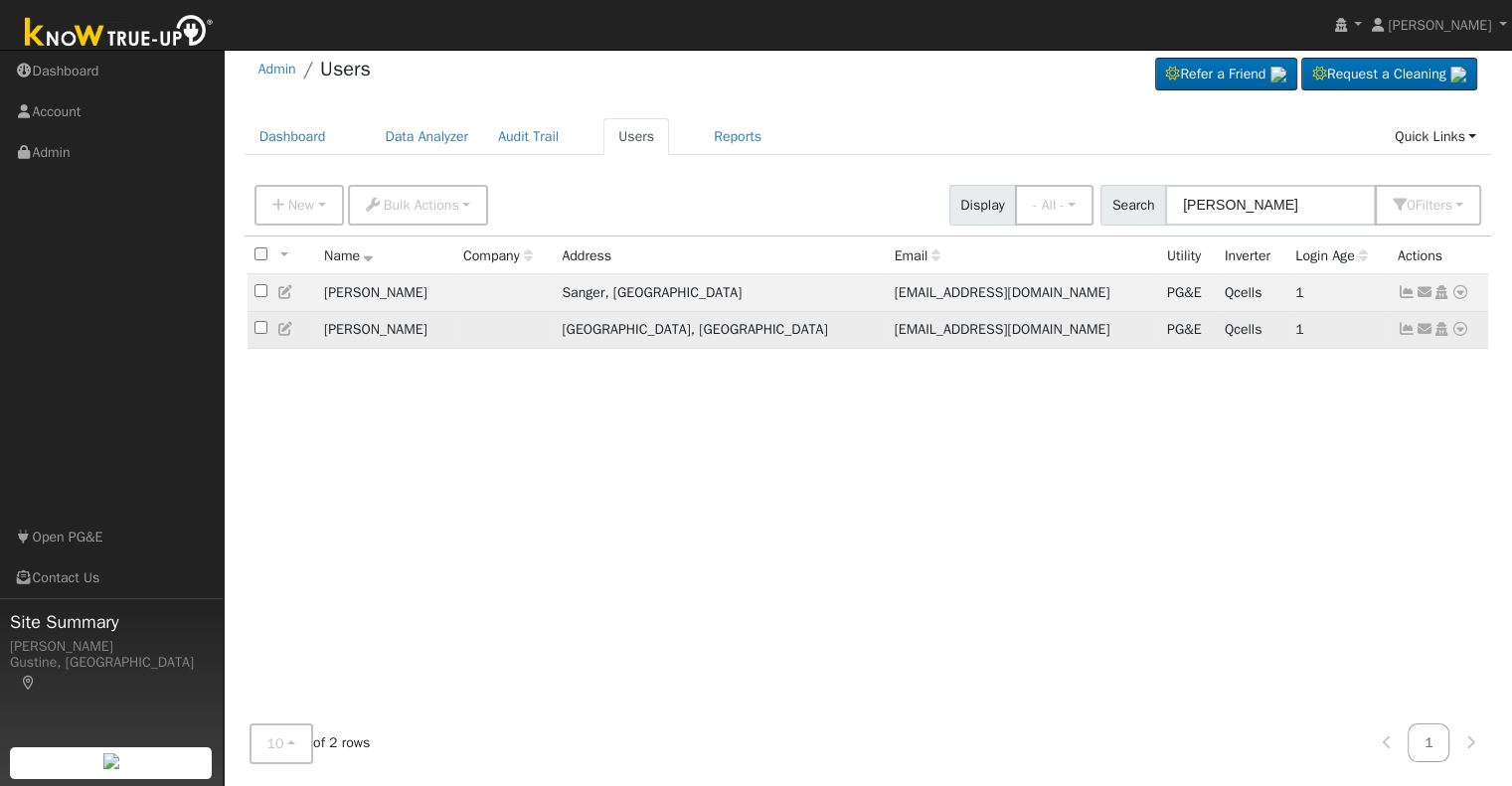 click on "Send Email... Copy a Link Reset Password Open Access  Data Analyzer  Reports Scenario Health Check Account Timeline User Audit Trail  Interval Data Import From CSV Export to CSV  Disconnect  Utility  Solar  Delete User" 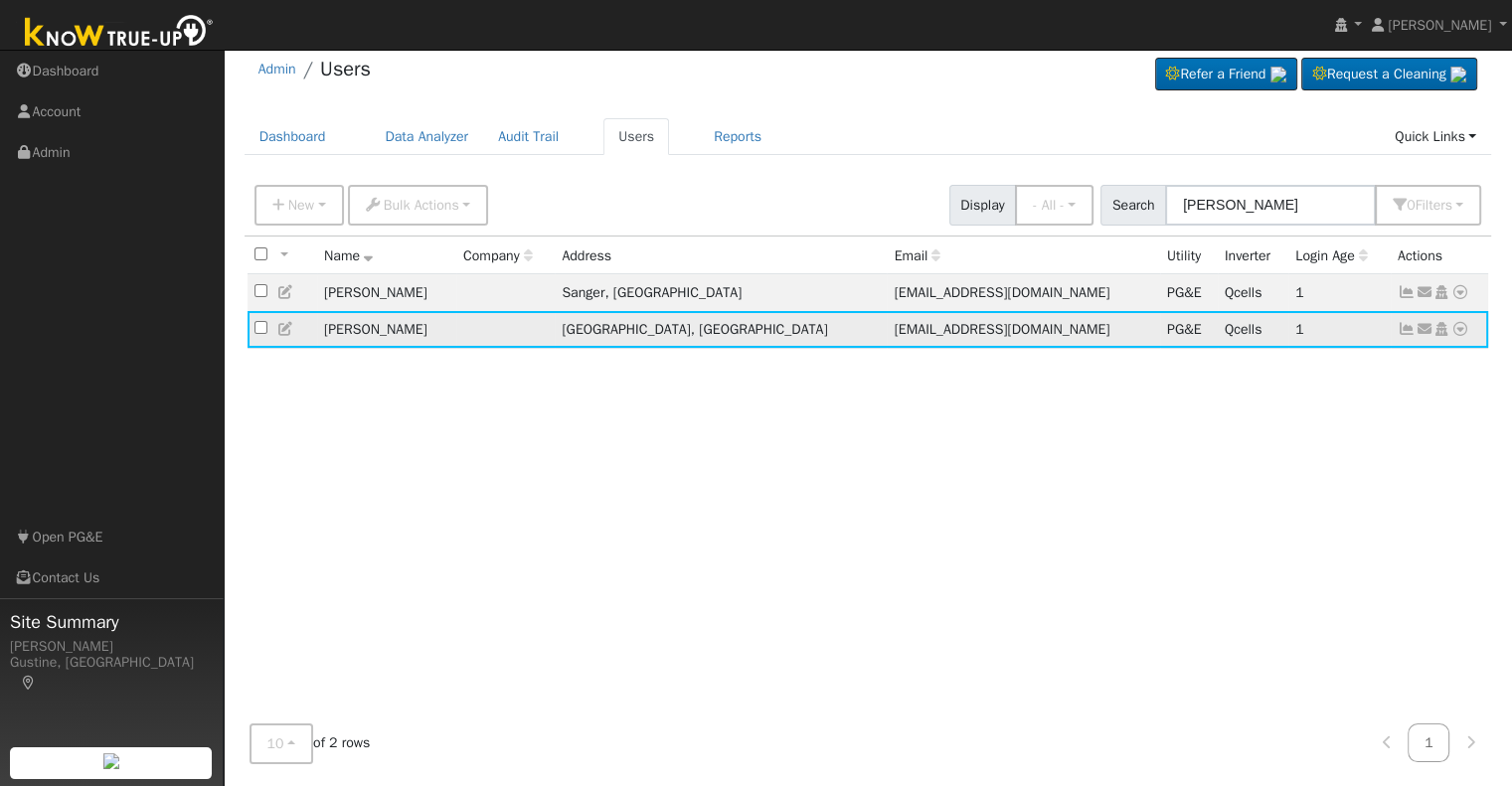 click on "Send Email... Copy a Link Reset Password Open Access  Data Analyzer  Reports Scenario Health Check Account Timeline User Audit Trail  Interval Data Import From CSV Export to CSV  Disconnect  Utility  Solar  Delete User" 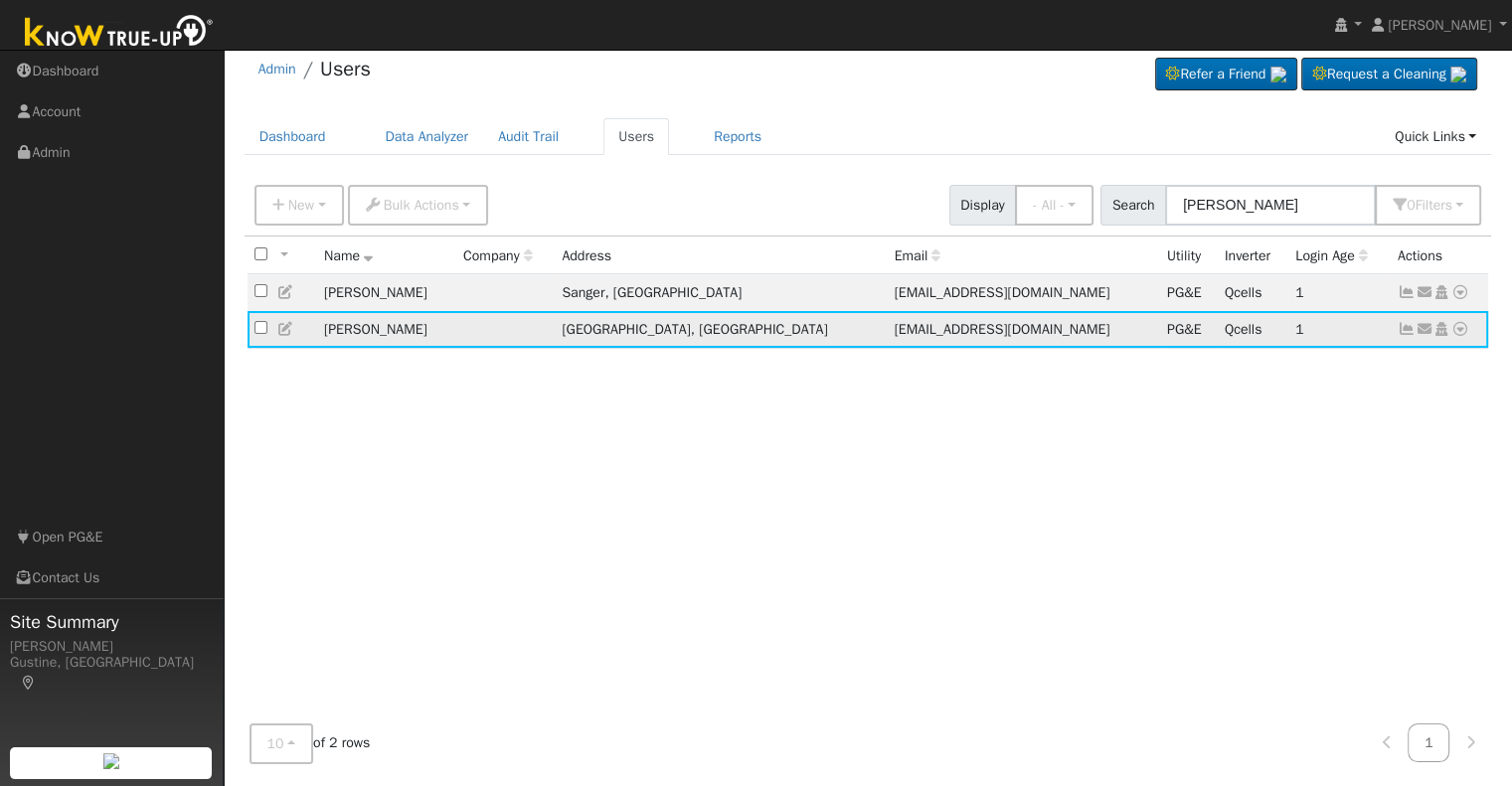 click at bounding box center [1407, 329] 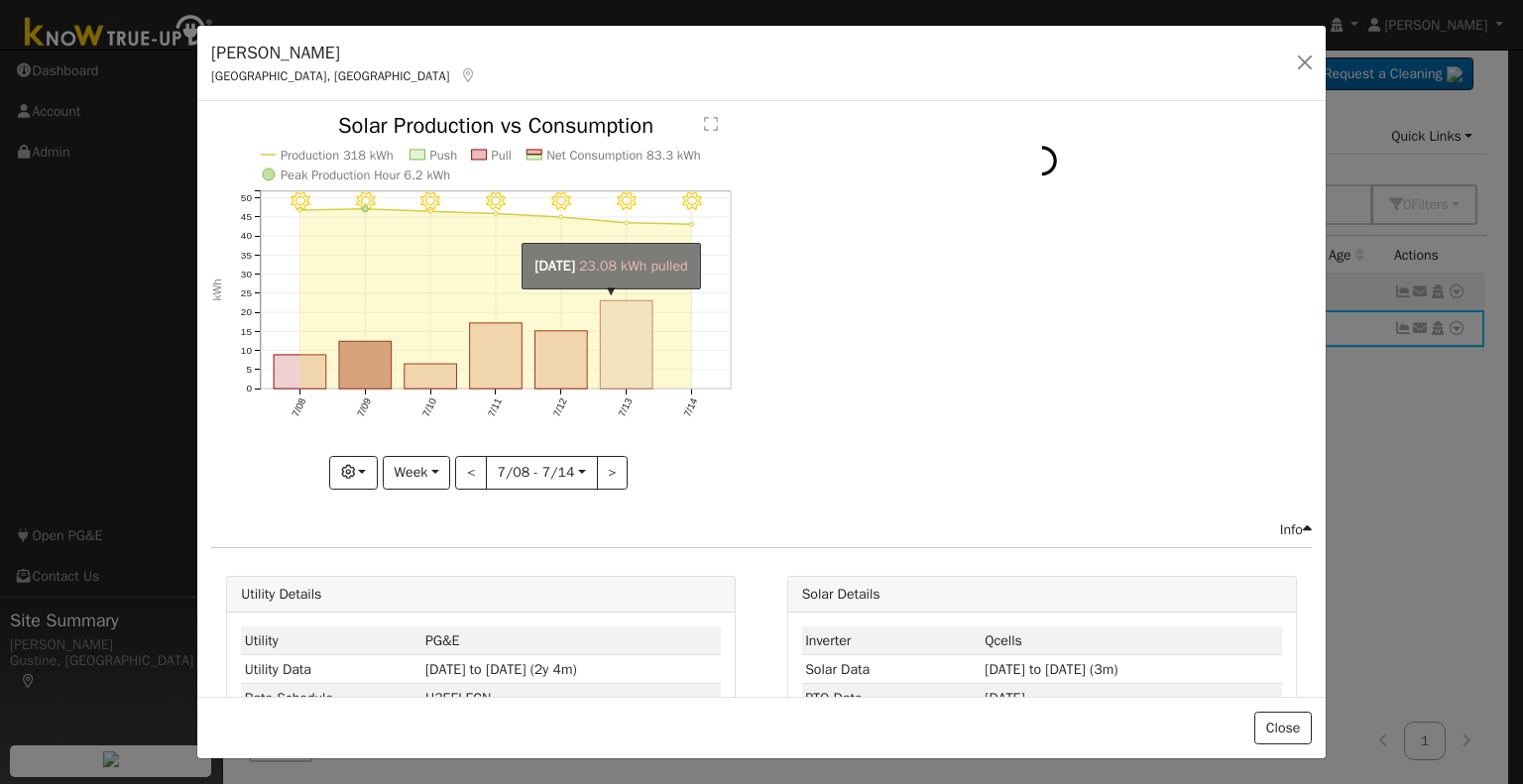 click on "onclick=""" 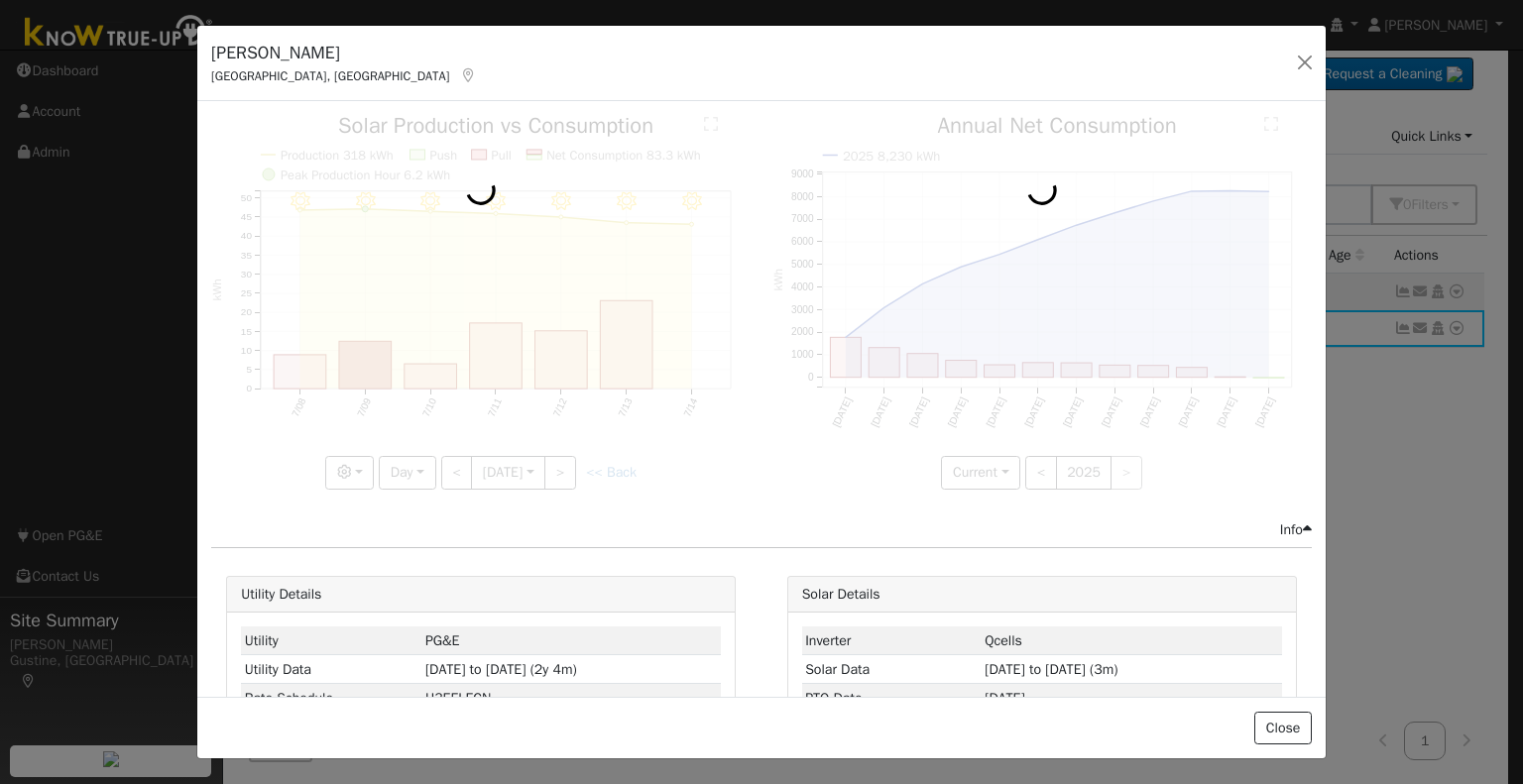 click at bounding box center (481, 301) 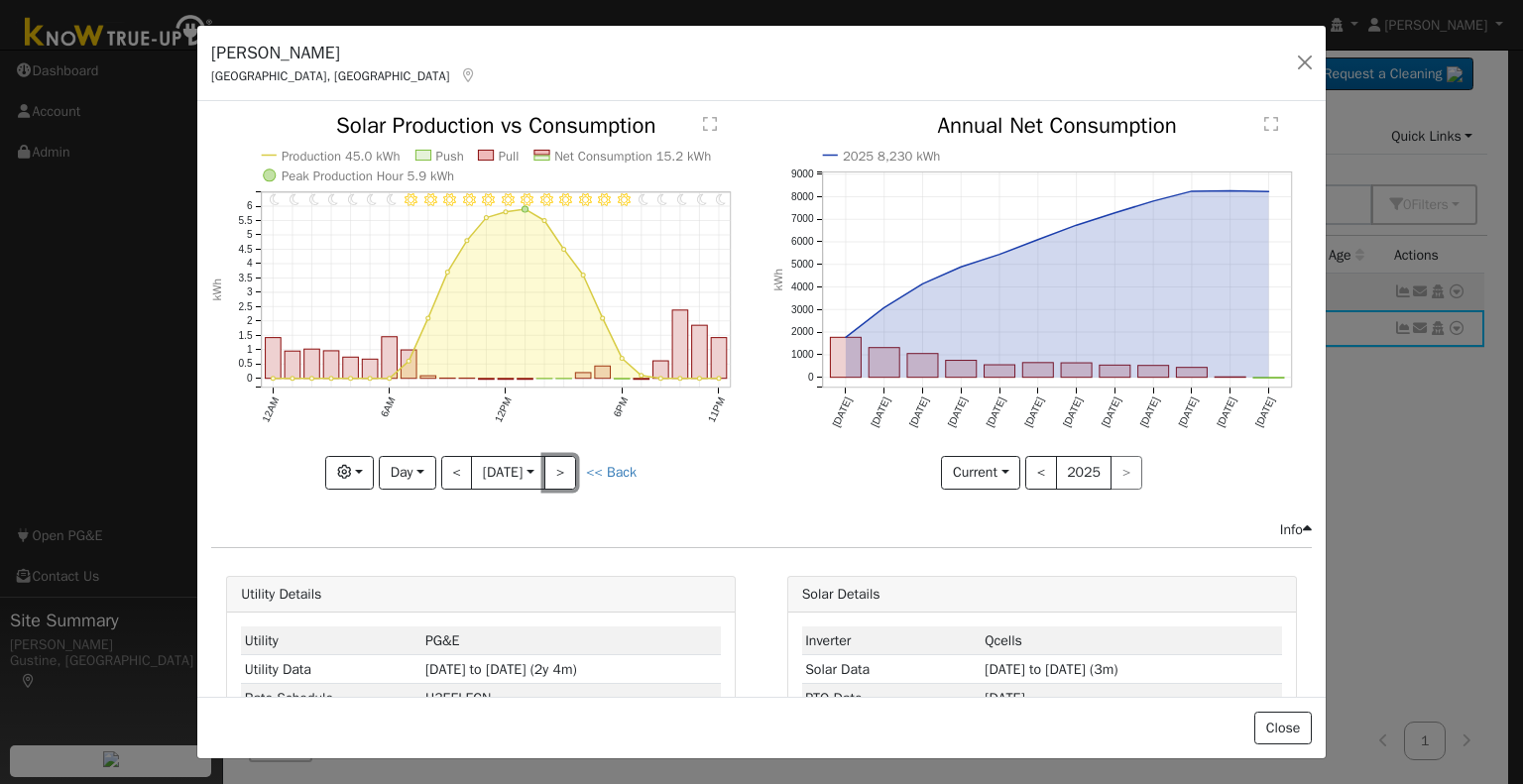 click on ">" at bounding box center [560, 473] 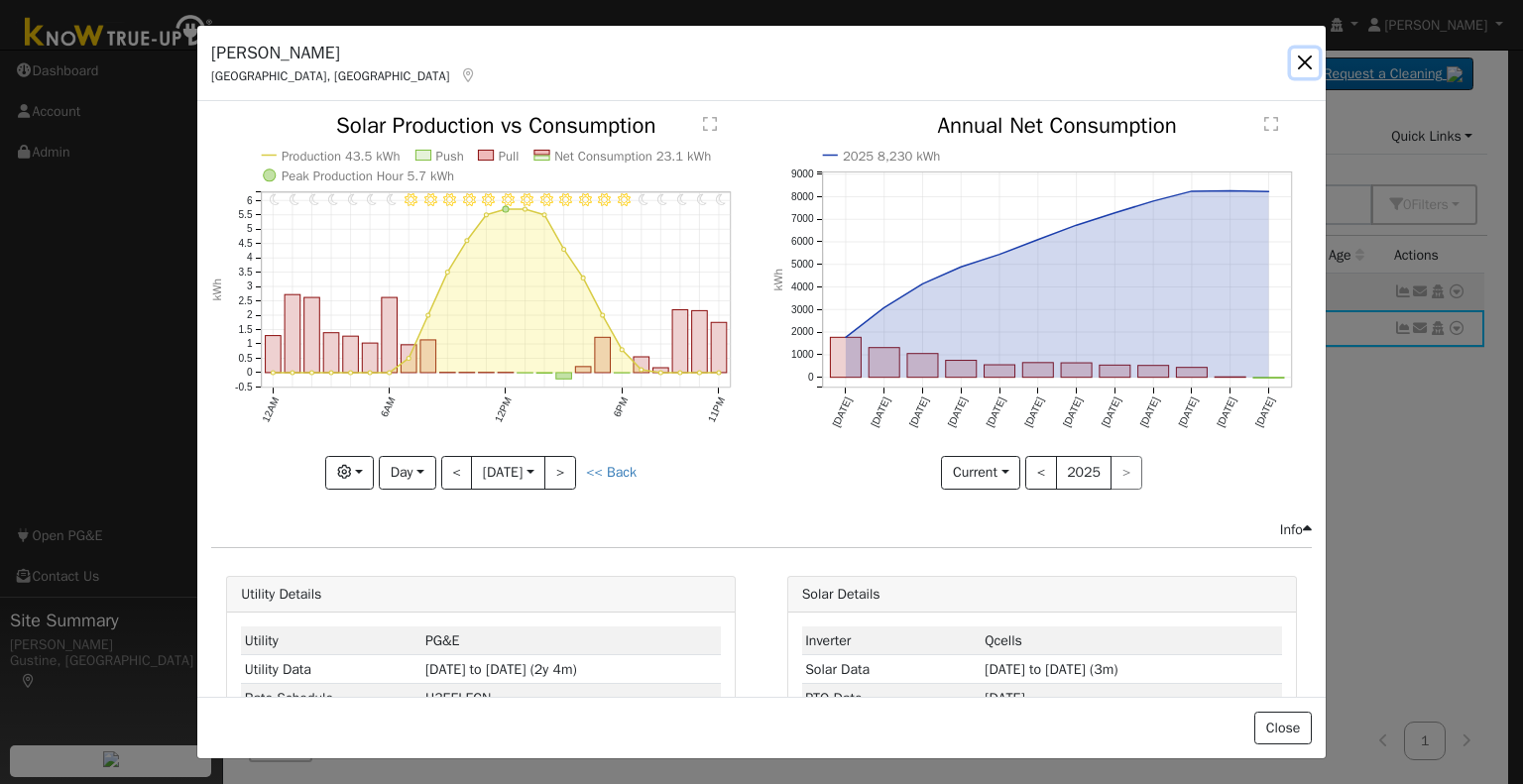 click at bounding box center [1305, 62] 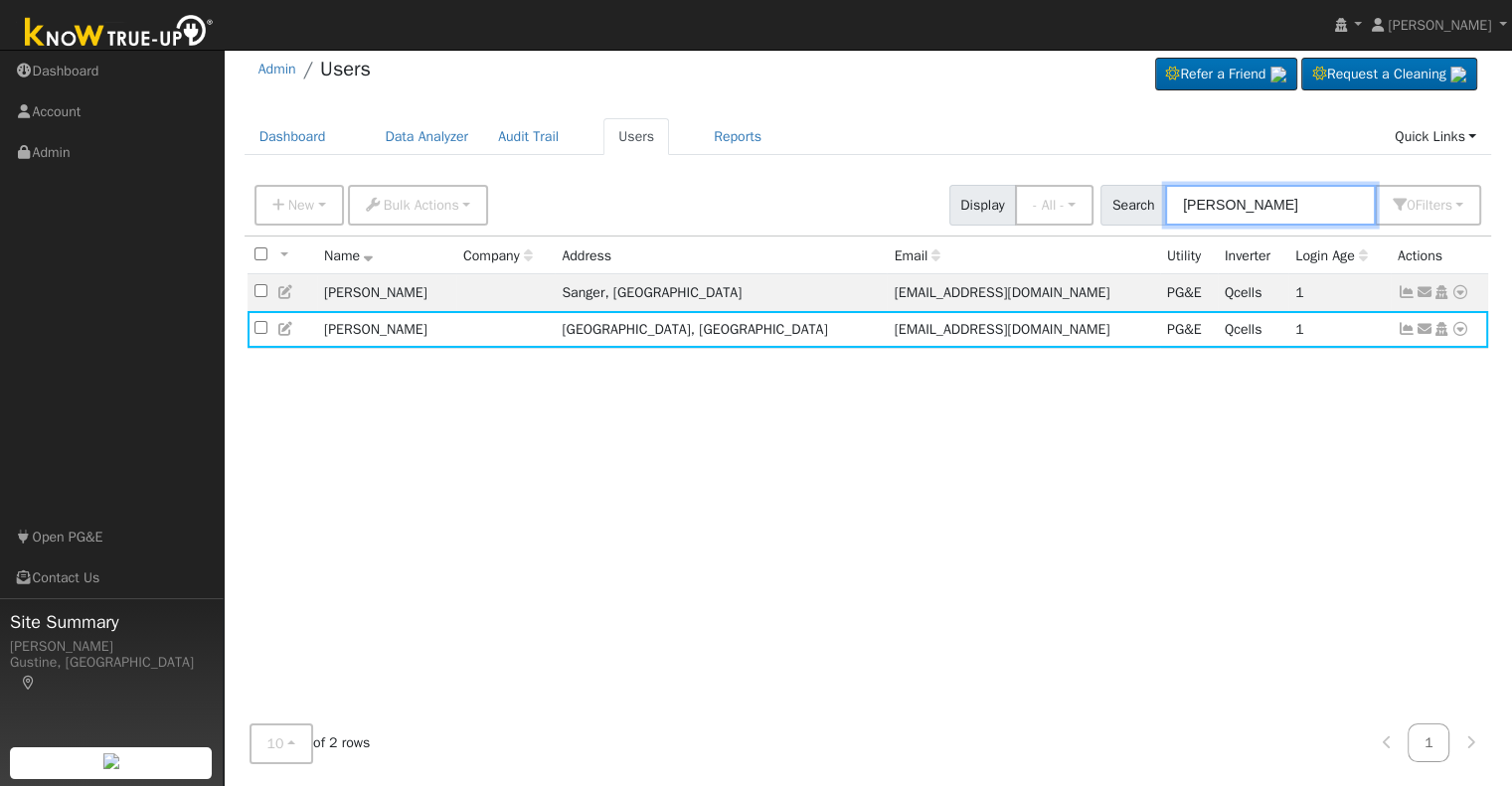 click on "[PERSON_NAME]" at bounding box center (1270, 205) 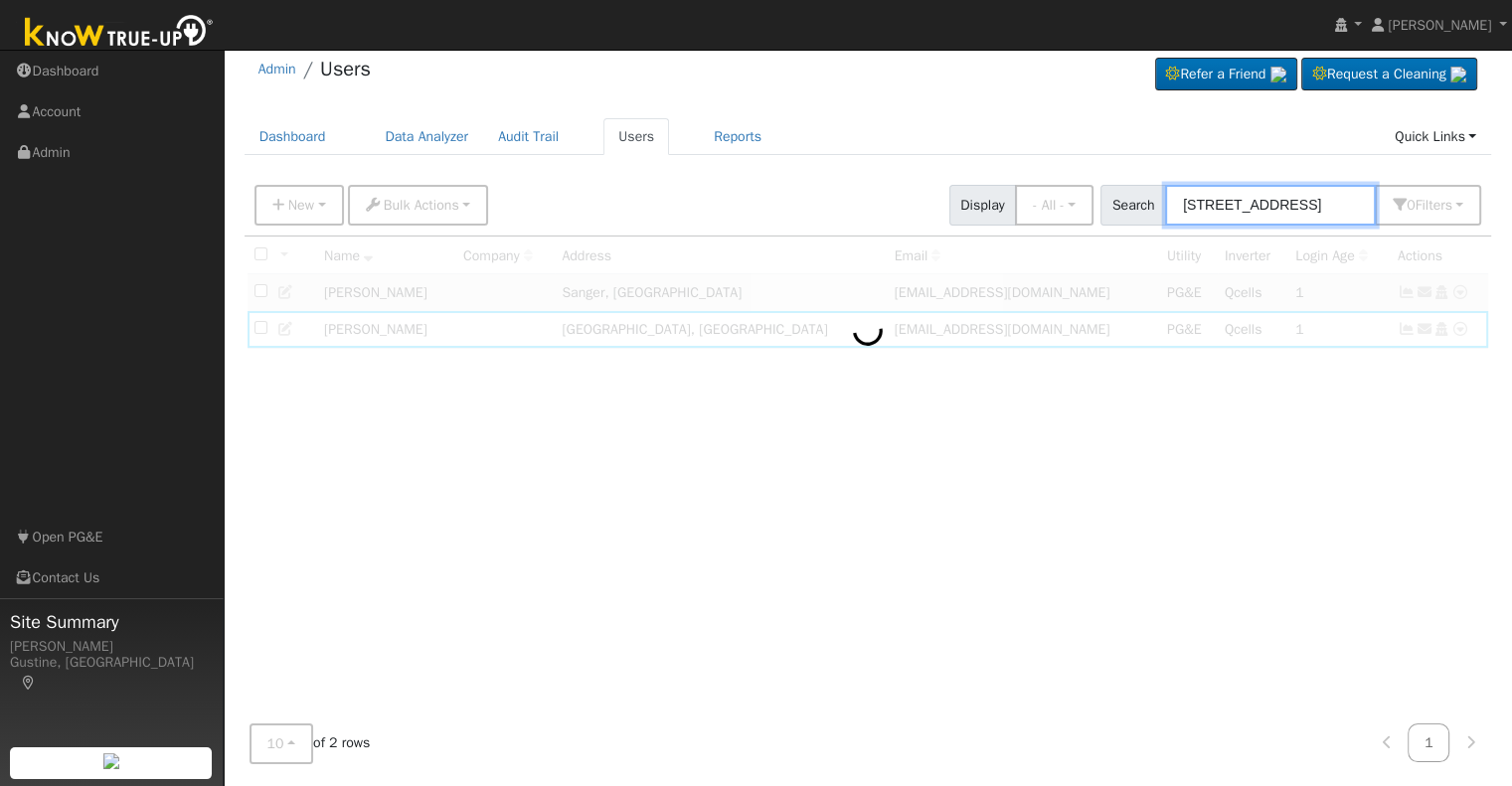 click on "[STREET_ADDRESS]" at bounding box center [1270, 205] 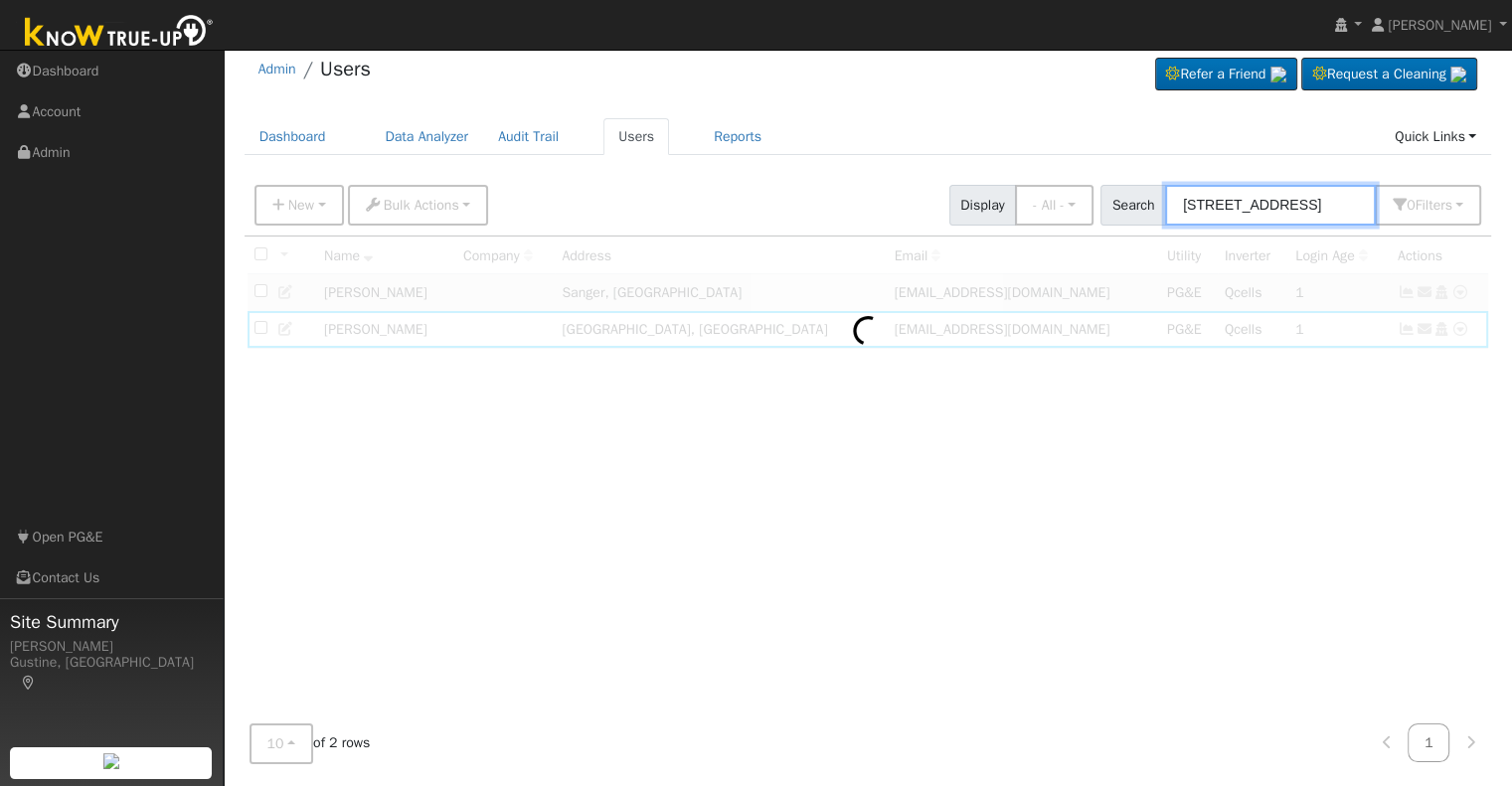 click on "[STREET_ADDRESS]" at bounding box center [1270, 205] 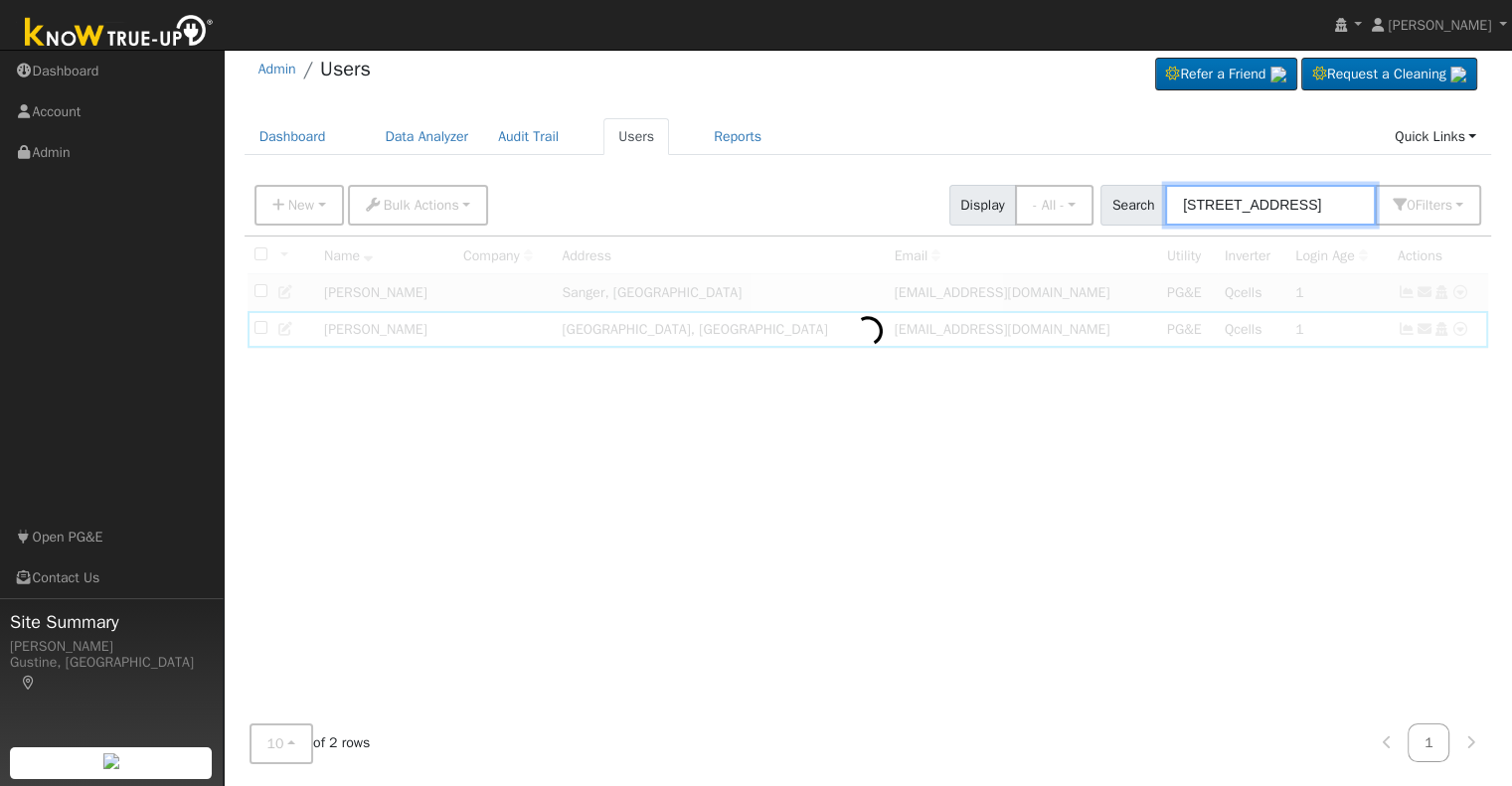 click on "[STREET_ADDRESS]" at bounding box center [1270, 205] 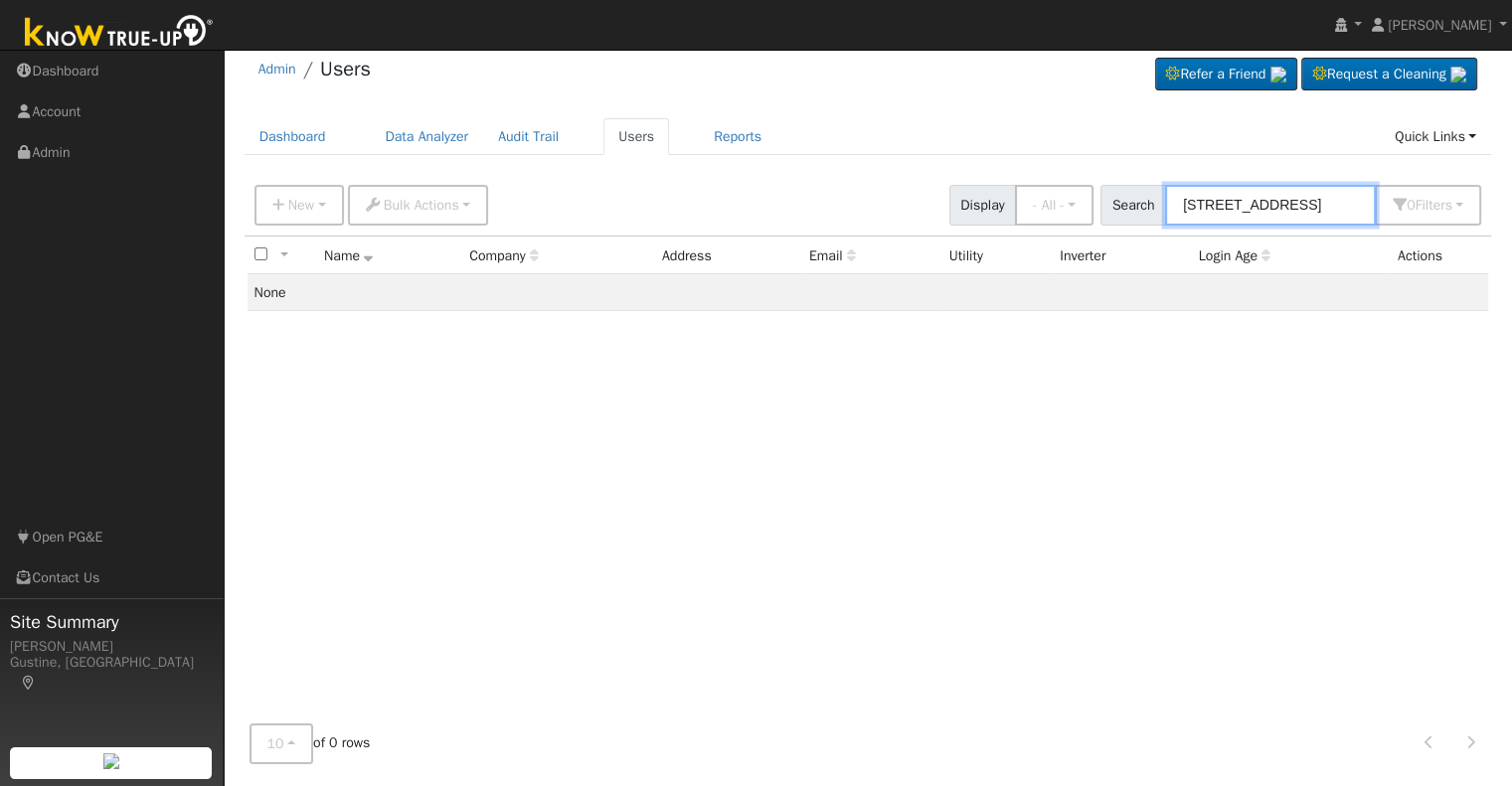 click on "[STREET_ADDRESS]" at bounding box center (1270, 205) 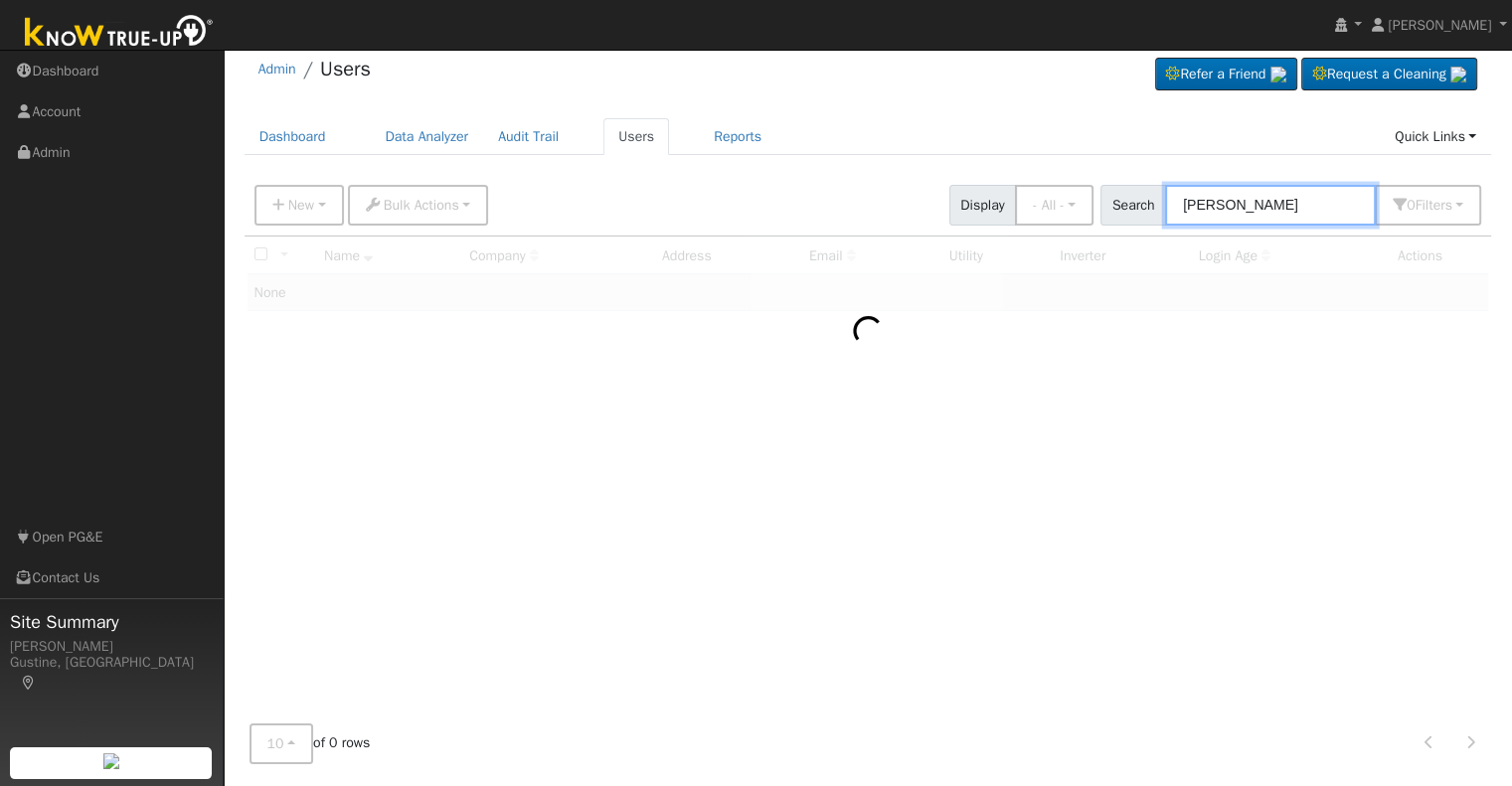 type on "[PERSON_NAME]" 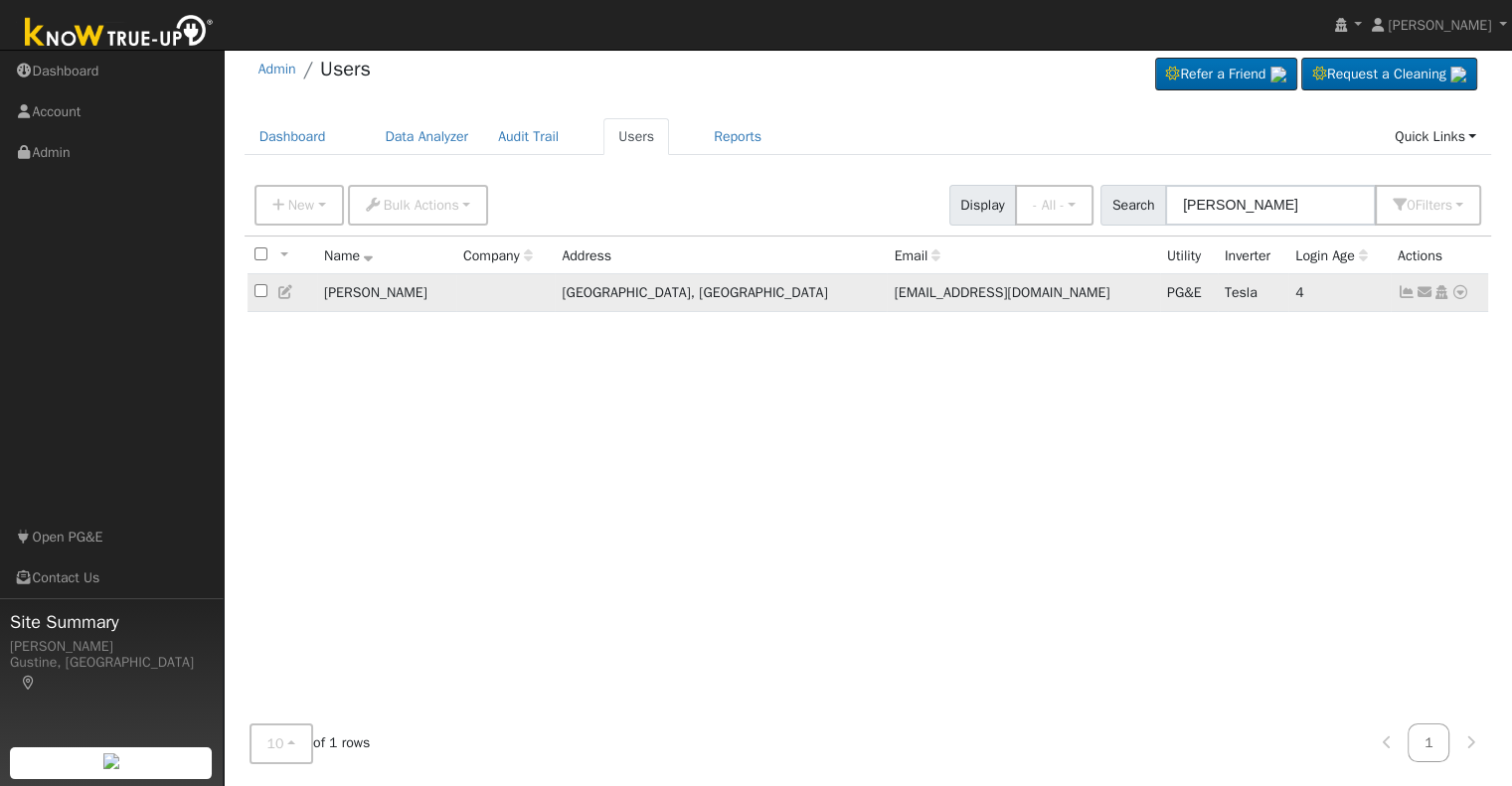 click at bounding box center (1407, 292) 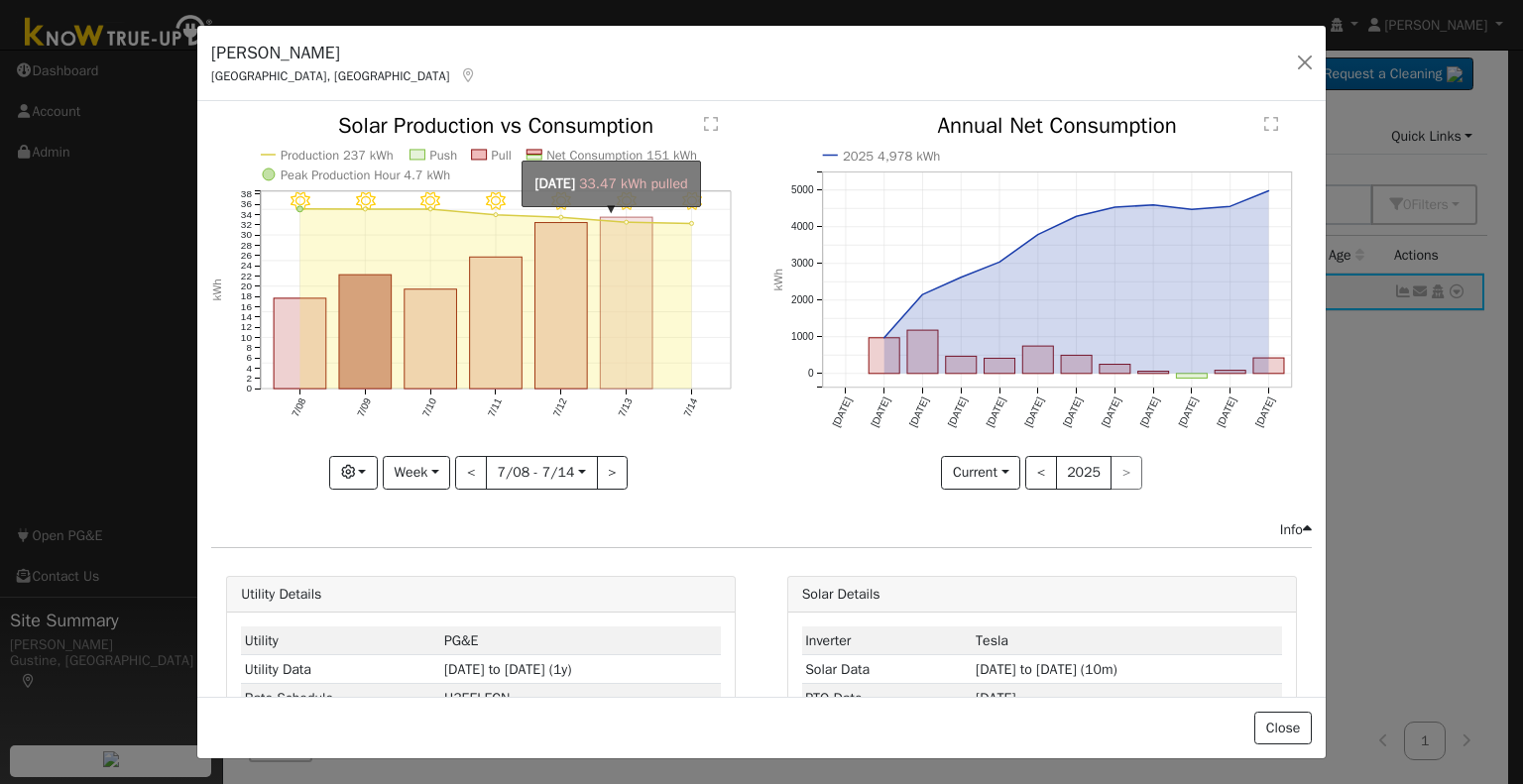 click on "onclick=""" 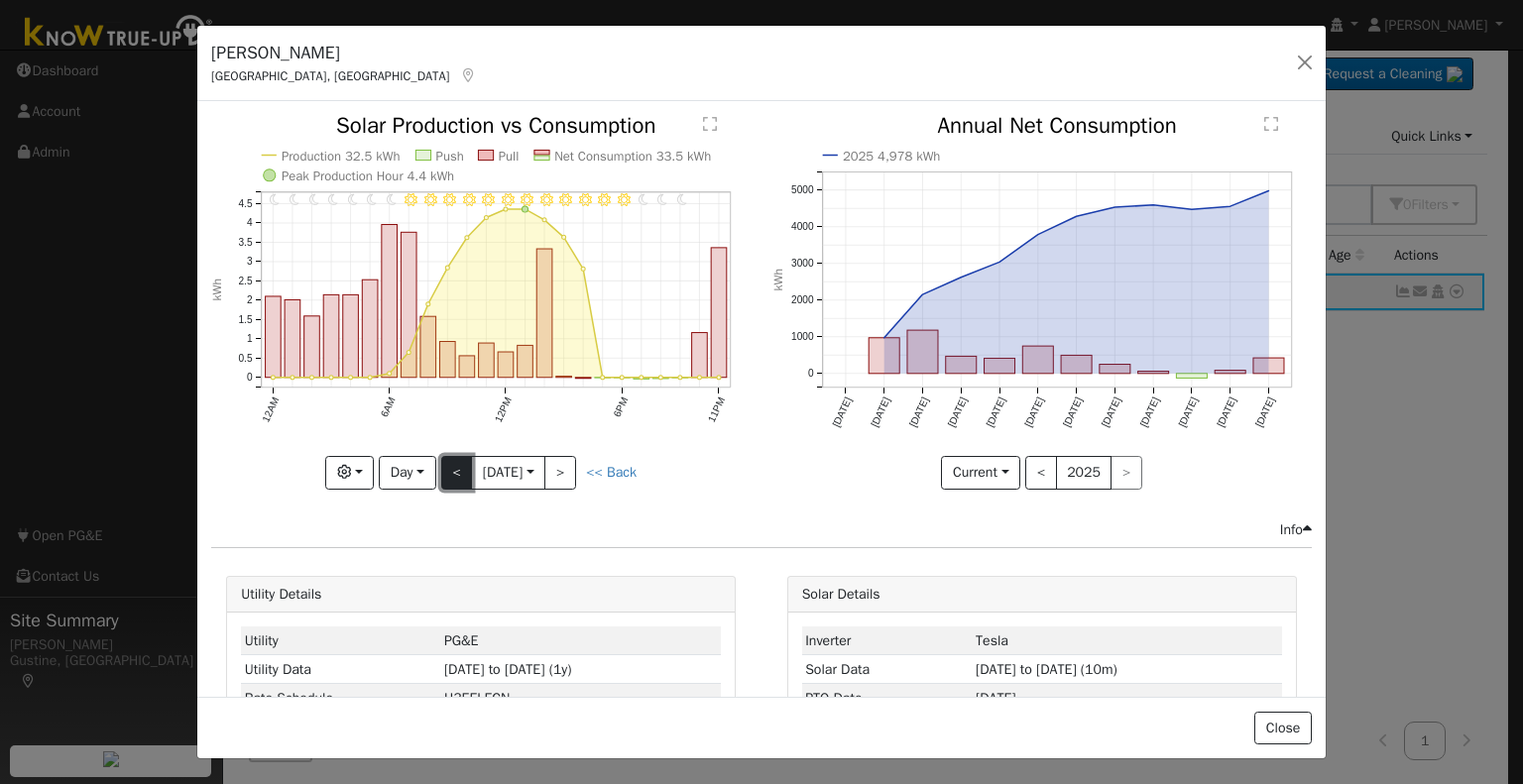 click on "<" at bounding box center (457, 473) 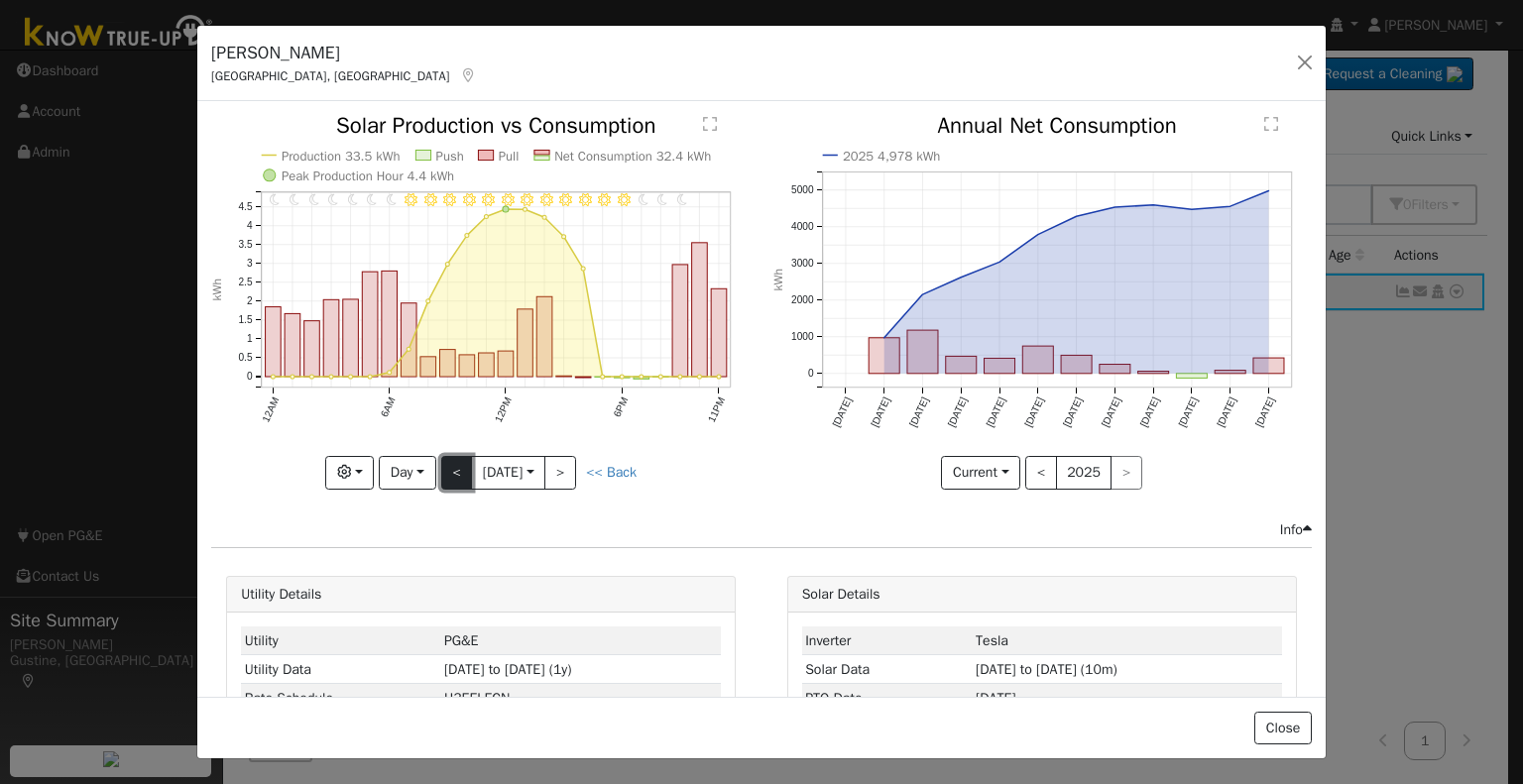 click on "<" at bounding box center (457, 473) 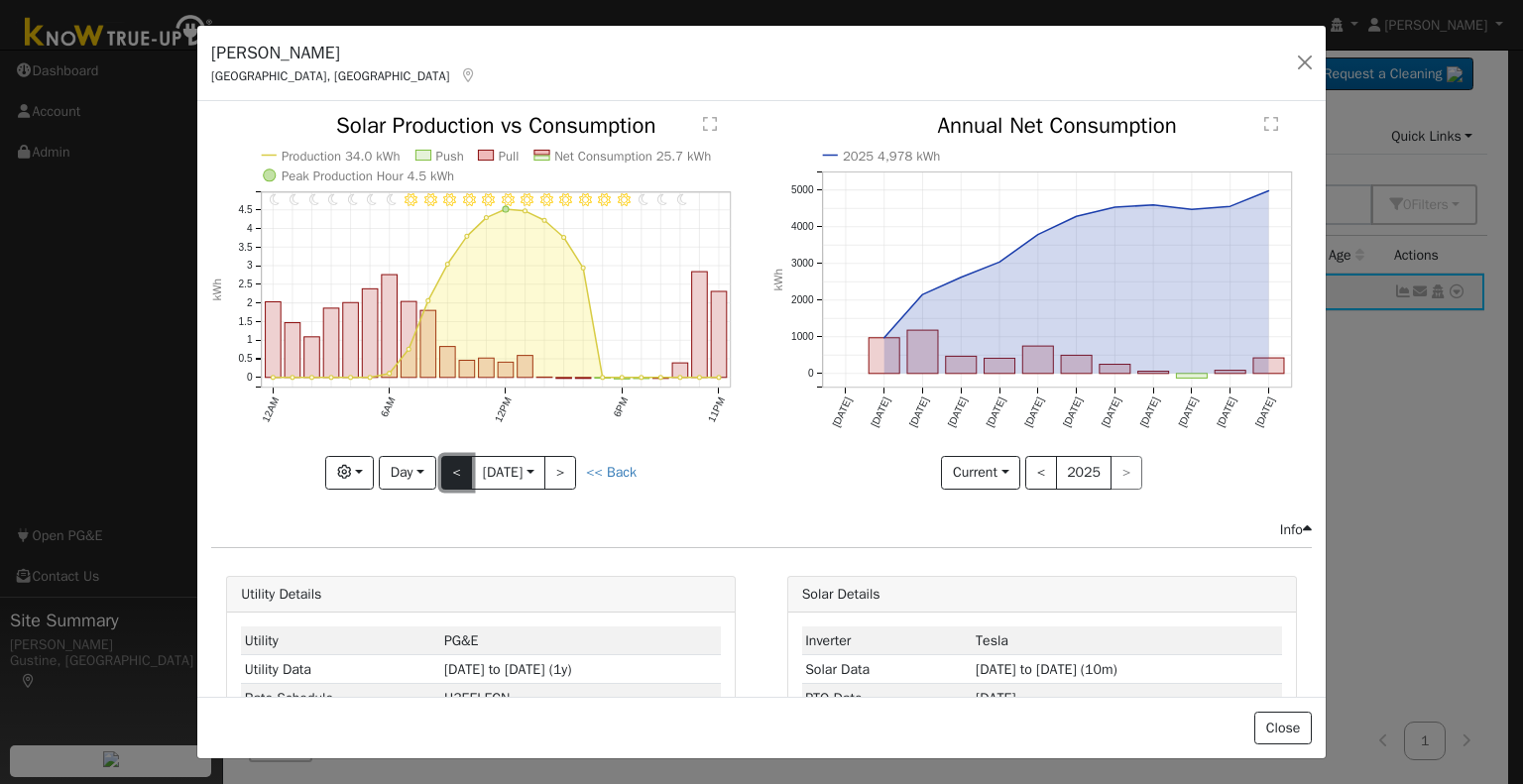 click on "<" at bounding box center (457, 473) 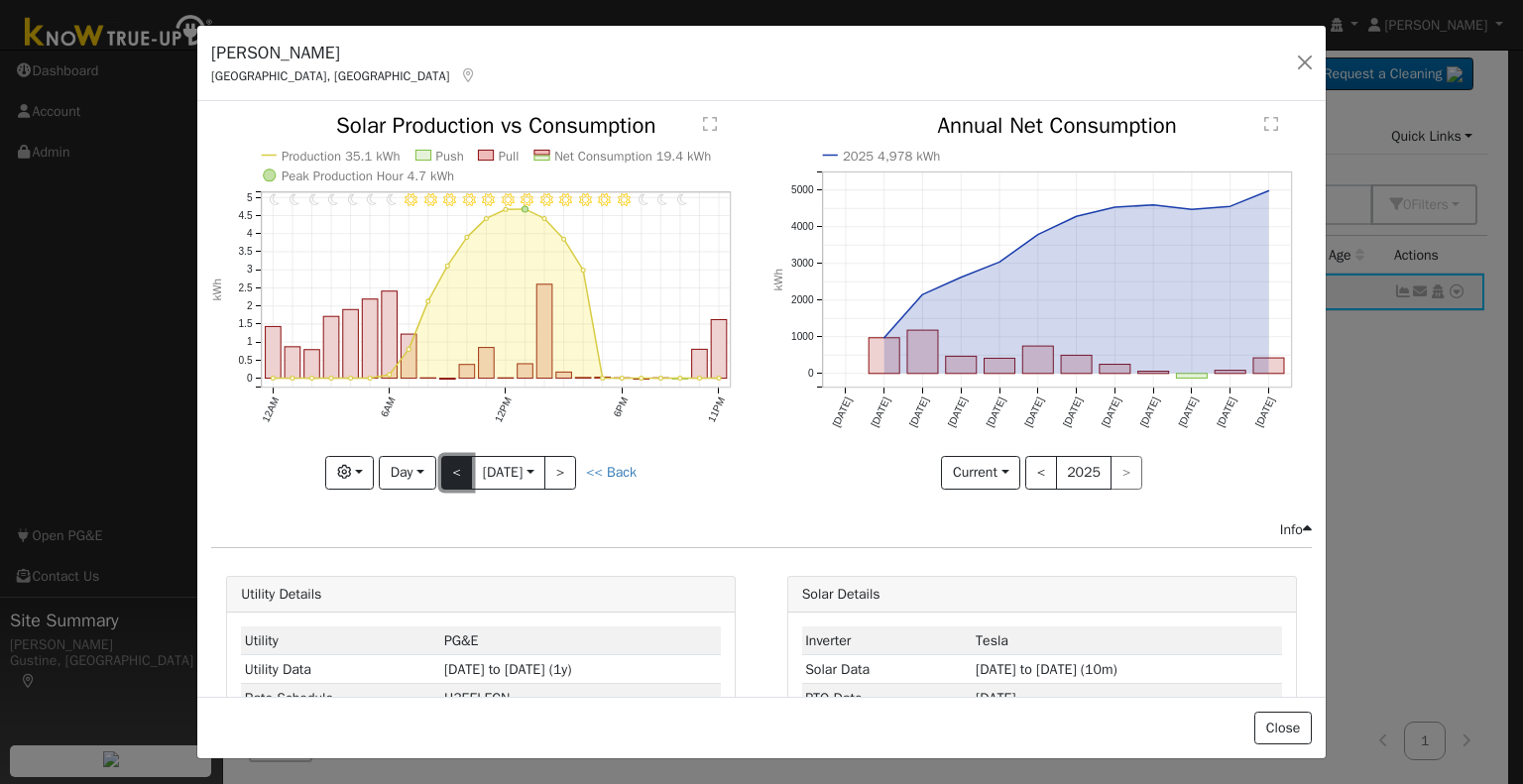click on "<" at bounding box center (457, 473) 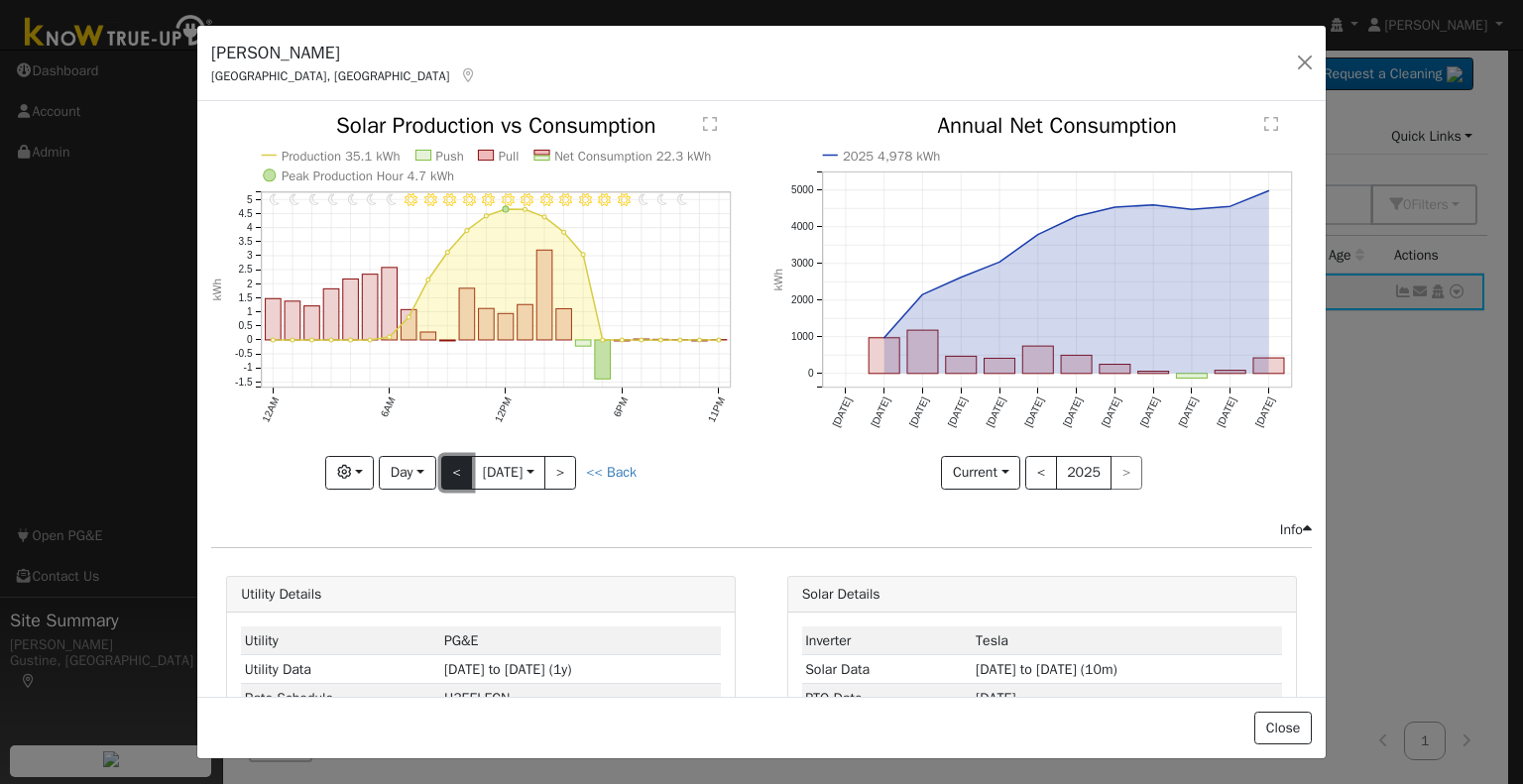 click on "<" at bounding box center [457, 473] 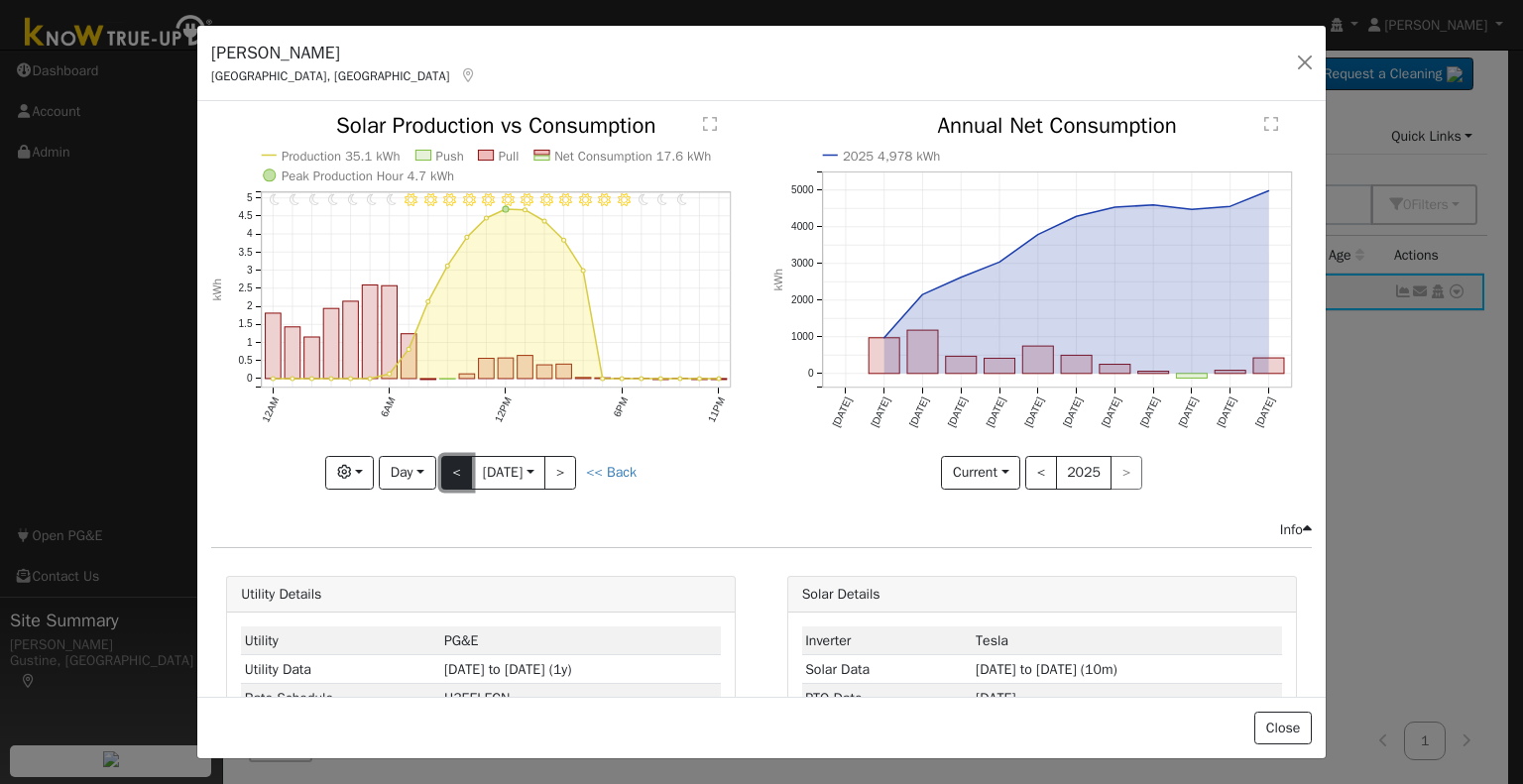 click on "<" at bounding box center [457, 473] 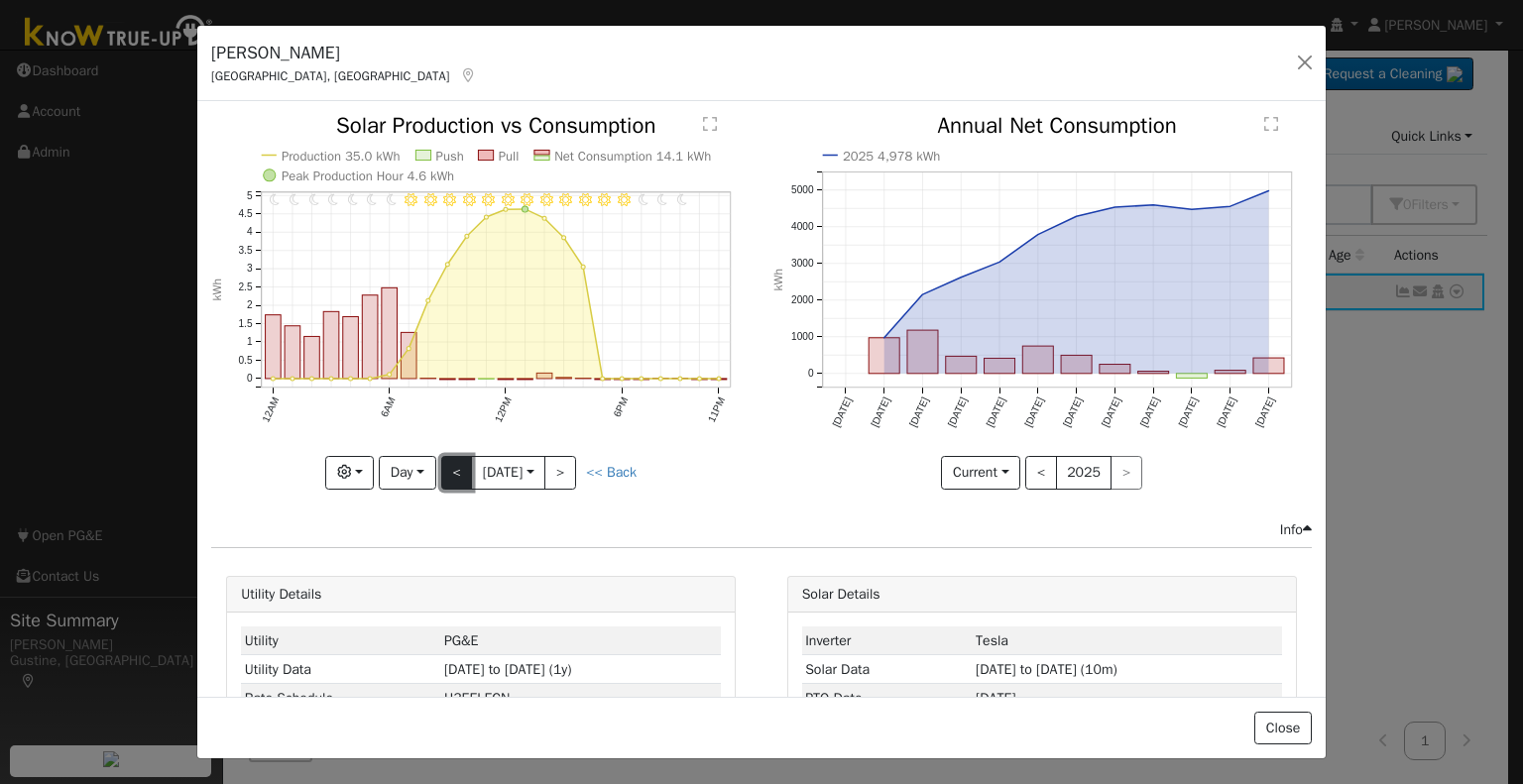 click on "<" at bounding box center [457, 473] 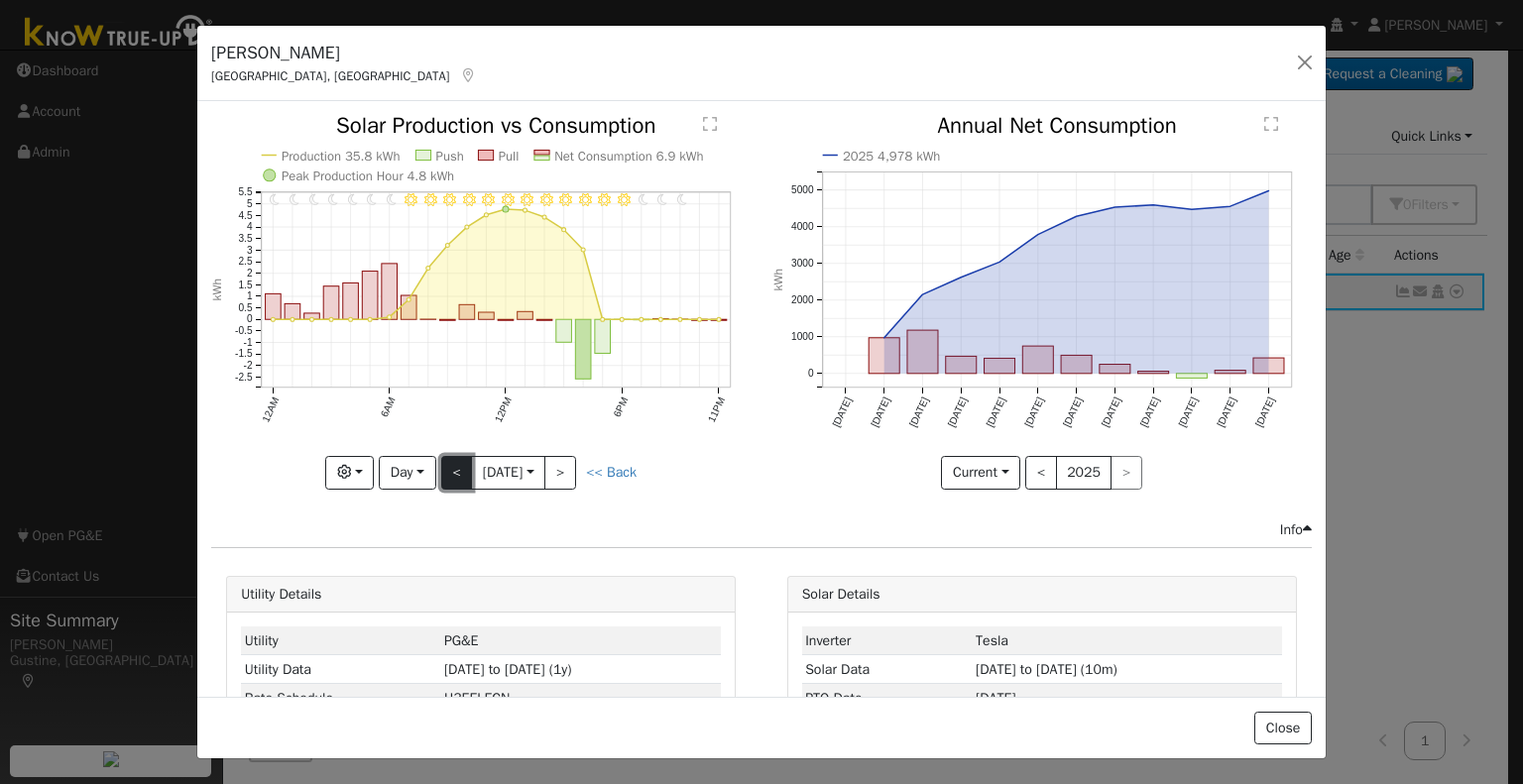 click on "<" at bounding box center [457, 473] 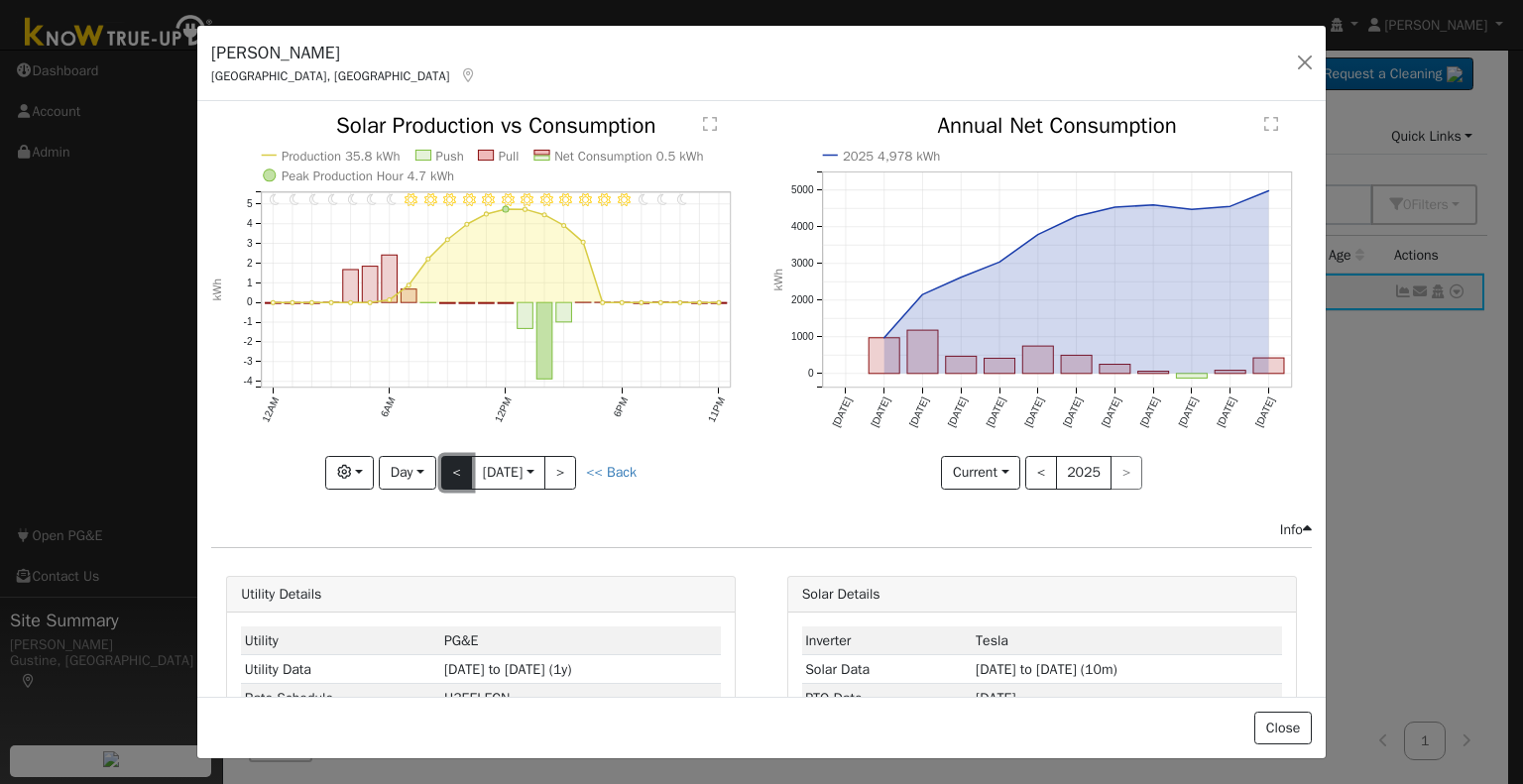 click on "<" at bounding box center [457, 473] 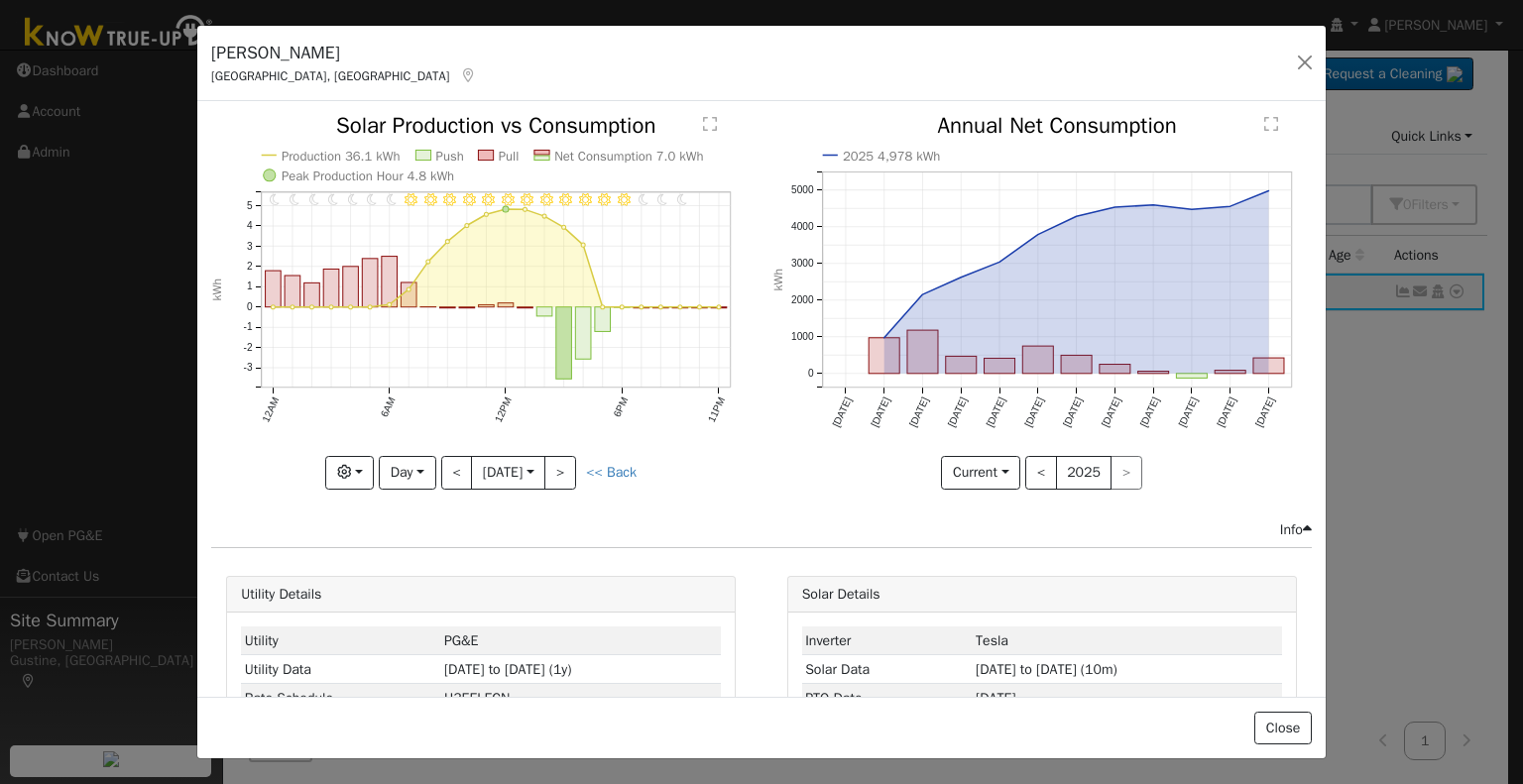 click on "[DATE]" at bounding box center (508, 473) 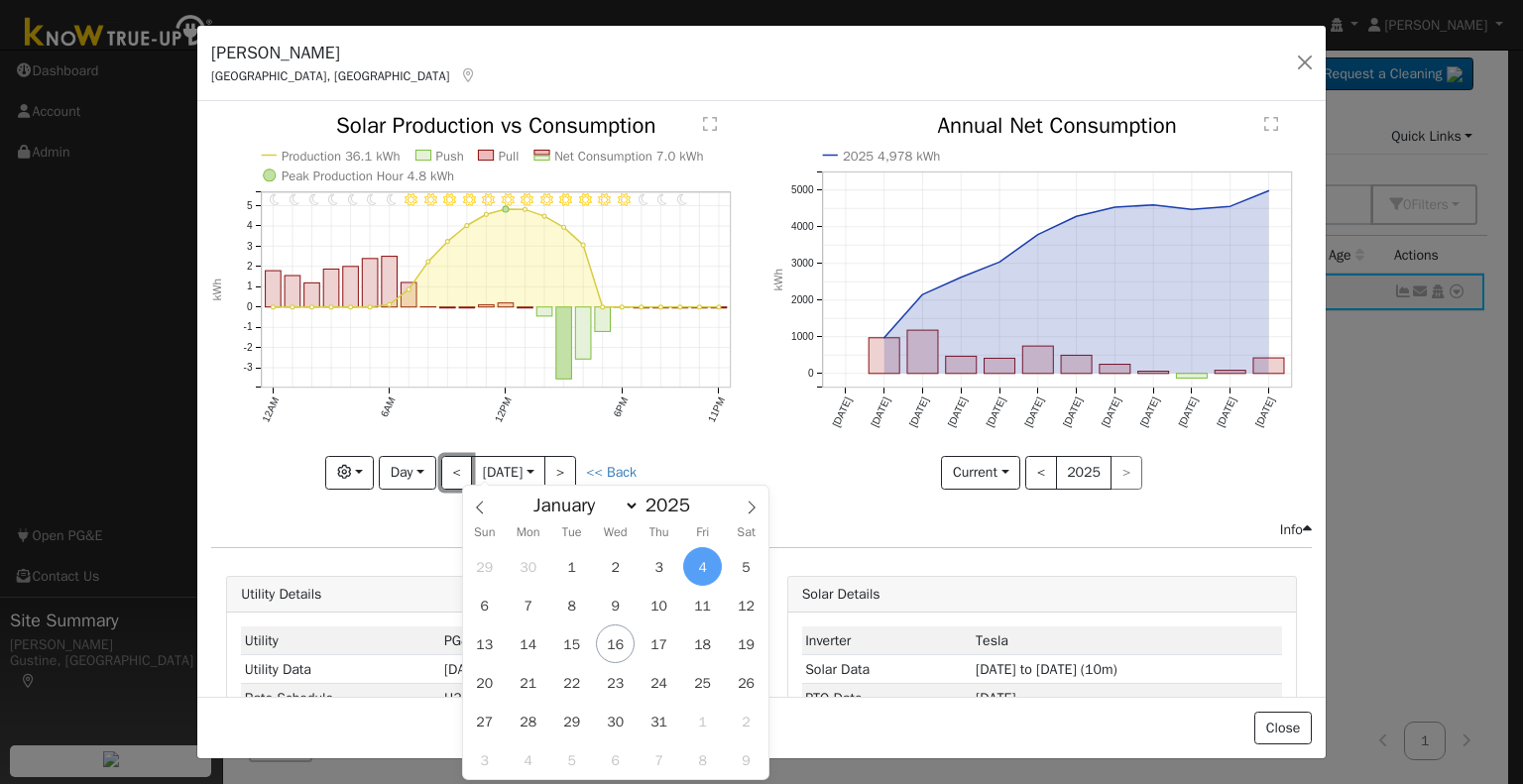 click on "<" at bounding box center [457, 473] 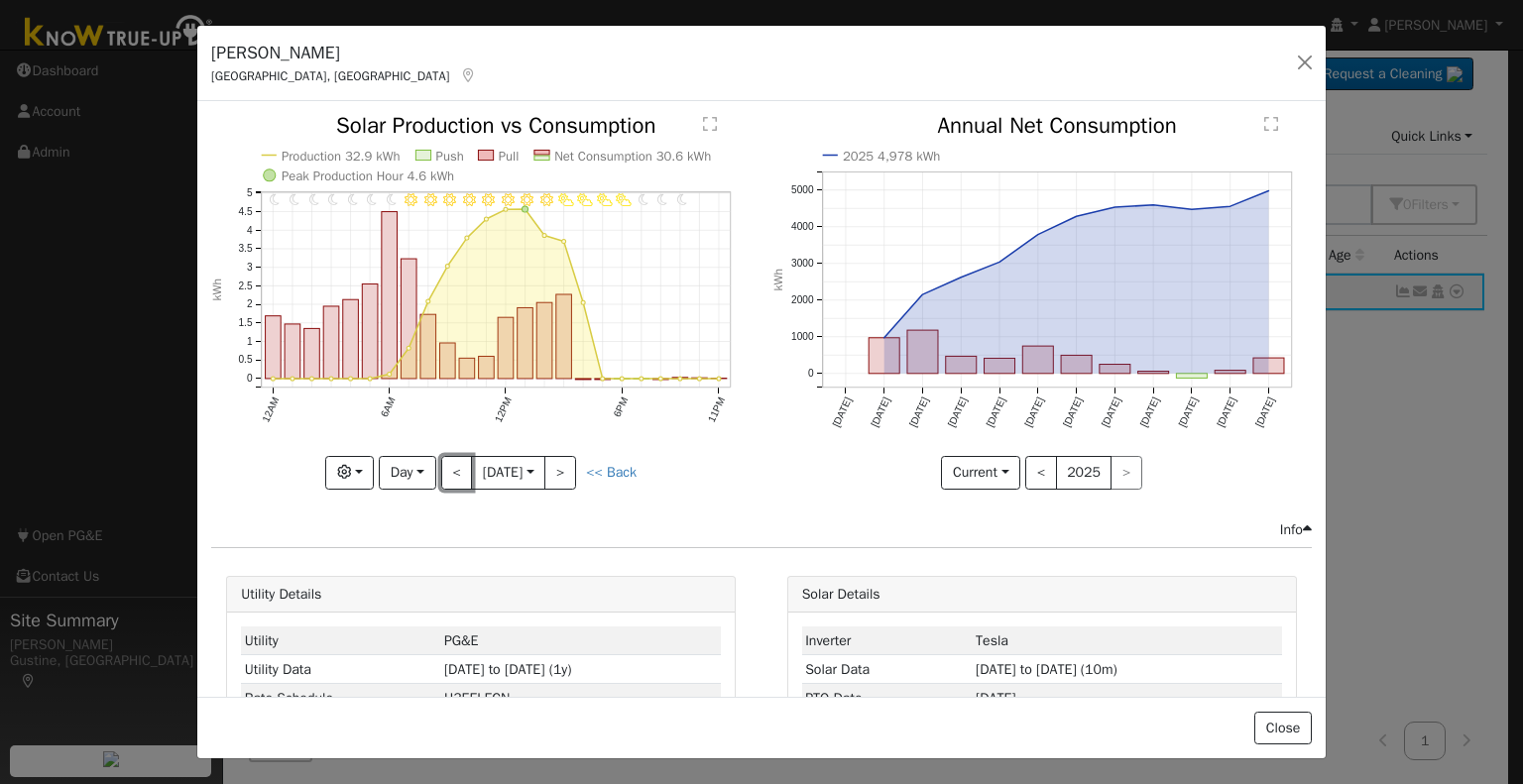 click on "<" at bounding box center [457, 473] 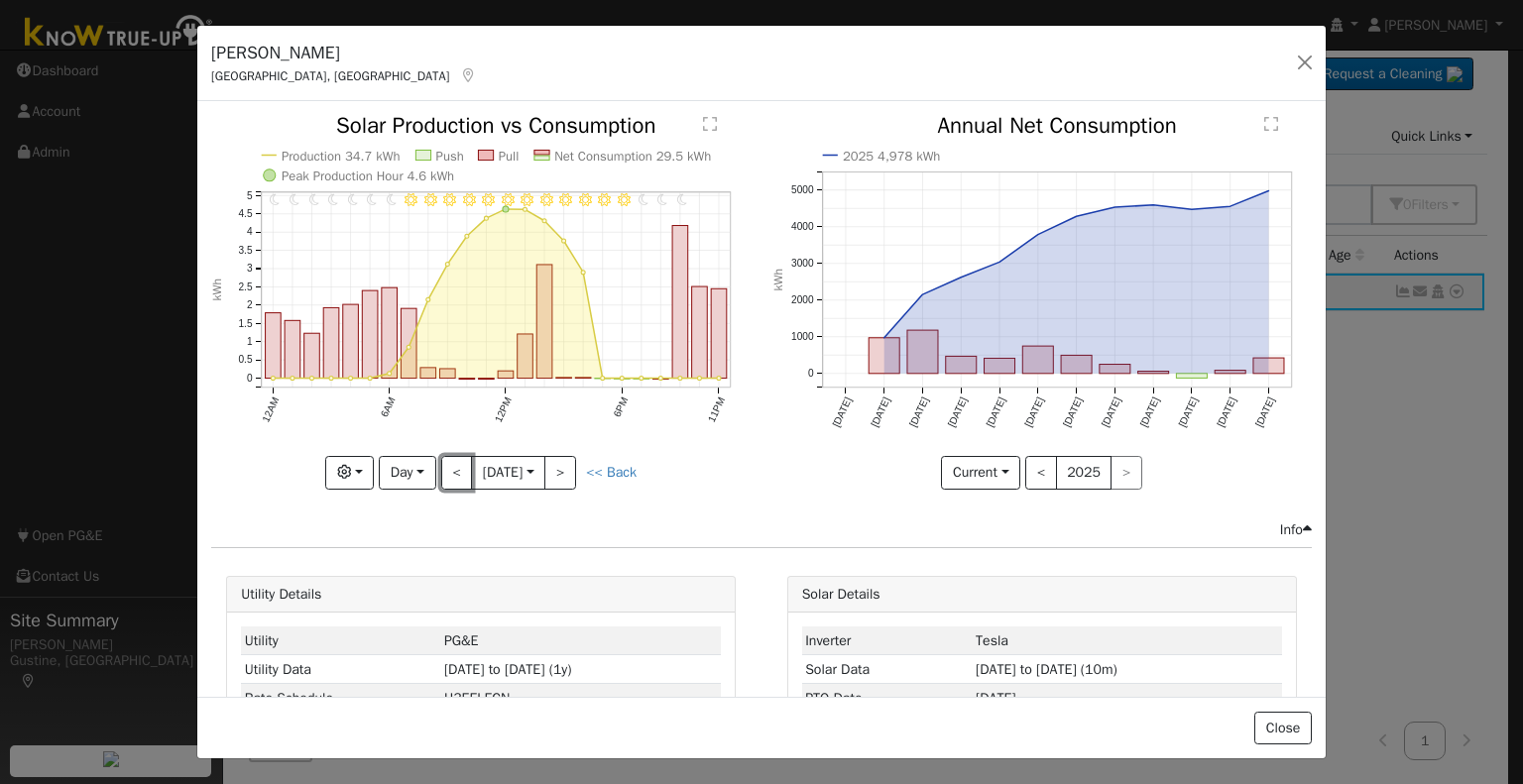 click on "<" at bounding box center [457, 473] 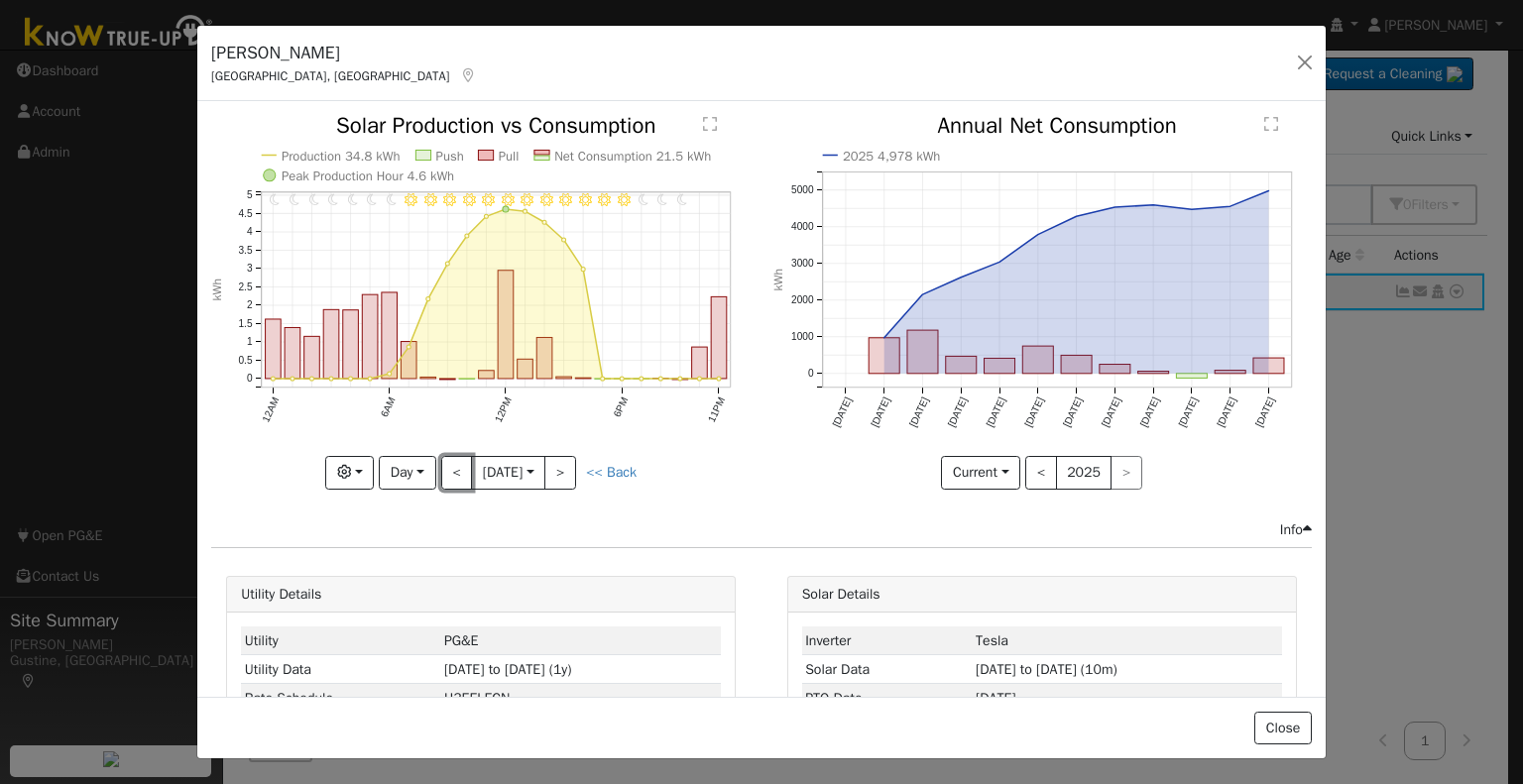 click on "<" at bounding box center (457, 473) 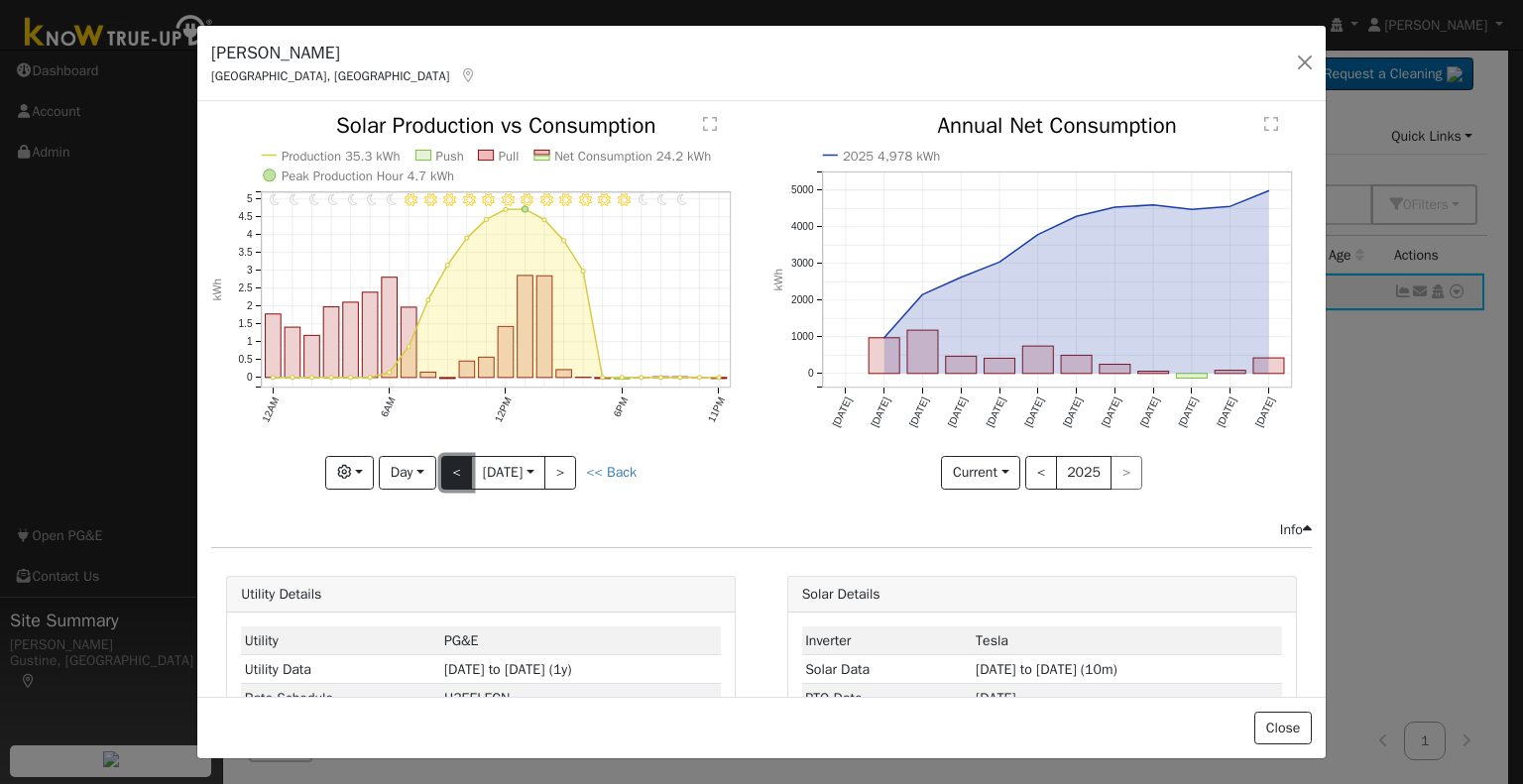 click on "<" at bounding box center (457, 473) 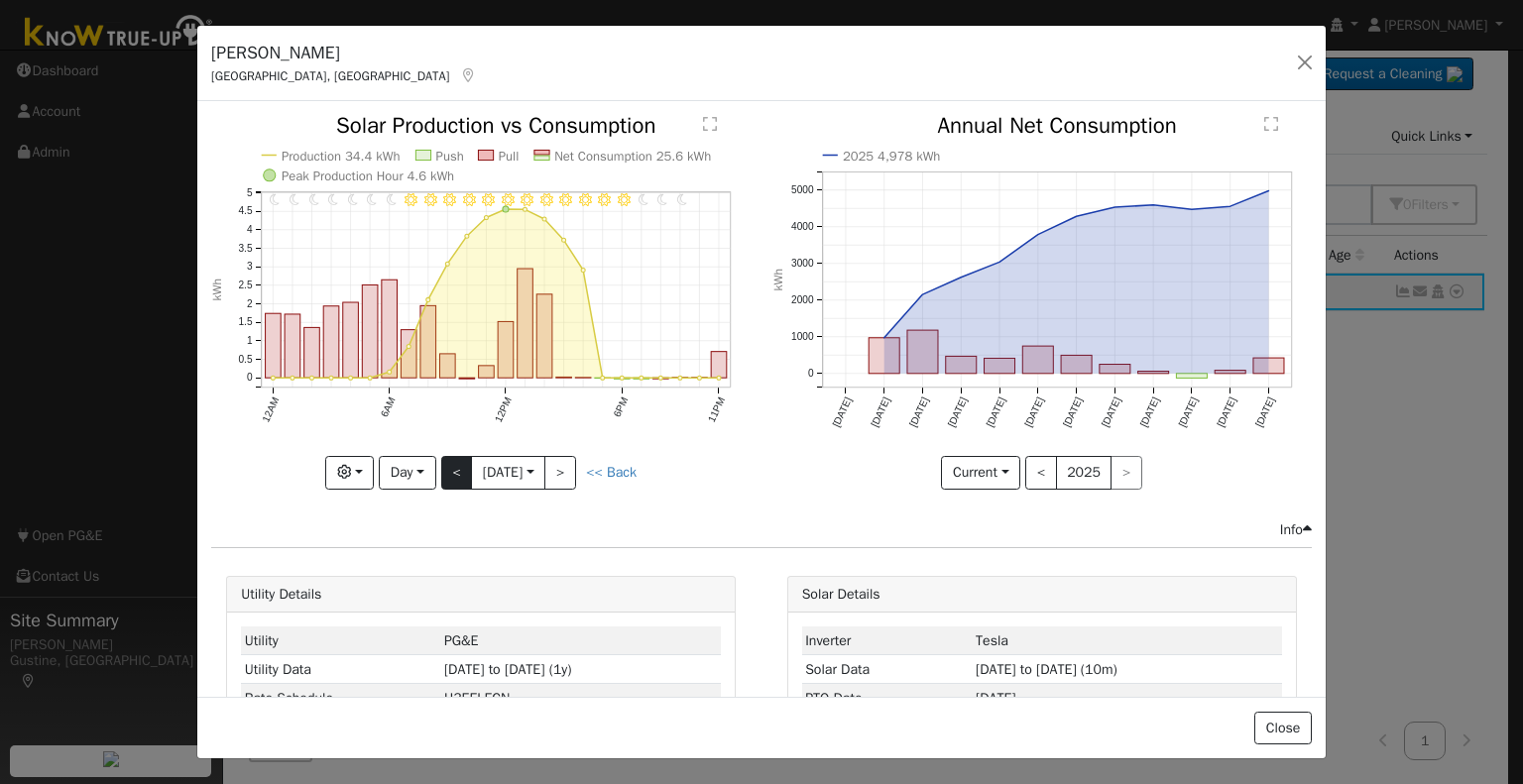 click at bounding box center [481, 301] 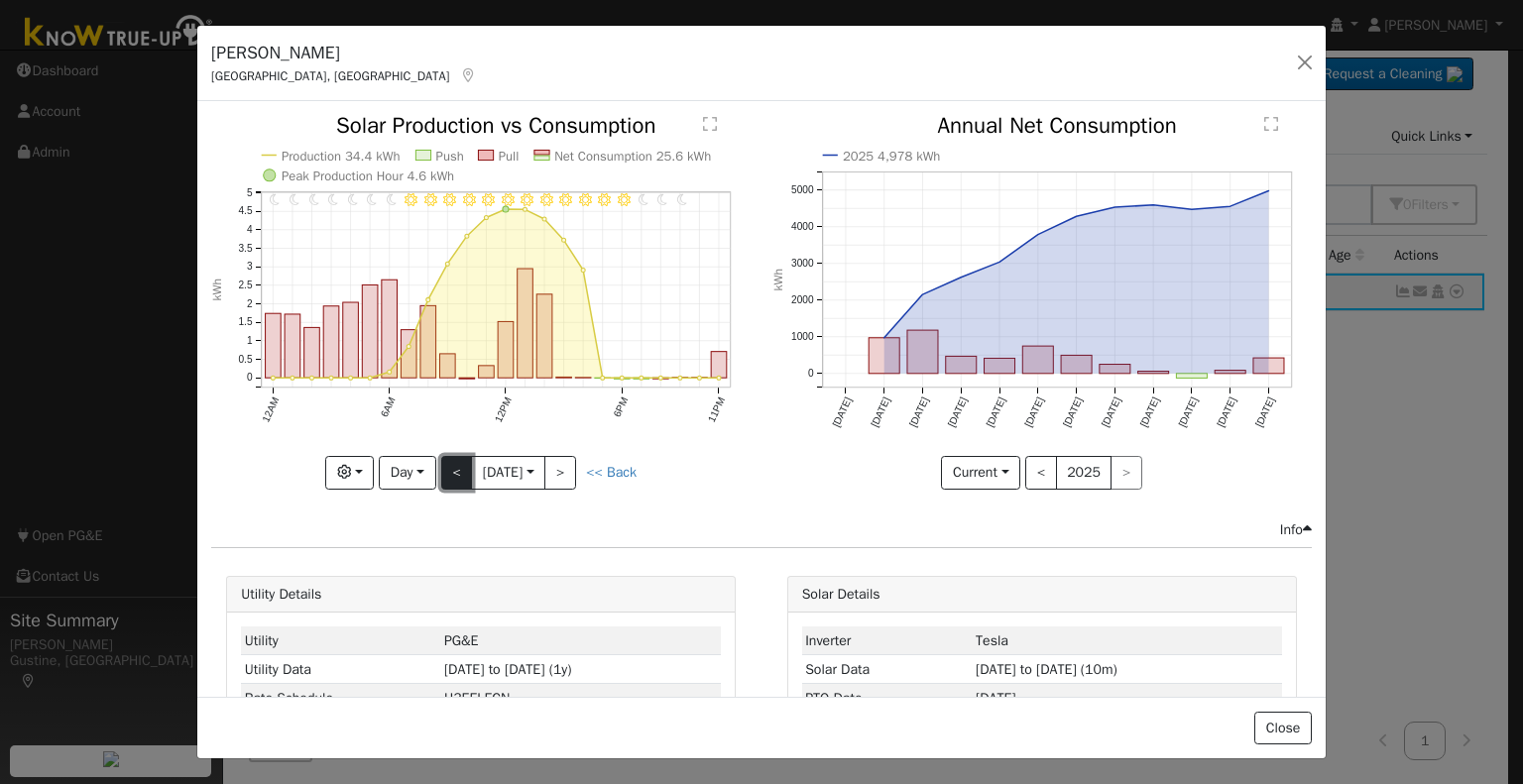 click on "<" at bounding box center [457, 473] 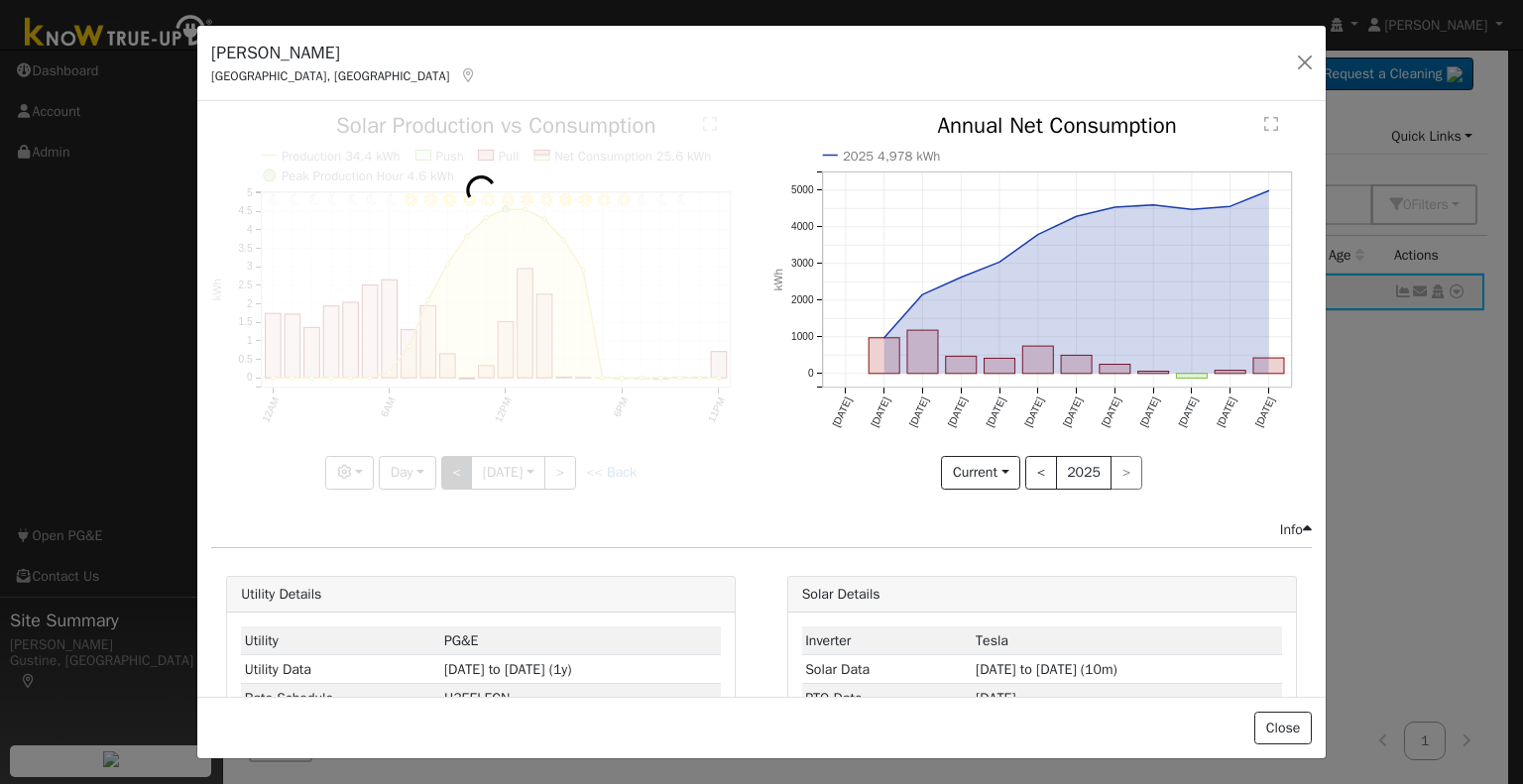 click at bounding box center (481, 301) 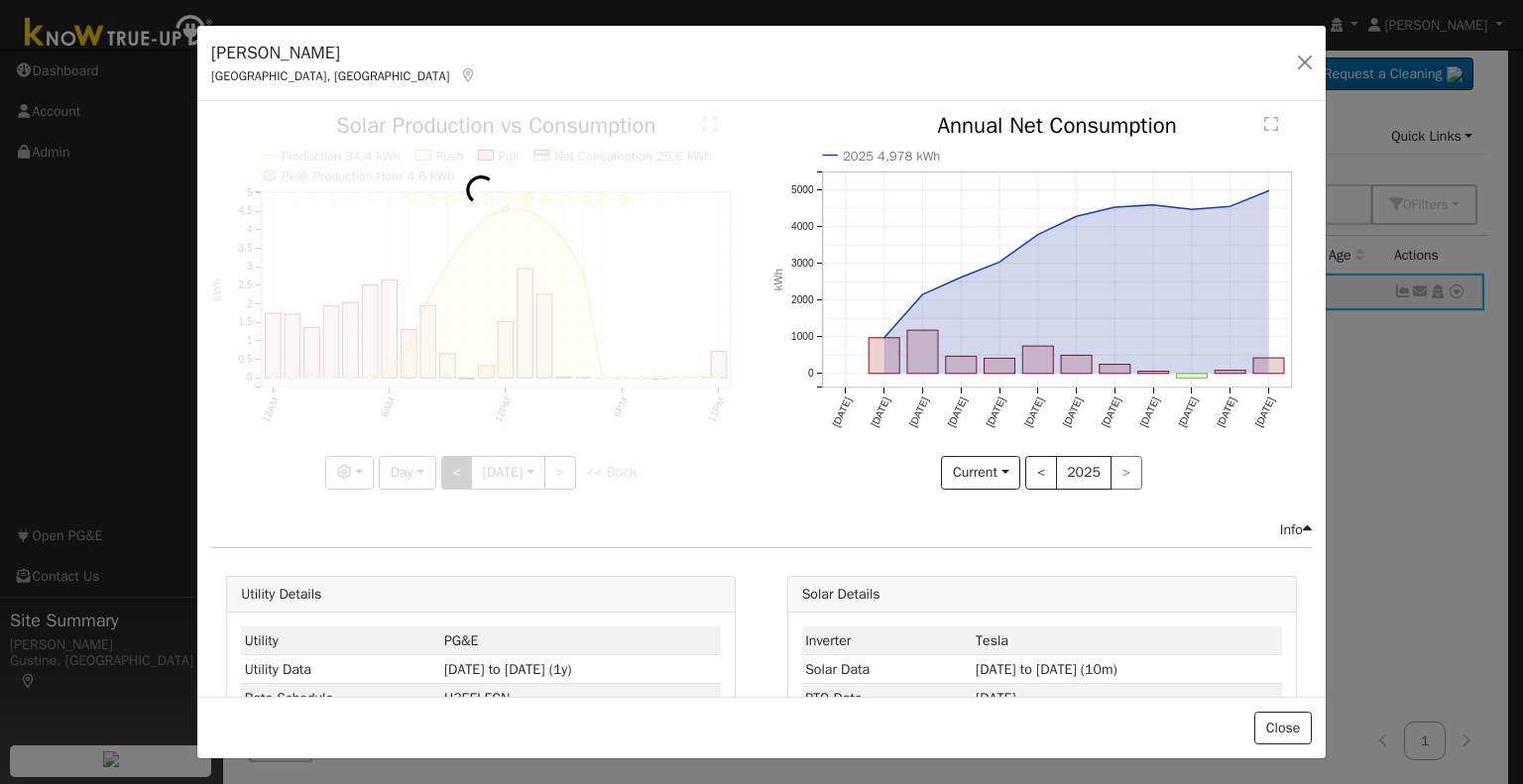 click at bounding box center [481, 301] 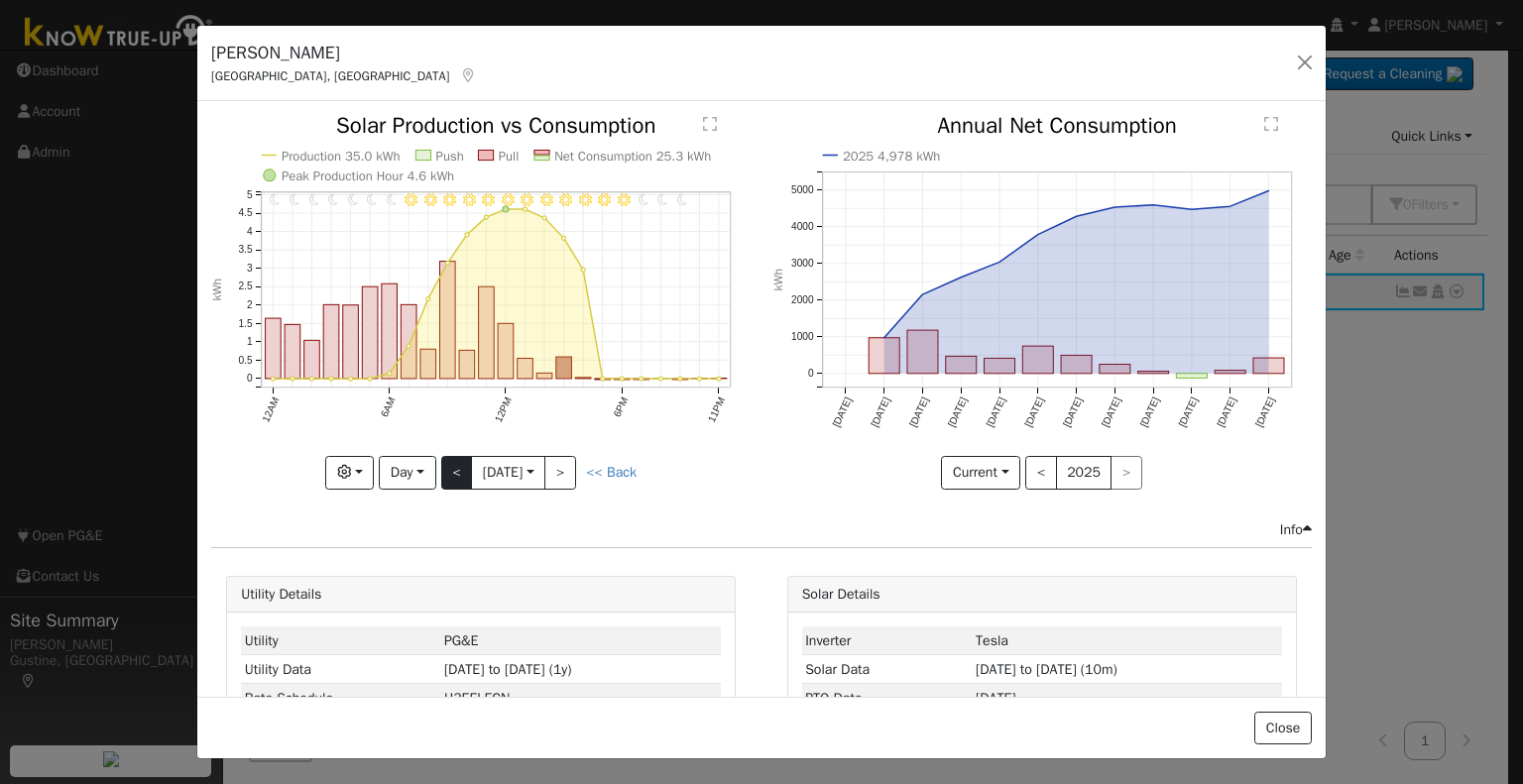click at bounding box center (481, 301) 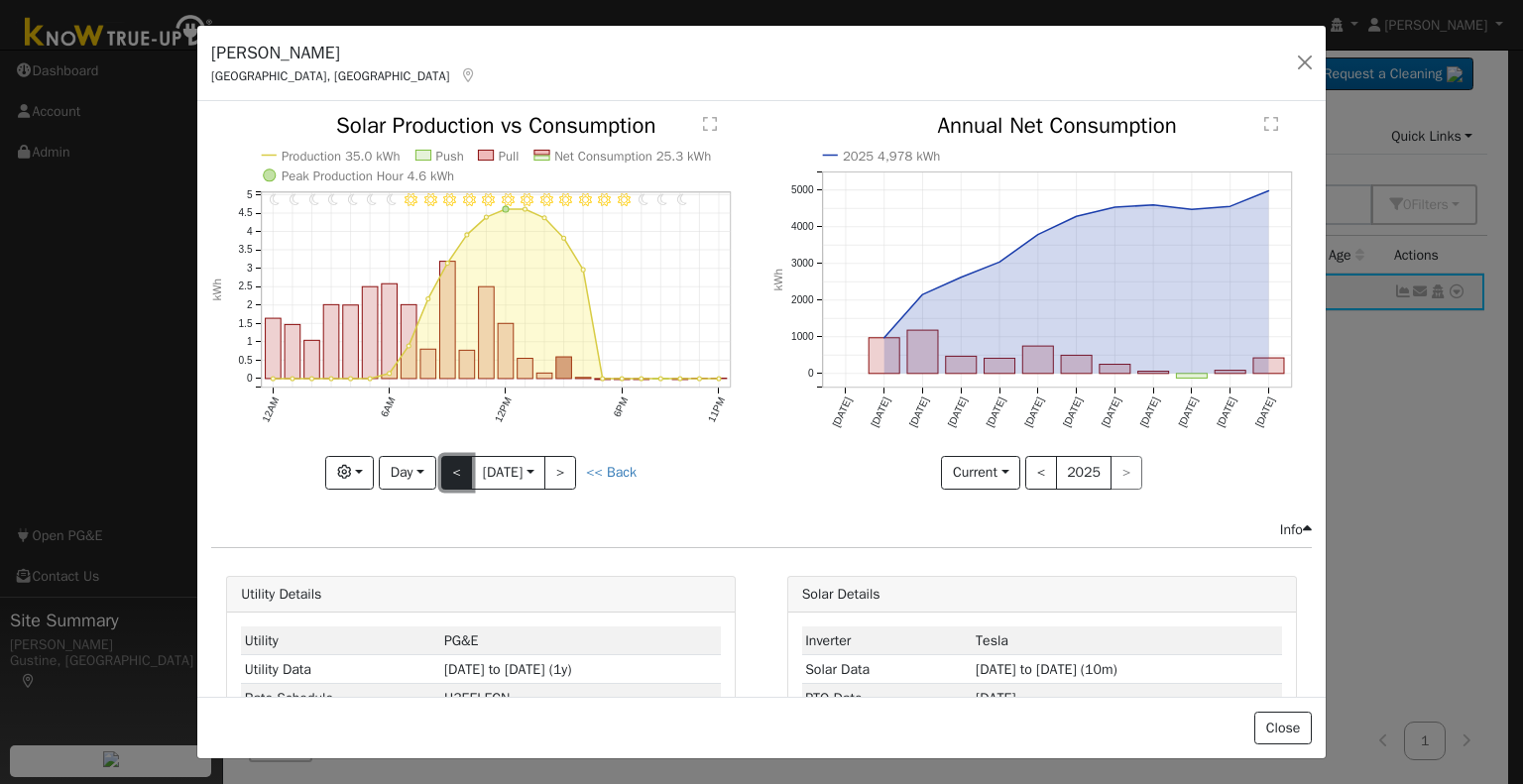 click on "<" at bounding box center [457, 473] 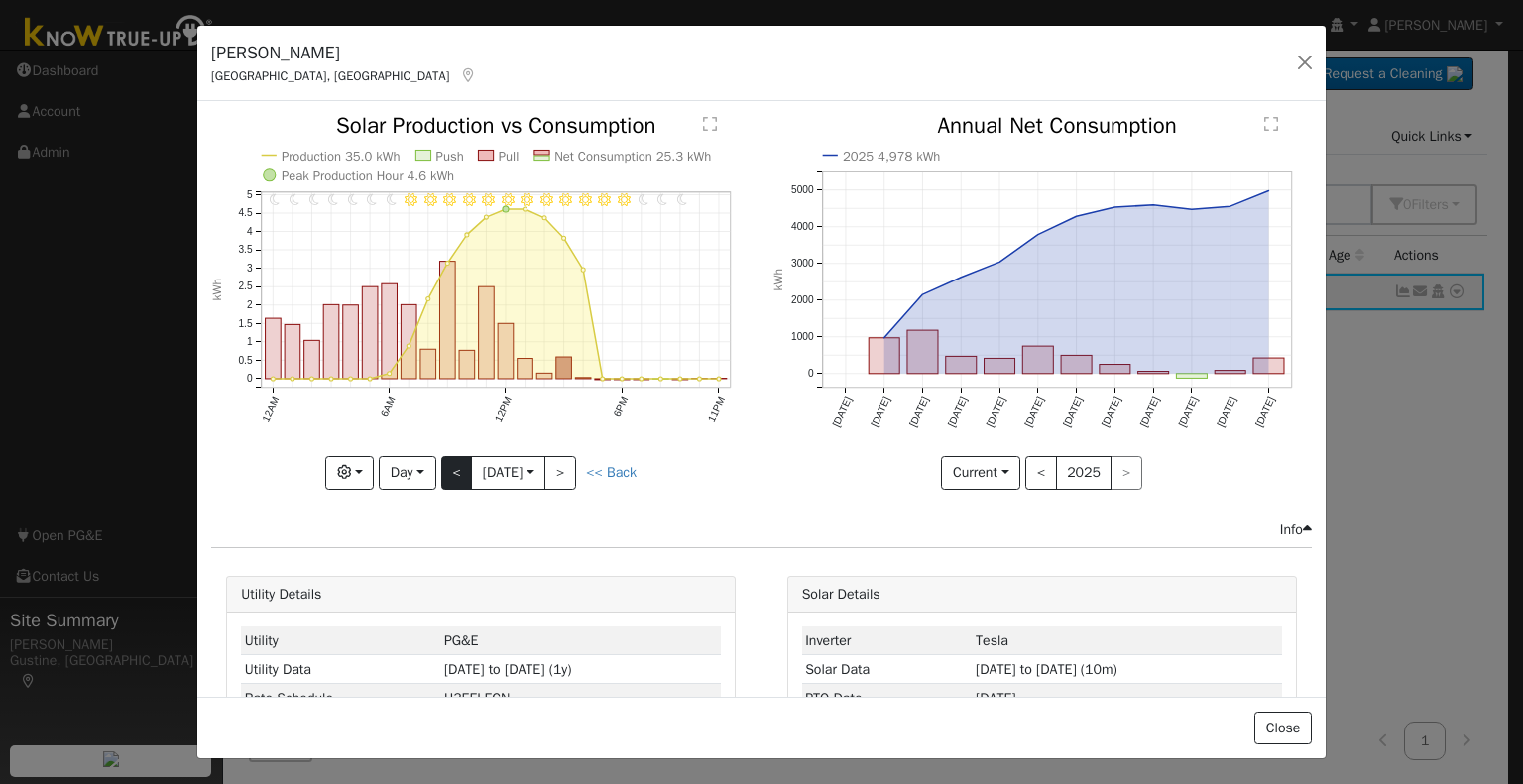 click at bounding box center [0, 0] 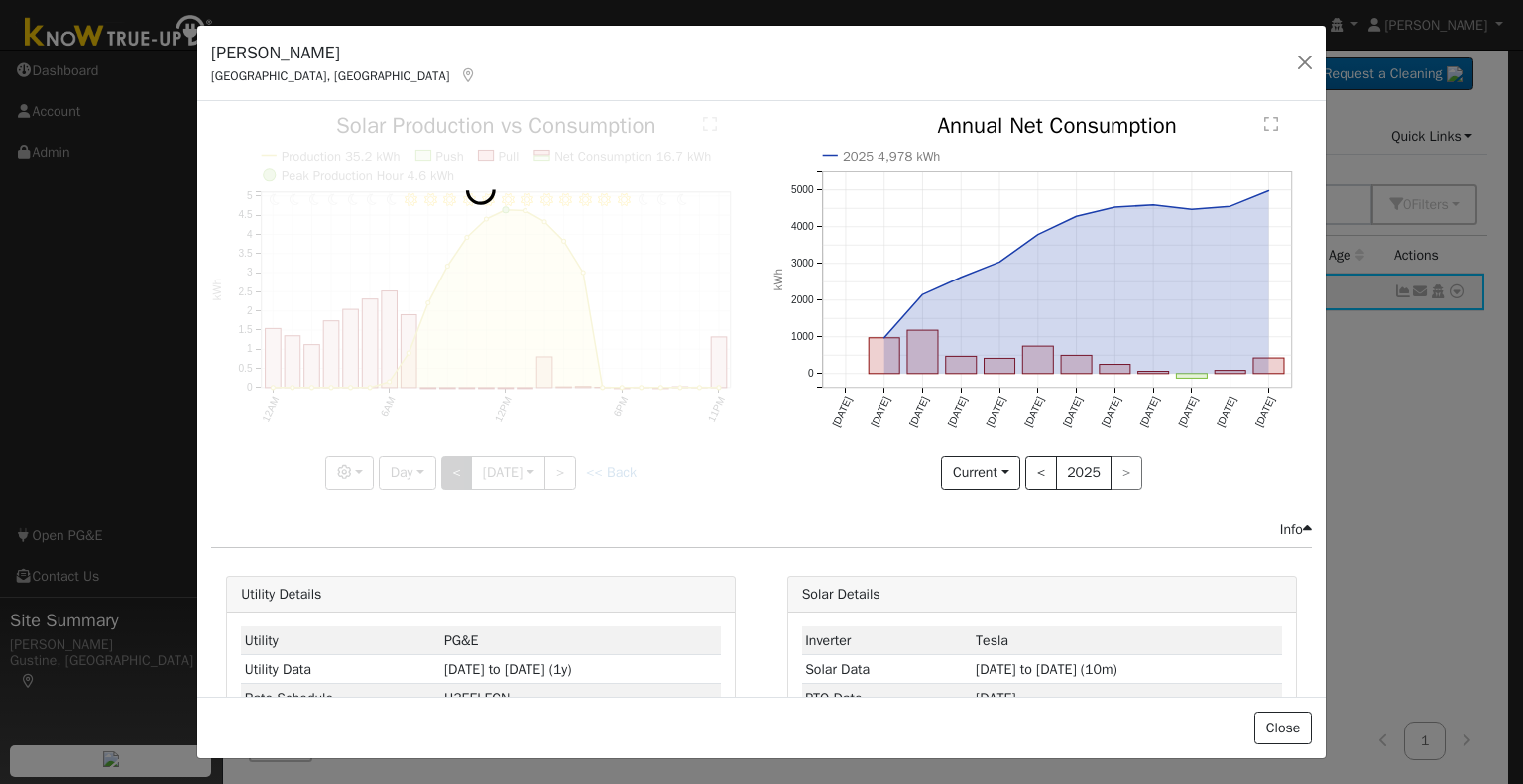 click at bounding box center (481, 301) 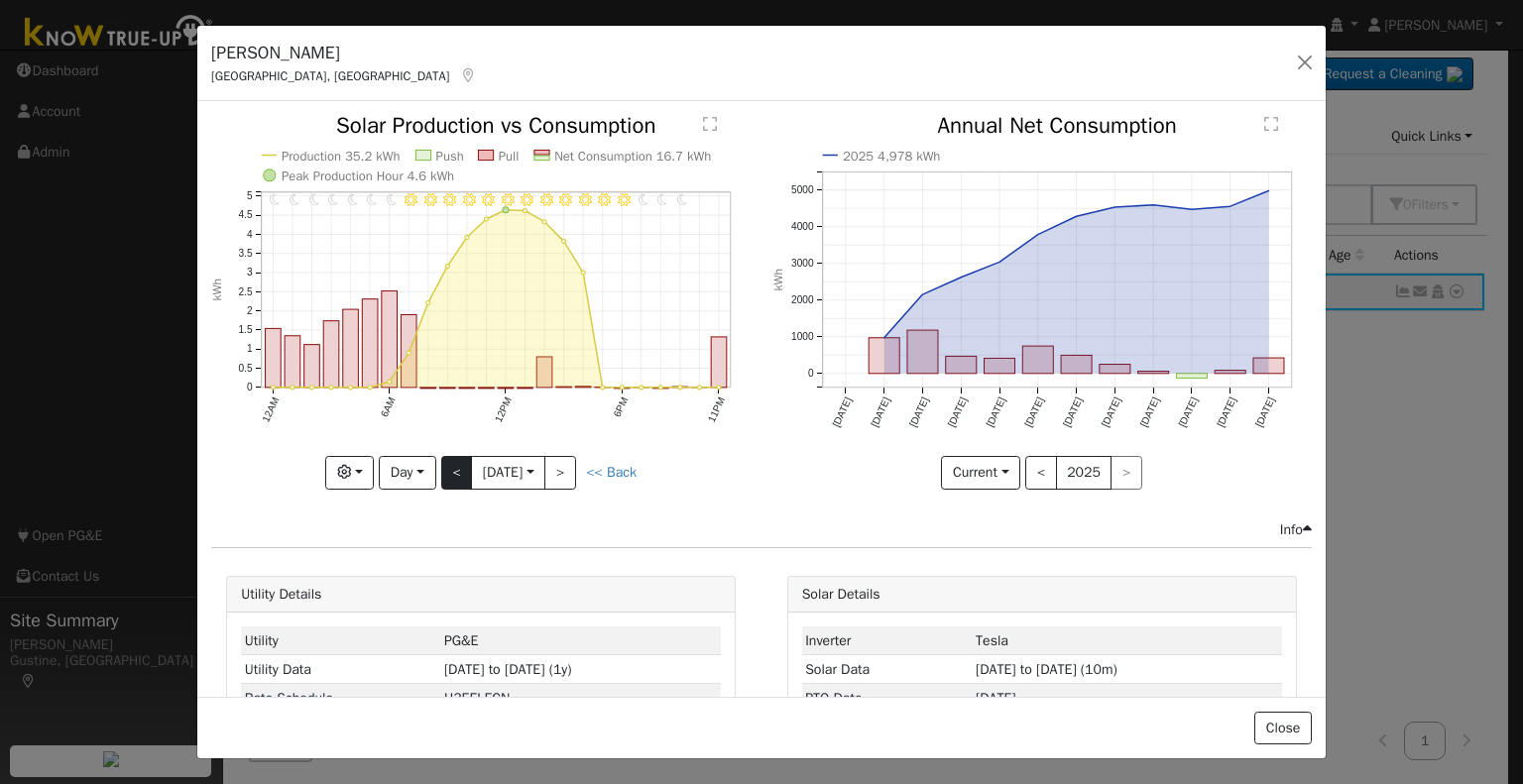 click on "11PM - undefined 10PM - undefined 9PM - Clear 8PM - Clear 7PM - Clear 6PM - Clear 5PM - Clear 4PM - Clear 3PM - Clear 2PM - Clear 1PM - Clear 12PM - Clear 11AM - Clear 10AM - Clear 9AM - Clear 8AM - Clear 7AM - Clear 6AM - Clear 5AM - Clear 4AM - Clear 3AM - Clear 2AM - Clear 1AM - Clear 12AM - Clear Production 35.2 kWh Push Pull Net Consumption 16.7 kWh Peak Production Hour 4.6 kWh 12AM 6AM 12PM 6PM 11PM 0 0.5 1 1.5 2 2.5 3 3.5 4 4.5 5  Solar Production vs Consumption kWh onclick="" onclick="" onclick="" onclick="" onclick="" onclick="" onclick="" onclick="" onclick="" onclick="" onclick="" onclick="" onclick="" onclick="" onclick="" onclick="" onclick="" onclick="" onclick="" onclick="" onclick="" onclick="" onclick="" onclick="" onclick="" onclick="" onclick="" onclick="" onclick="" onclick="" onclick="" onclick="" onclick="" onclick="" onclick="" onclick="" onclick="" onclick="" onclick="" onclick="" onclick="" onclick="" onclick="" onclick="" onclick="" onclick="" onclick="" onclick="" Graphs Options" 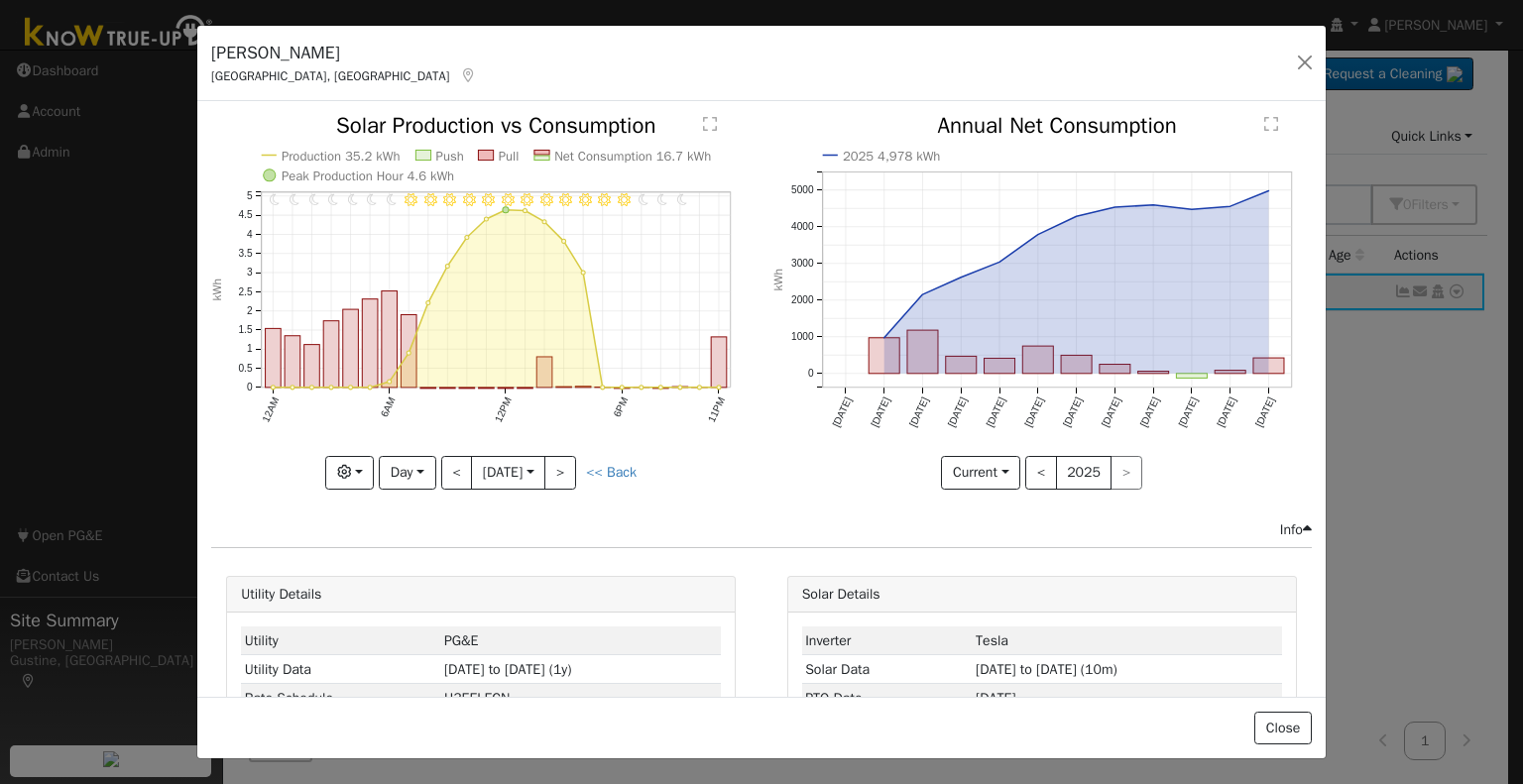 click on "11PM - undefined 10PM - undefined 9PM - Clear 8PM - Clear 7PM - Clear 6PM - Clear 5PM - Clear 4PM - Clear 3PM - Clear 2PM - Clear 1PM - Clear 12PM - Clear 11AM - Clear 10AM - Clear 9AM - Clear 8AM - Clear 7AM - Clear 6AM - Clear 5AM - Clear 4AM - Clear 3AM - Clear 2AM - Clear 1AM - Clear 12AM - Clear Production 35.2 kWh Push Pull Net Consumption 16.7 kWh Peak Production Hour 4.6 kWh 12AM 6AM 12PM 6PM 11PM 0 0.5 1 1.5 2 2.5 3 3.5 4 4.5 5  Solar Production vs Consumption kWh onclick="" onclick="" onclick="" onclick="" onclick="" onclick="" onclick="" onclick="" onclick="" onclick="" onclick="" onclick="" onclick="" onclick="" onclick="" onclick="" onclick="" onclick="" onclick="" onclick="" onclick="" onclick="" onclick="" onclick="" onclick="" onclick="" onclick="" onclick="" onclick="" onclick="" onclick="" onclick="" onclick="" onclick="" onclick="" onclick="" onclick="" onclick="" onclick="" onclick="" onclick="" onclick="" onclick="" onclick="" onclick="" onclick="" onclick="" onclick=""" 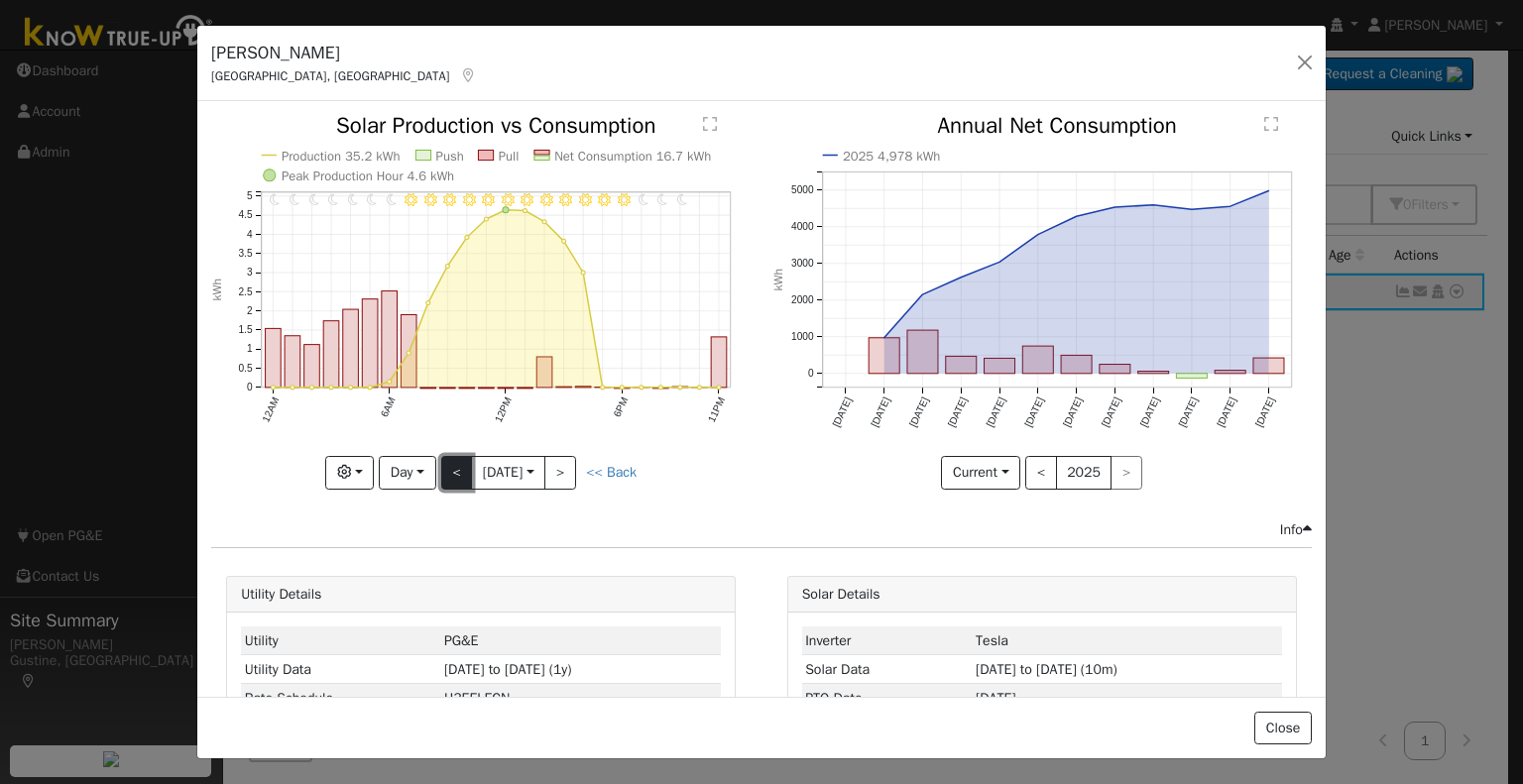 click on "<" at bounding box center (457, 473) 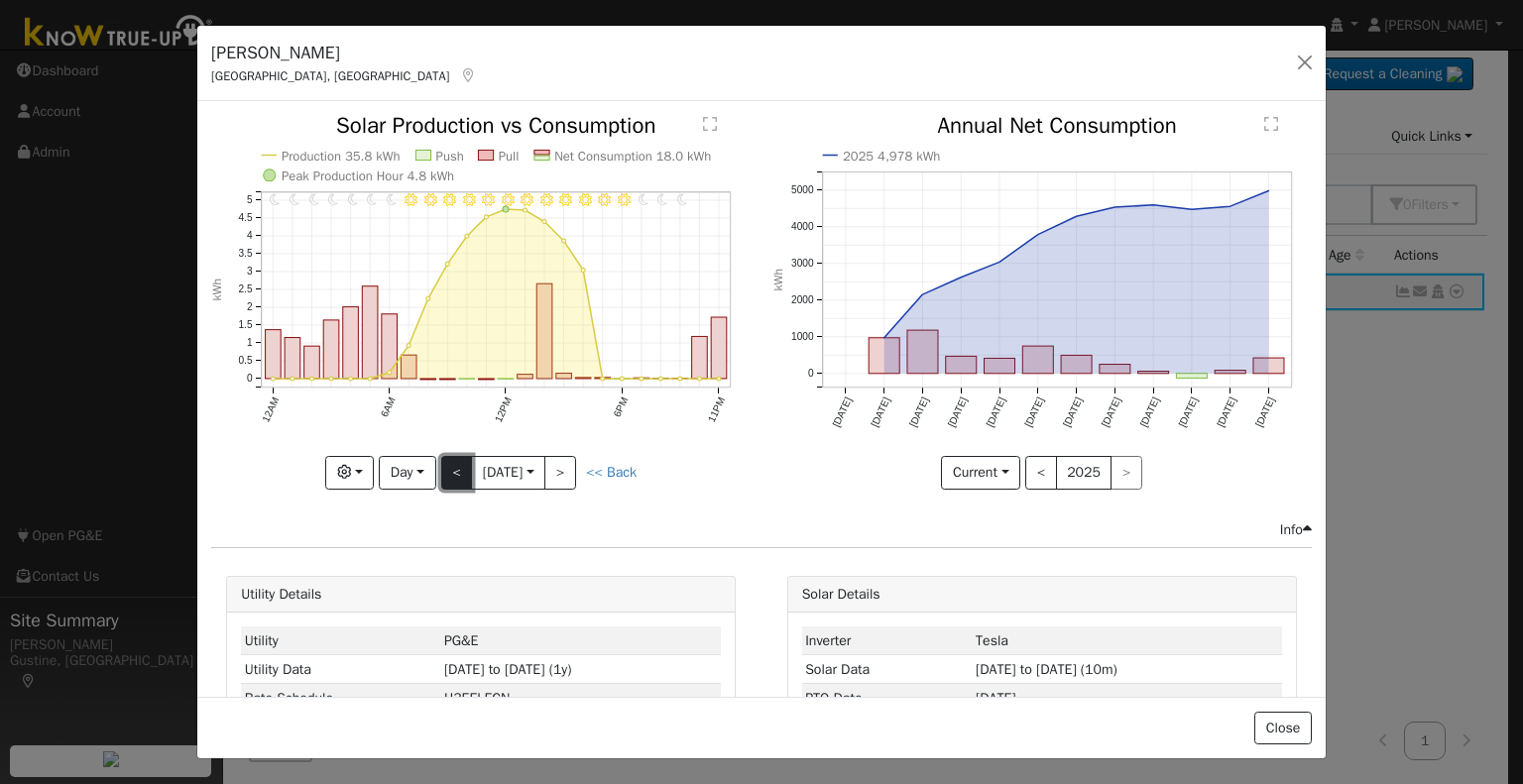 click on "<" at bounding box center (457, 473) 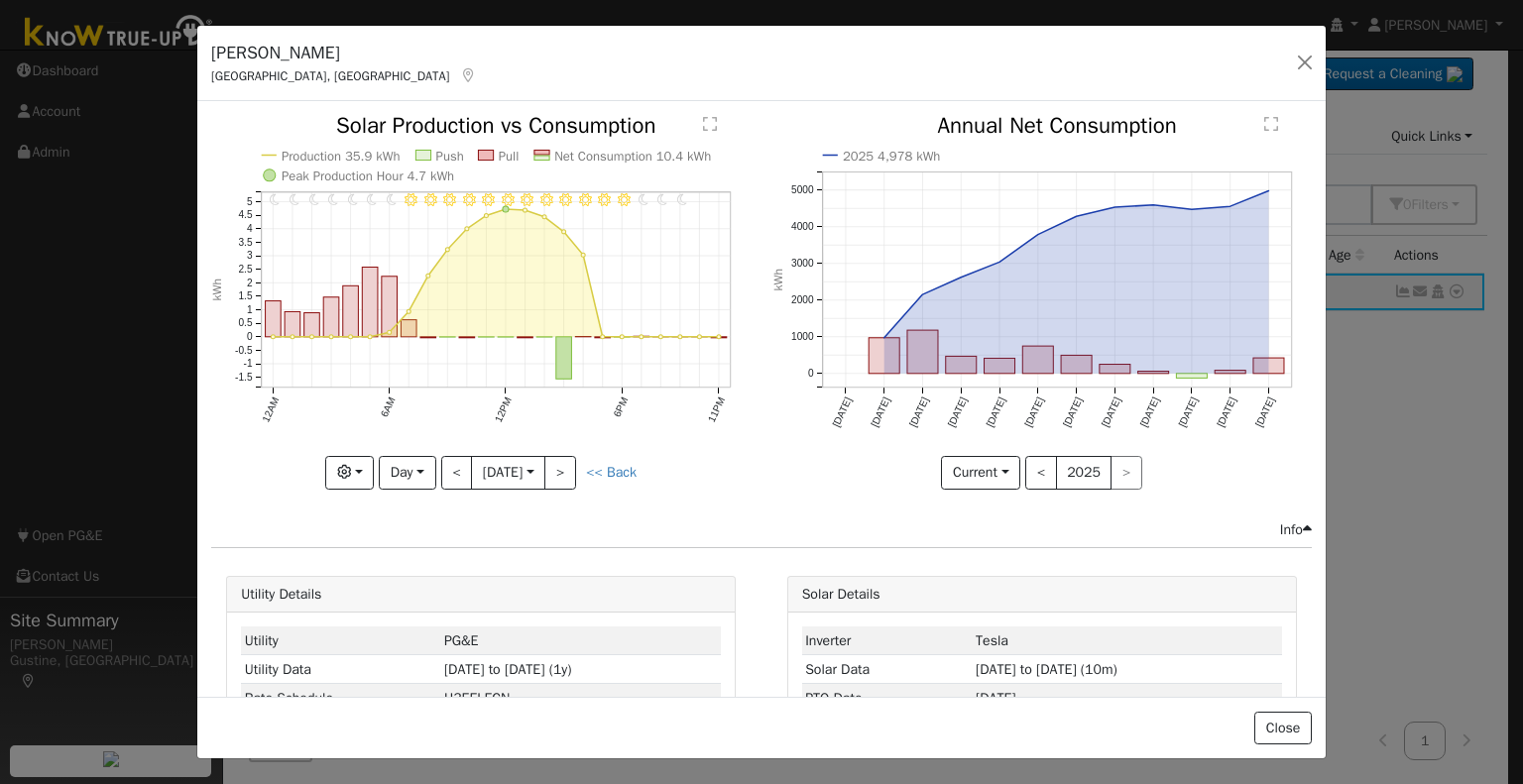 click at bounding box center (481, 301) 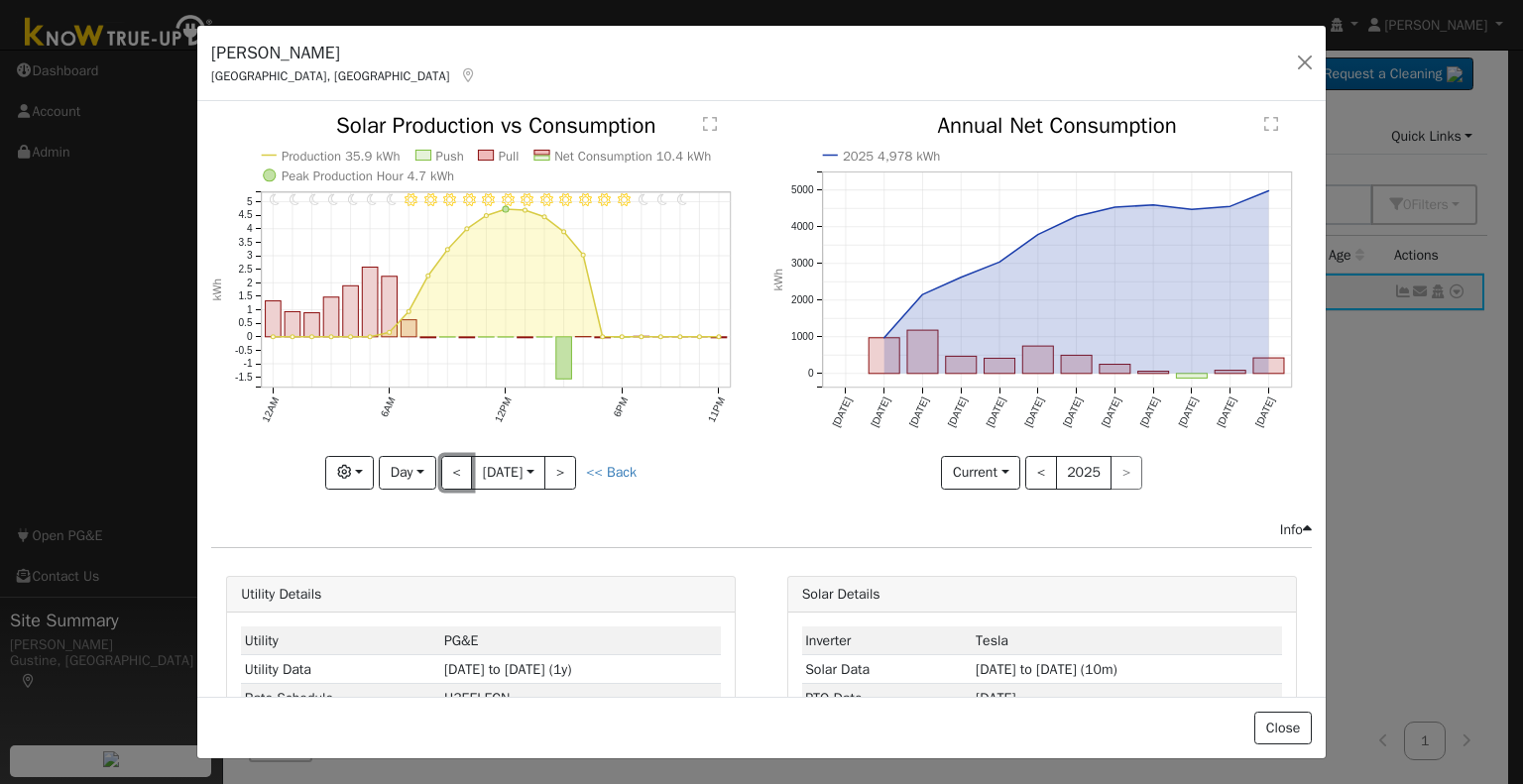 click on "<" at bounding box center (457, 473) 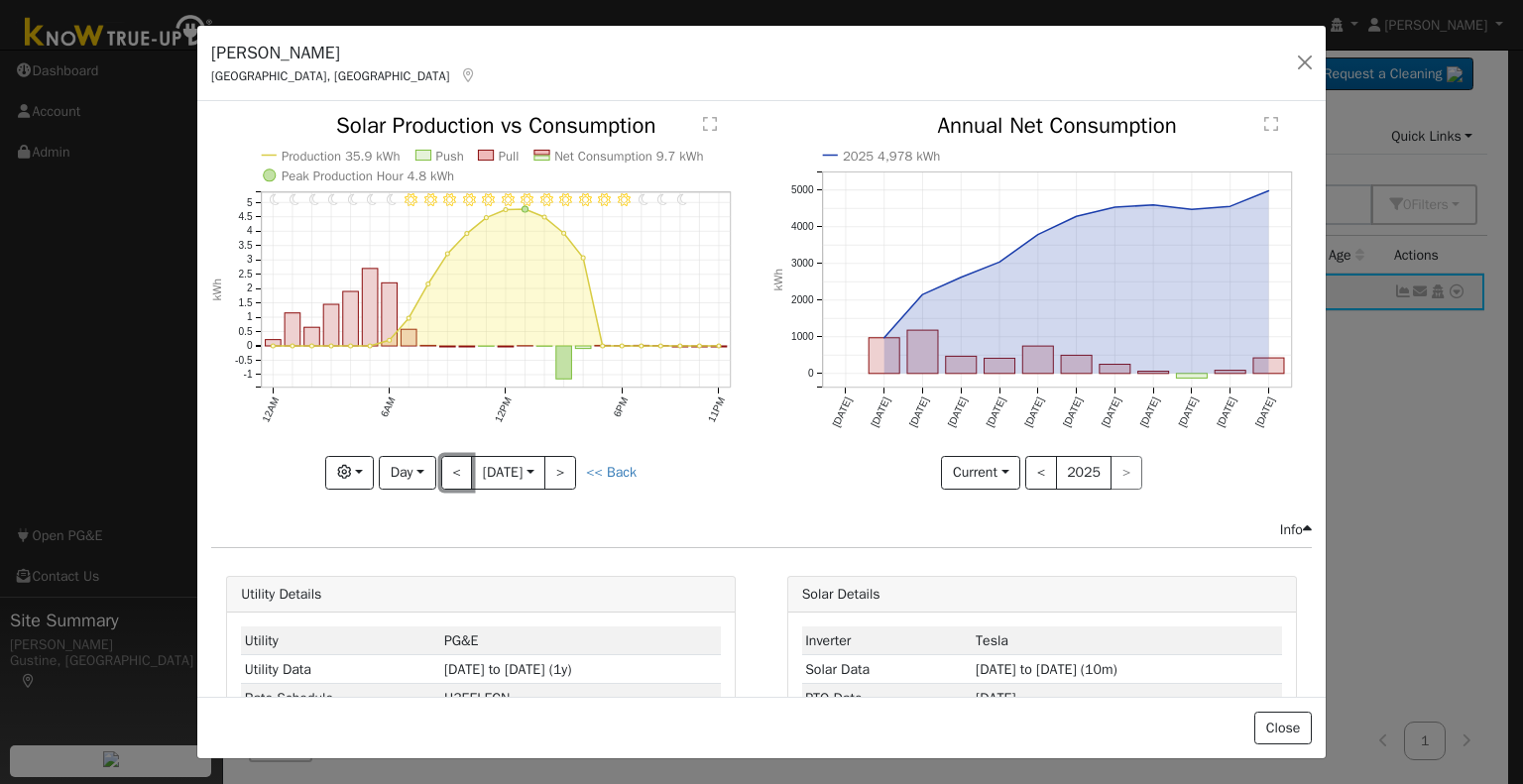 click on "<" at bounding box center (457, 473) 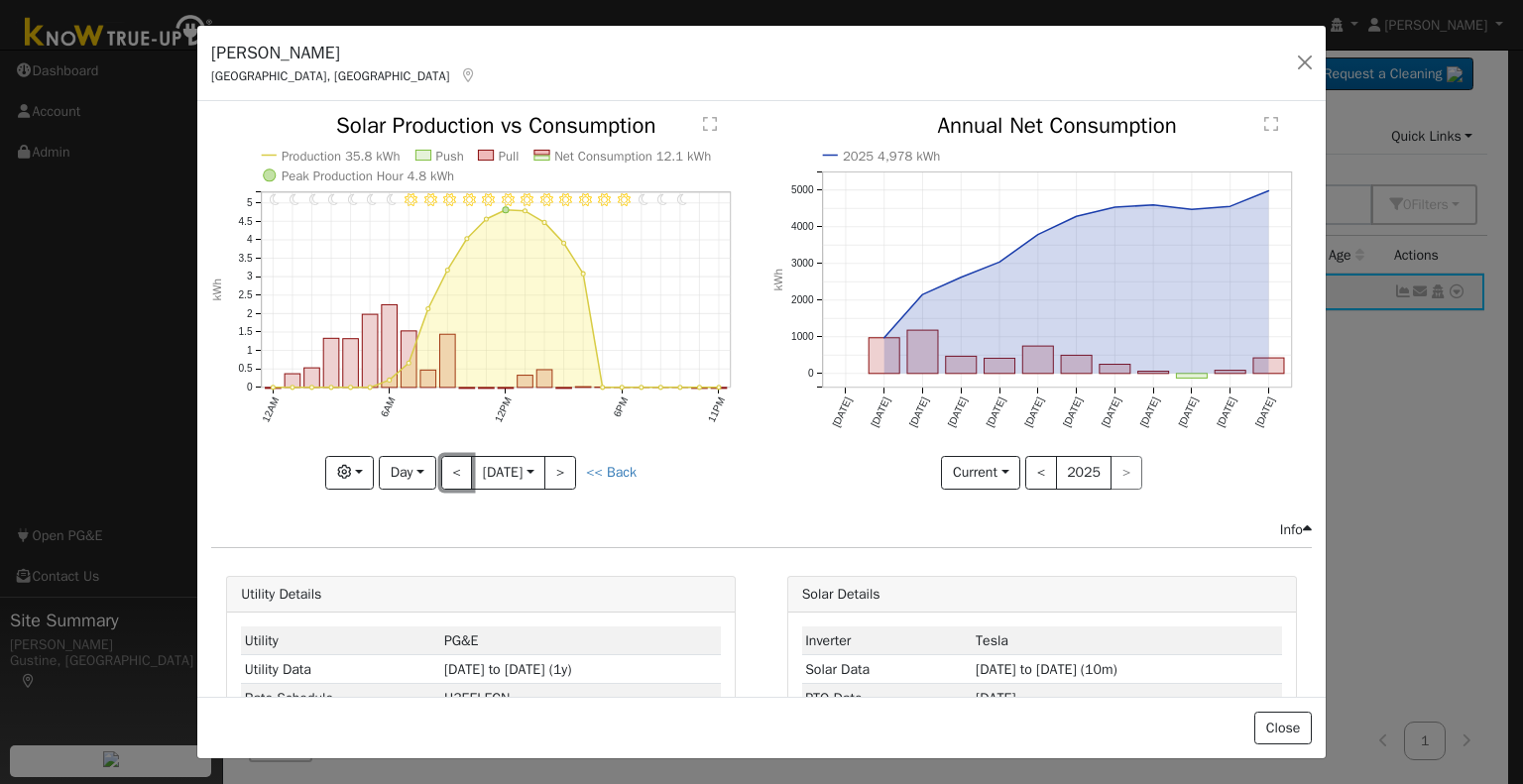click on "<" at bounding box center (457, 473) 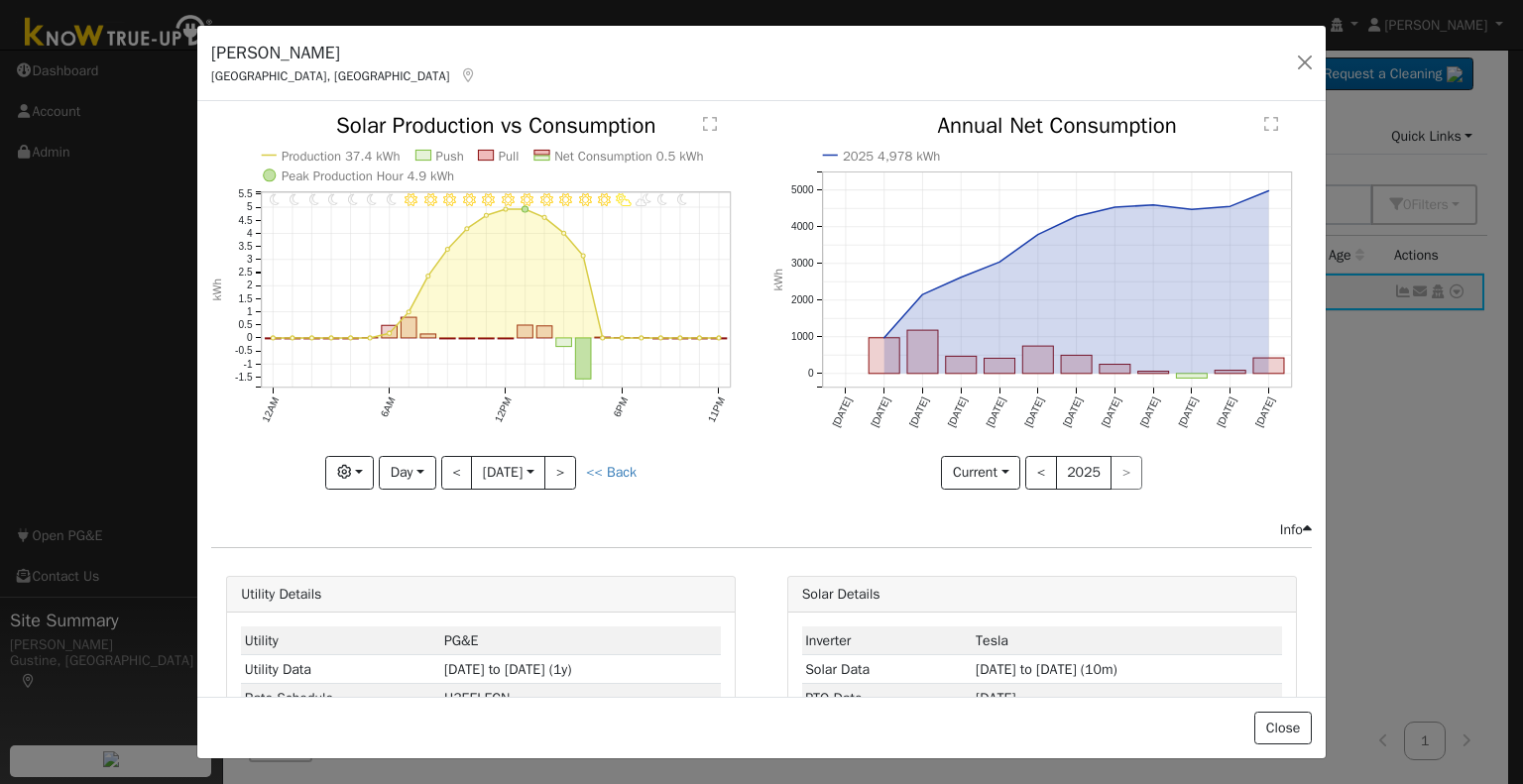click on "11PM - undefined 10PM - undefined 9PM - Clear 8PM - Clear 7PM - PartlyCloudy 6PM - PartlyCloudy 5PM - Clear 4PM - Clear 3PM - Clear 2PM - Clear 1PM - Clear 12PM - Clear 11AM - Clear 10AM - Clear 9AM - Clear 8AM - Clear 7AM - Clear 6AM - Clear 5AM - Clear 4AM - Clear 3AM - Clear 2AM - Clear 1AM - Clear 12AM - Clear Production 37.4 kWh Push Pull Net Consumption 0.5 kWh Peak Production Hour 4.9 kWh 12AM 6AM 12PM 6PM 11PM -1.5 -1 -0.5 0 0.5 1 1.5 2 2.5 3 3.5 4 4.5 5 5.5  Solar Production vs Consumption kWh onclick="" onclick="" onclick="" onclick="" onclick="" onclick="" onclick="" onclick="" onclick="" onclick="" onclick="" onclick="" onclick="" onclick="" onclick="" onclick="" onclick="" onclick="" onclick="" onclick="" onclick="" onclick="" onclick="" onclick="" onclick="" onclick="" onclick="" onclick="" onclick="" onclick="" onclick="" onclick="" onclick="" onclick="" onclick="" onclick="" onclick="" onclick="" onclick="" onclick="" onclick="" onclick="" onclick="" onclick="" onclick="" onclick="" Graphs" 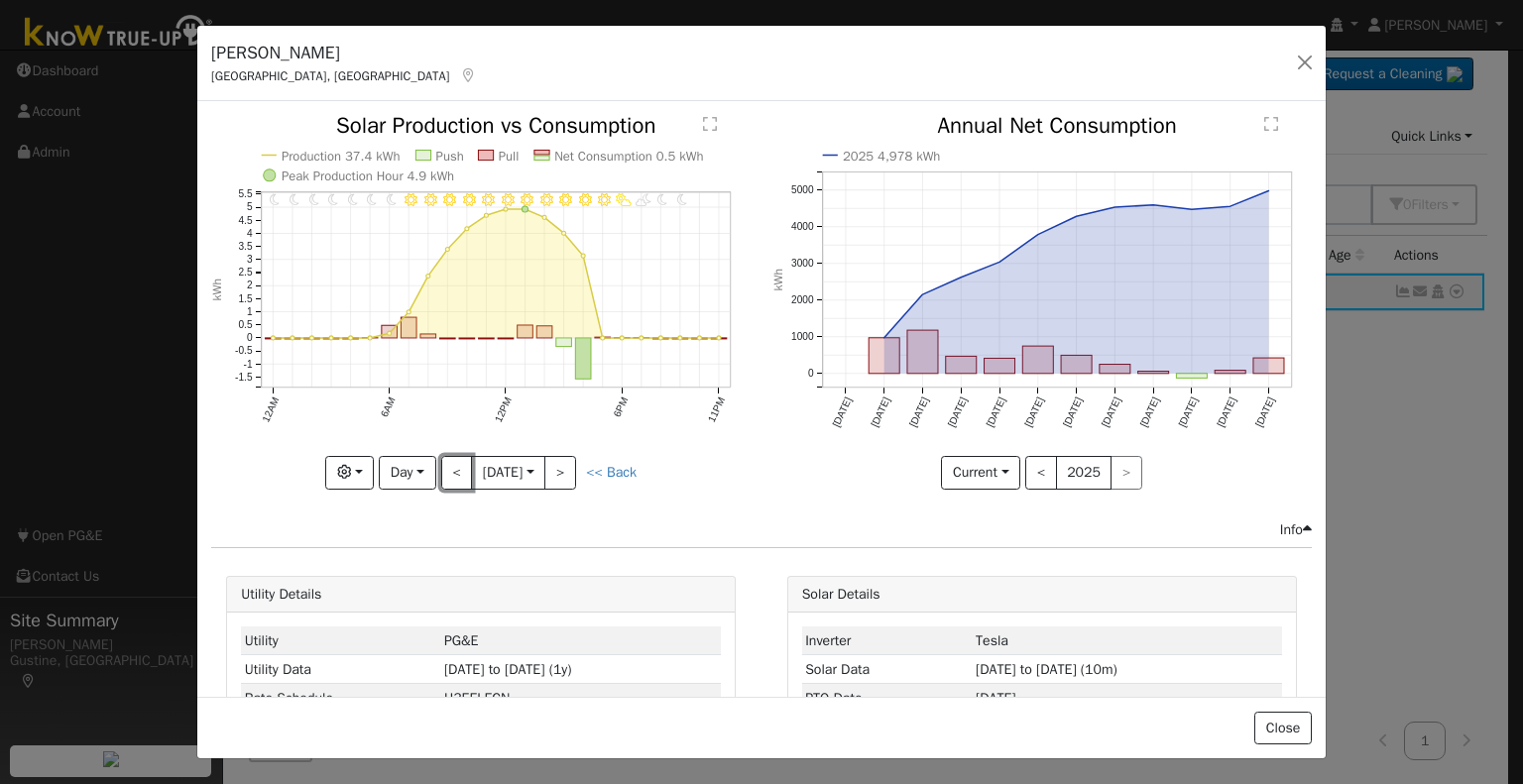 drag, startPoint x: 445, startPoint y: 474, endPoint x: 389, endPoint y: 486, distance: 57.271284 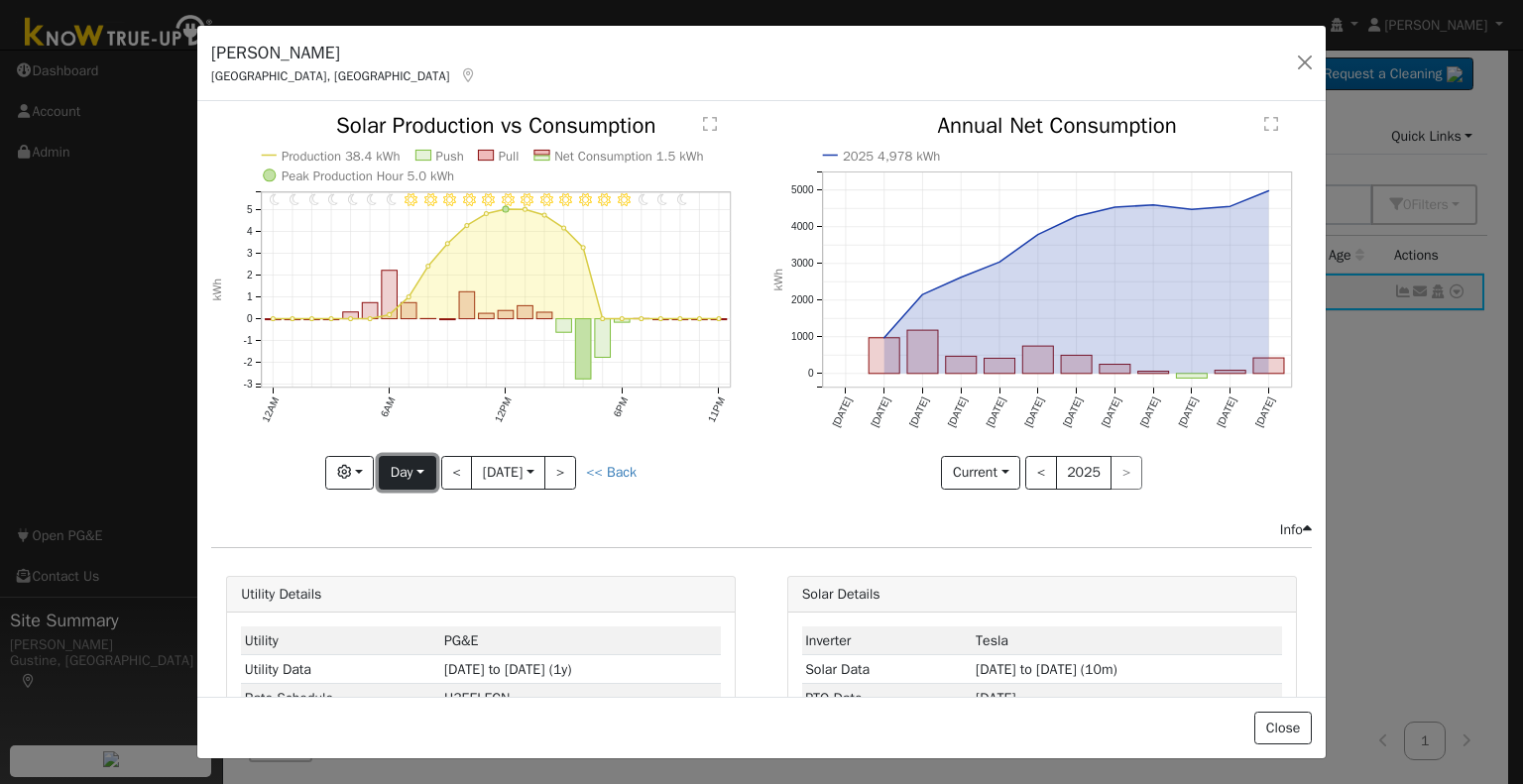click on "Day" at bounding box center [407, 473] 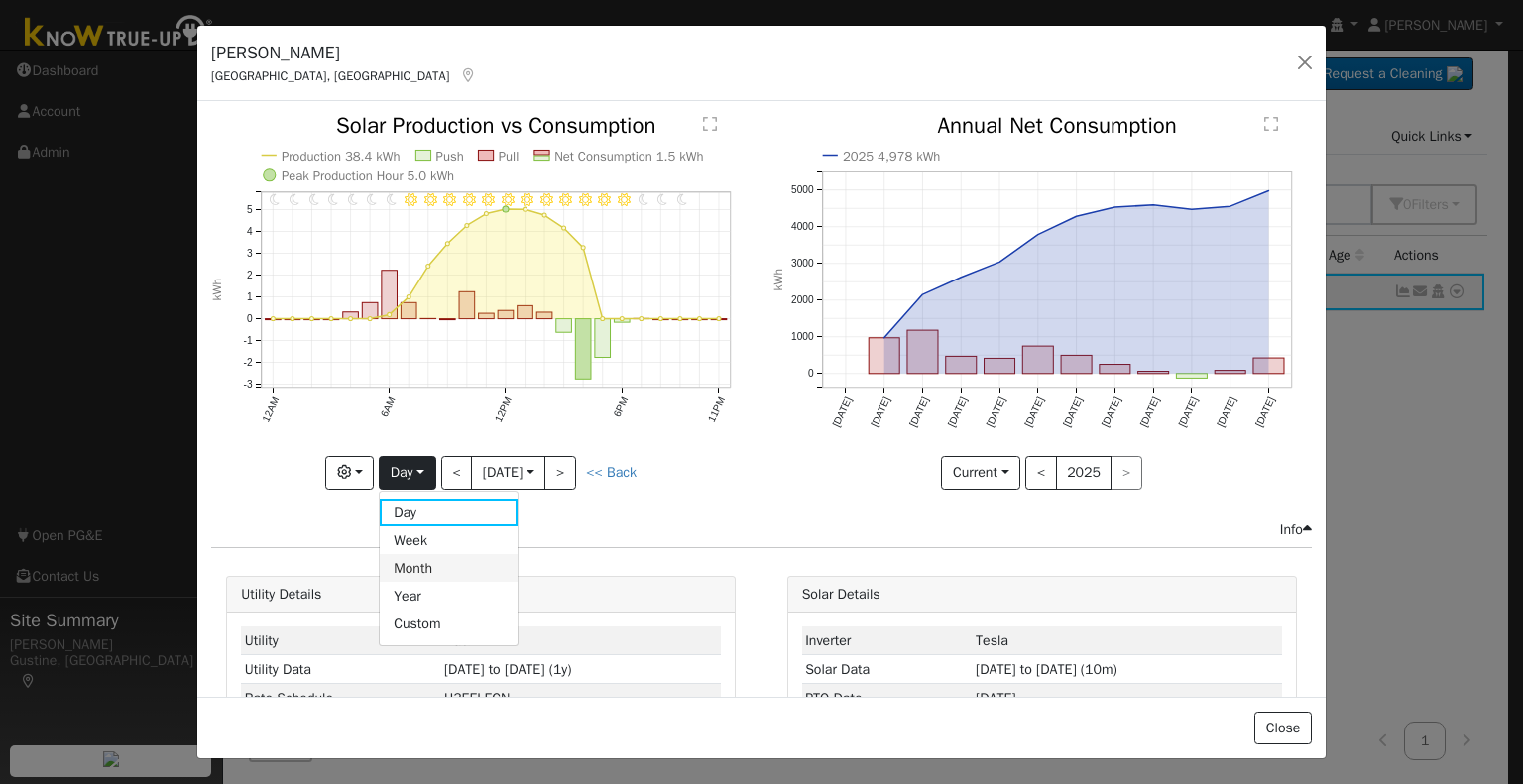 click on "Month" at bounding box center (448, 568) 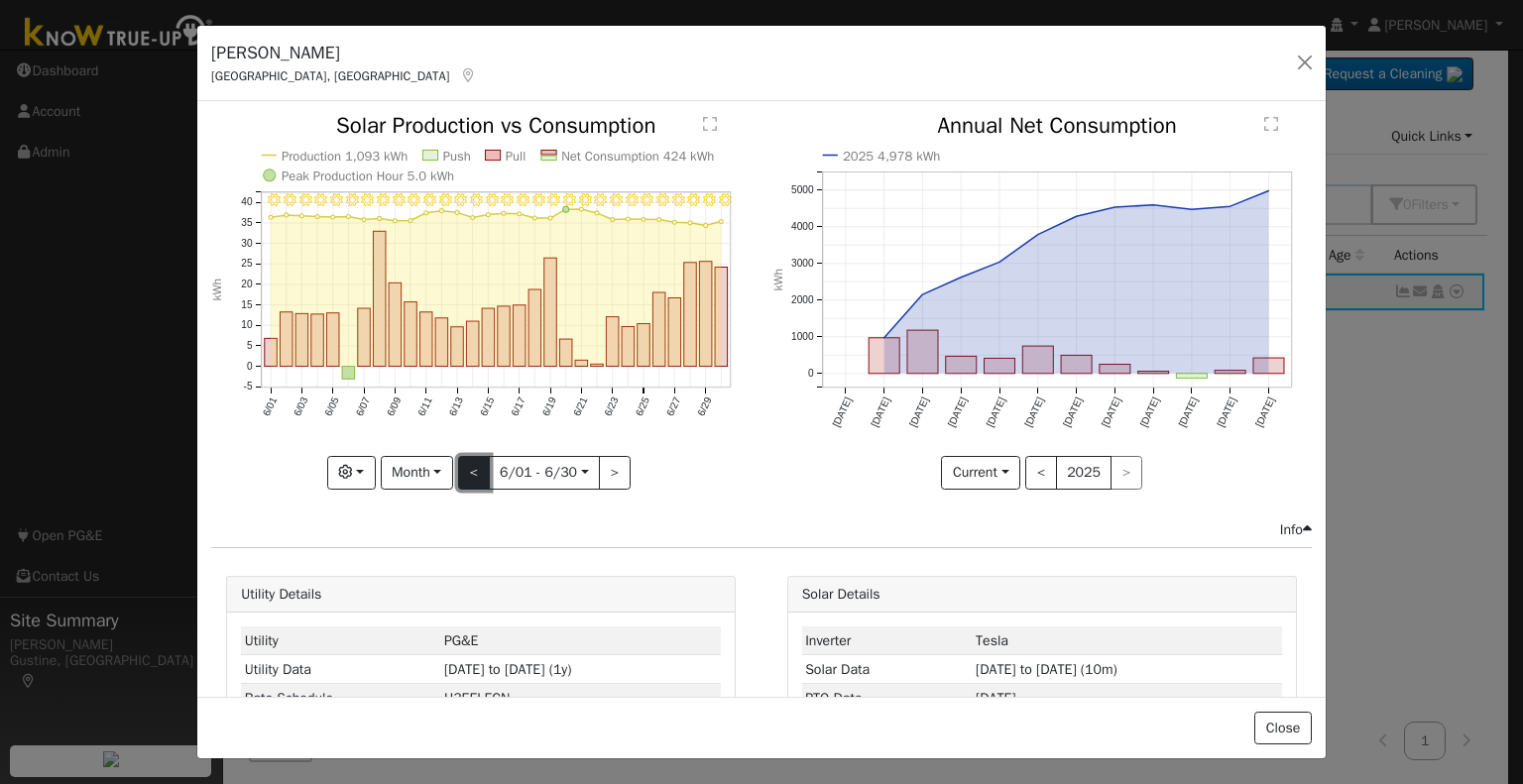 click on "<" at bounding box center [474, 473] 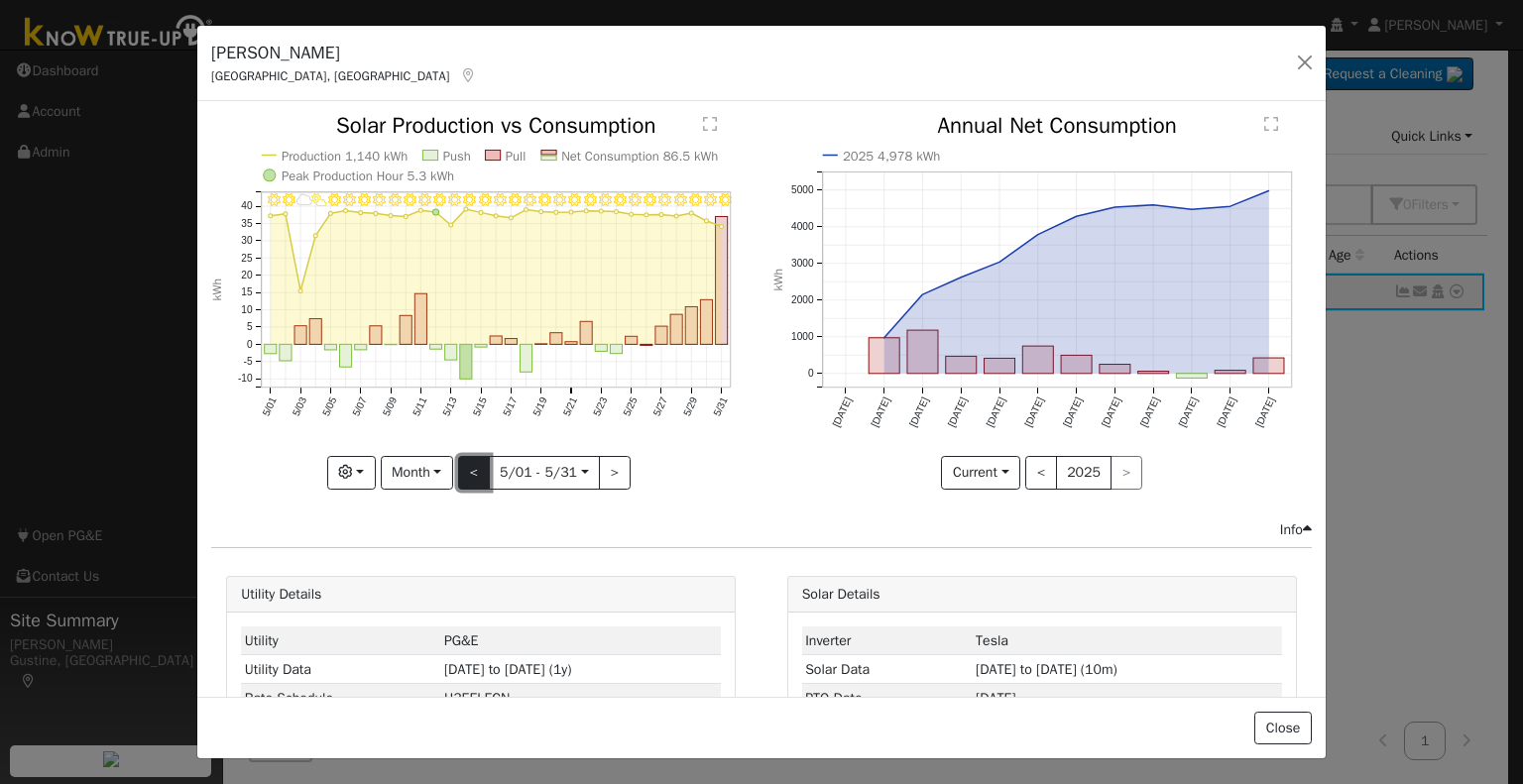 click on "<" at bounding box center [474, 473] 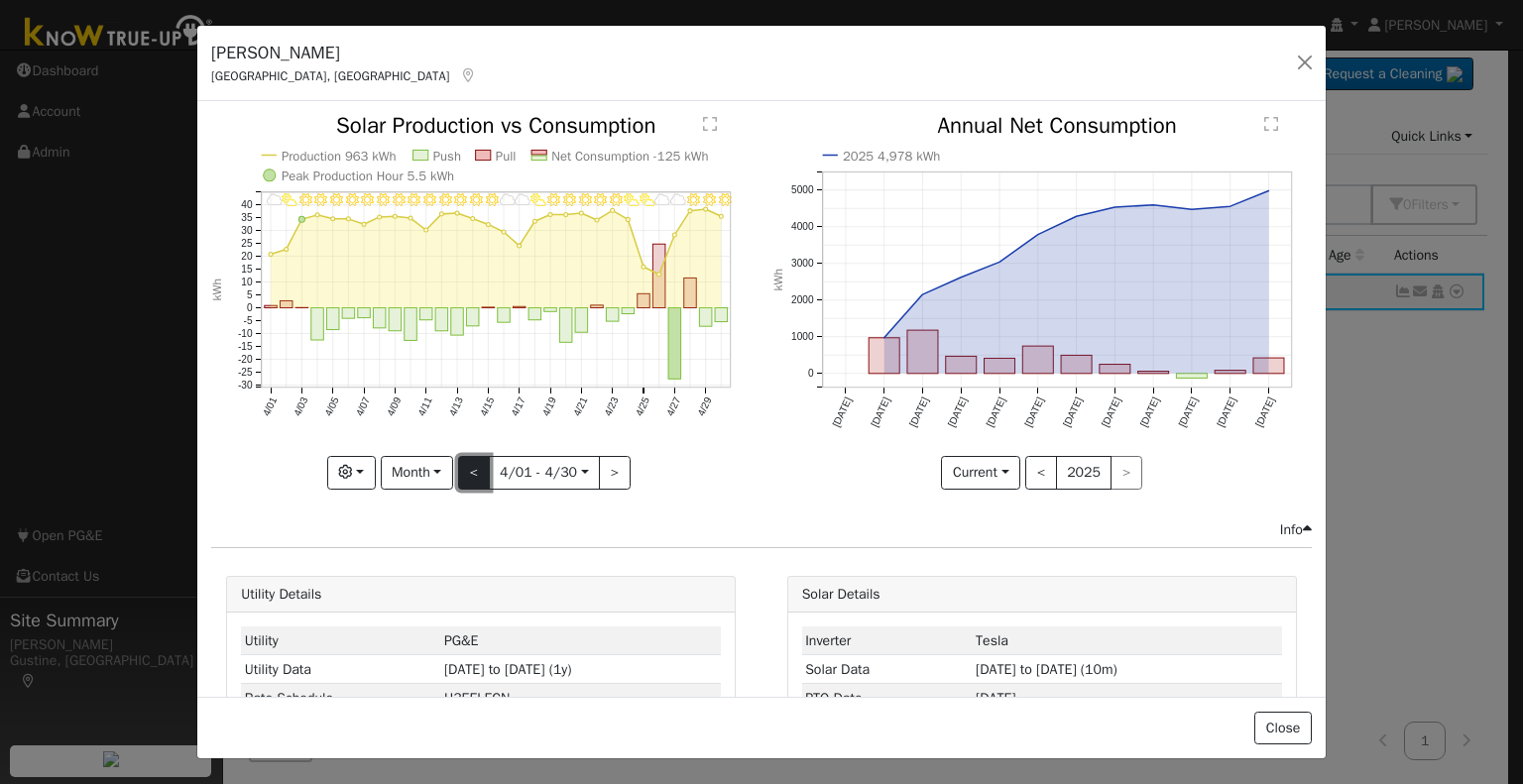 click on "<" at bounding box center [474, 473] 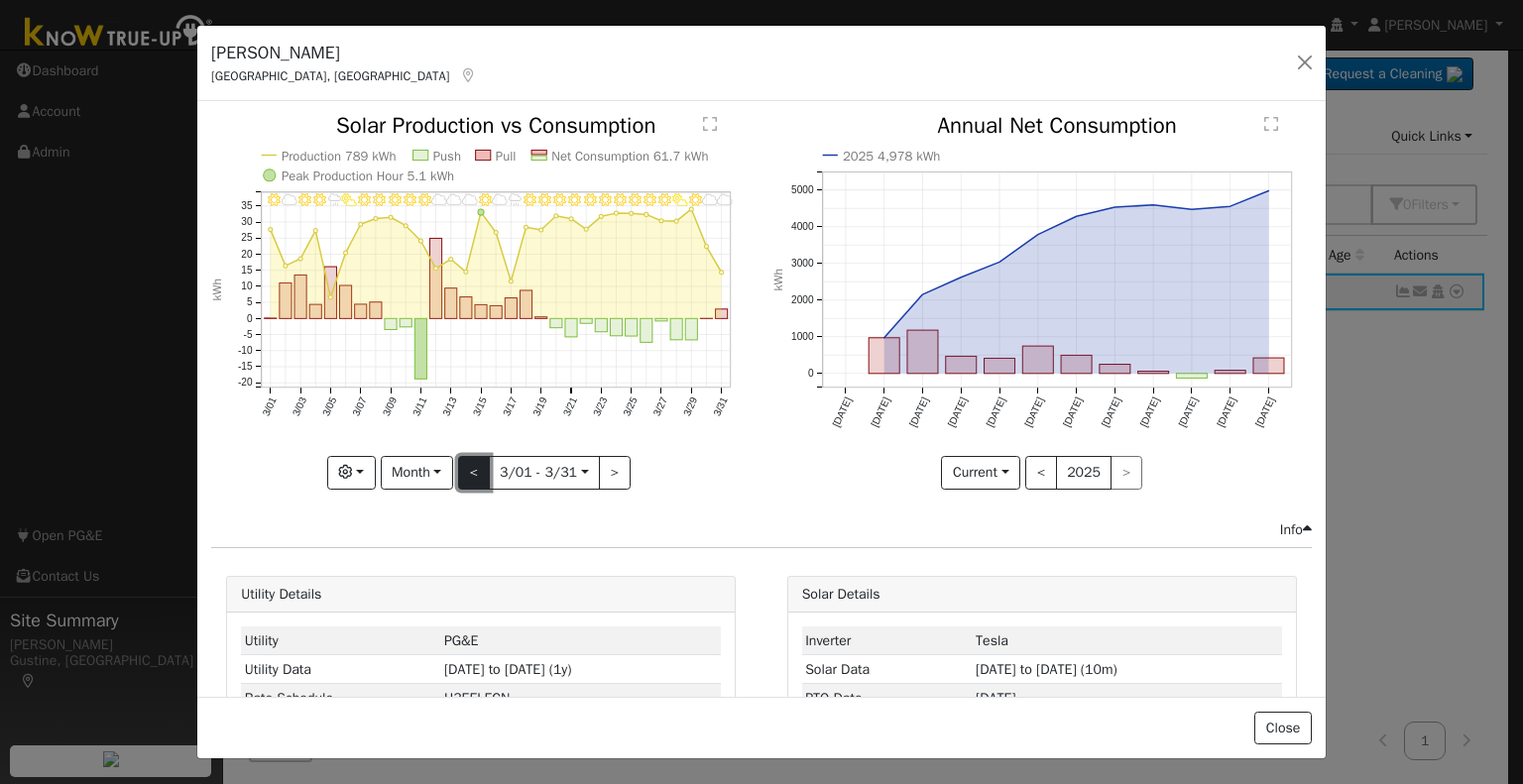click on "<" at bounding box center (474, 473) 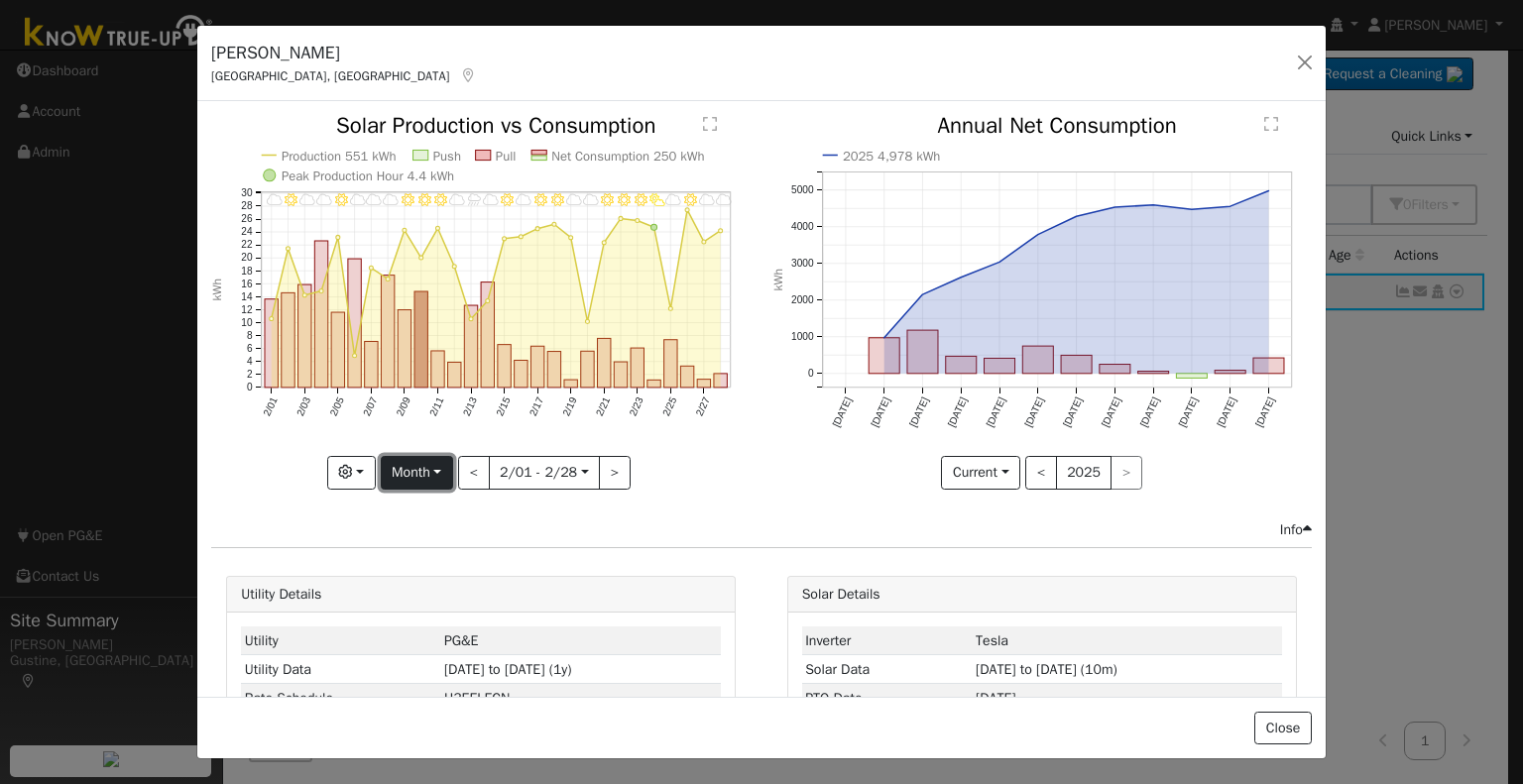 click on "Month" at bounding box center (416, 473) 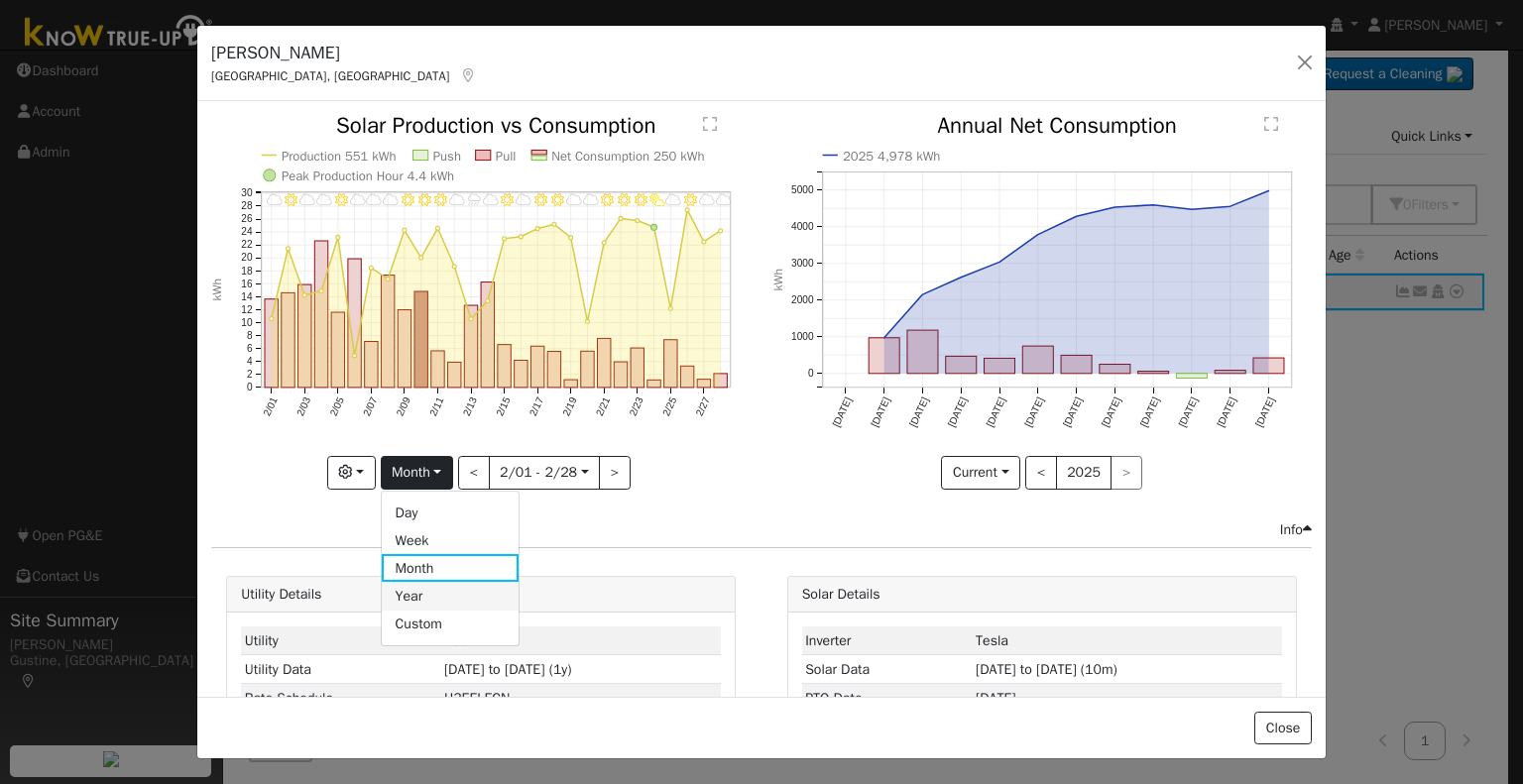 click on "Year" at bounding box center (450, 596) 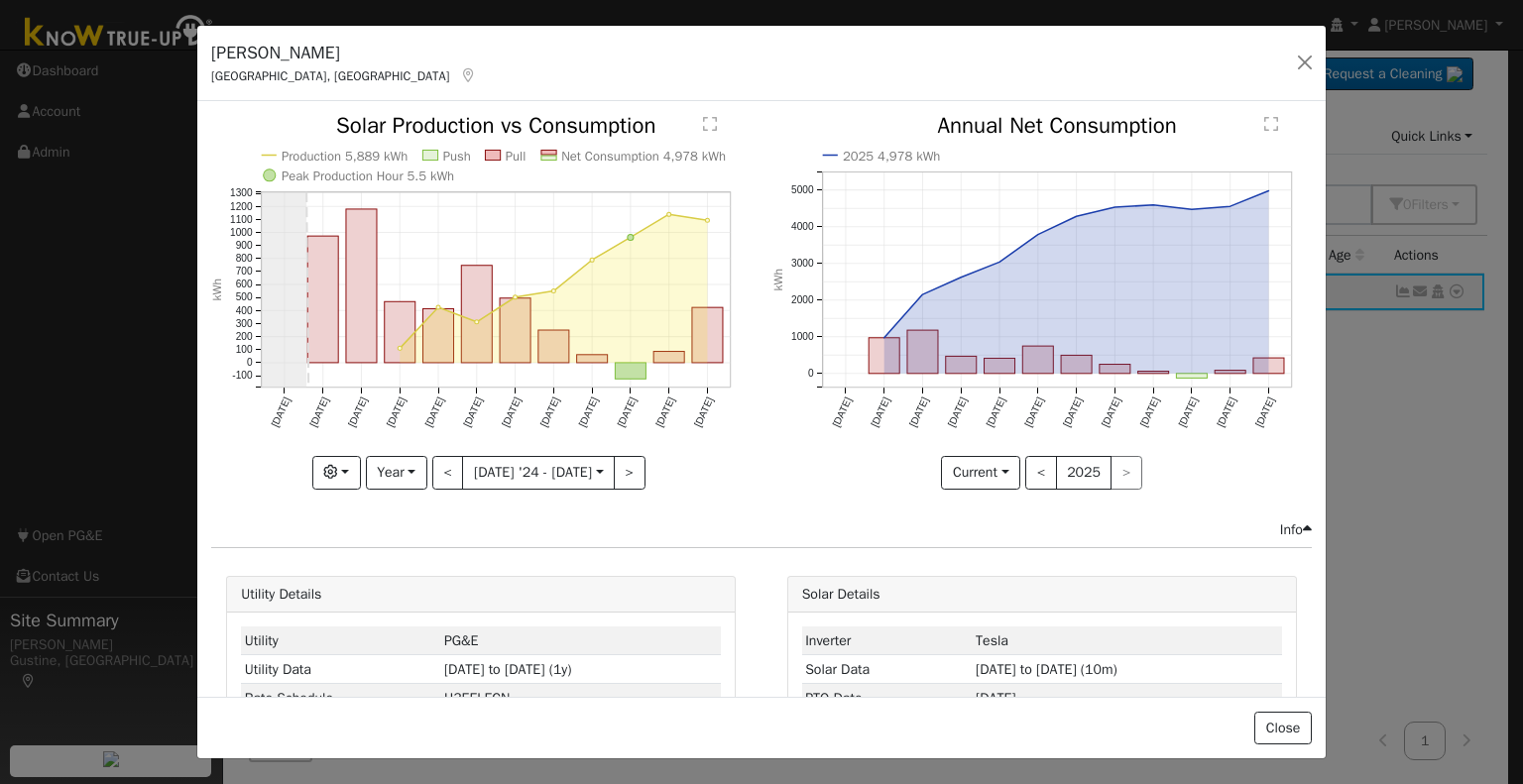 click on "onclick=""" 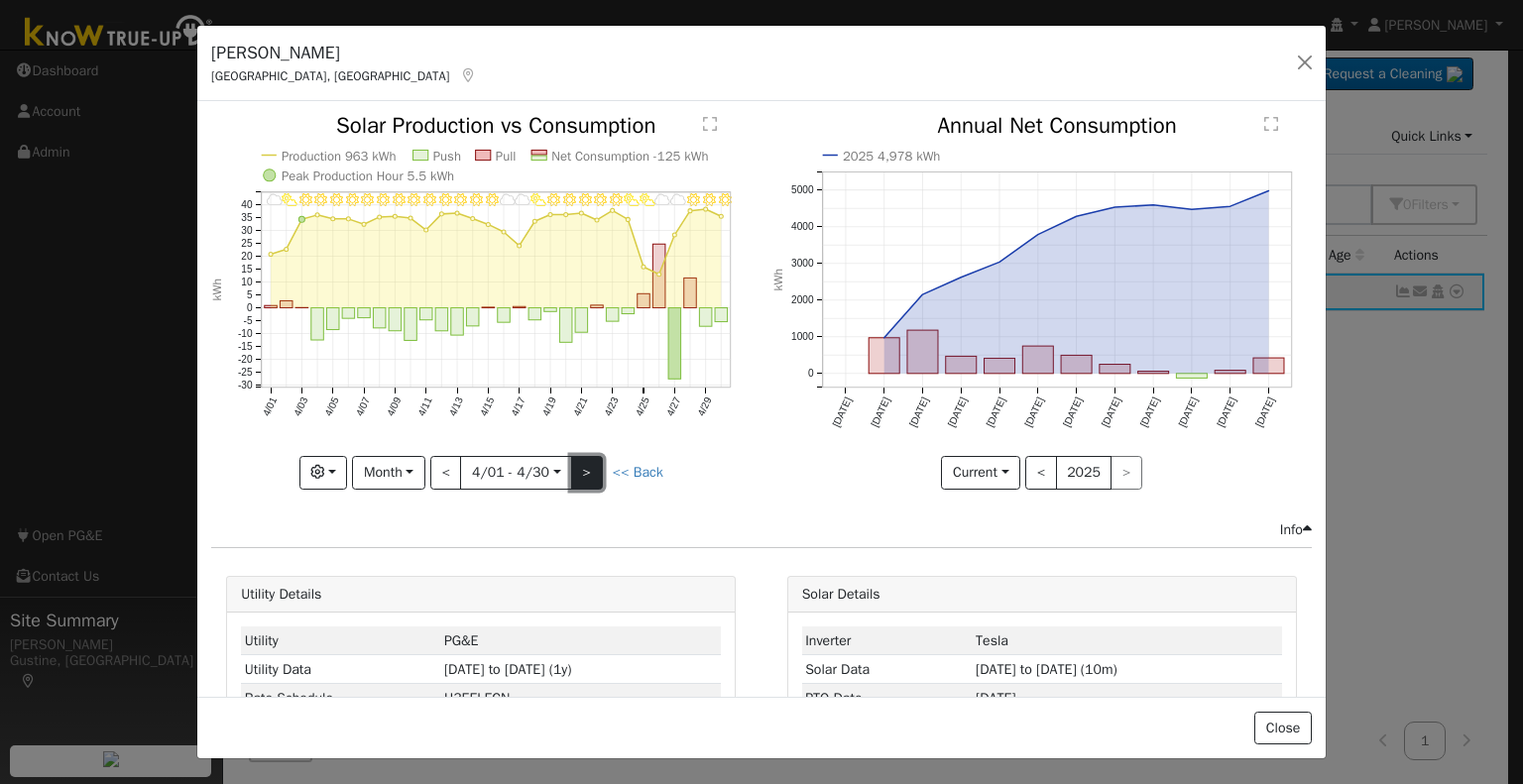 click on ">" at bounding box center [587, 473] 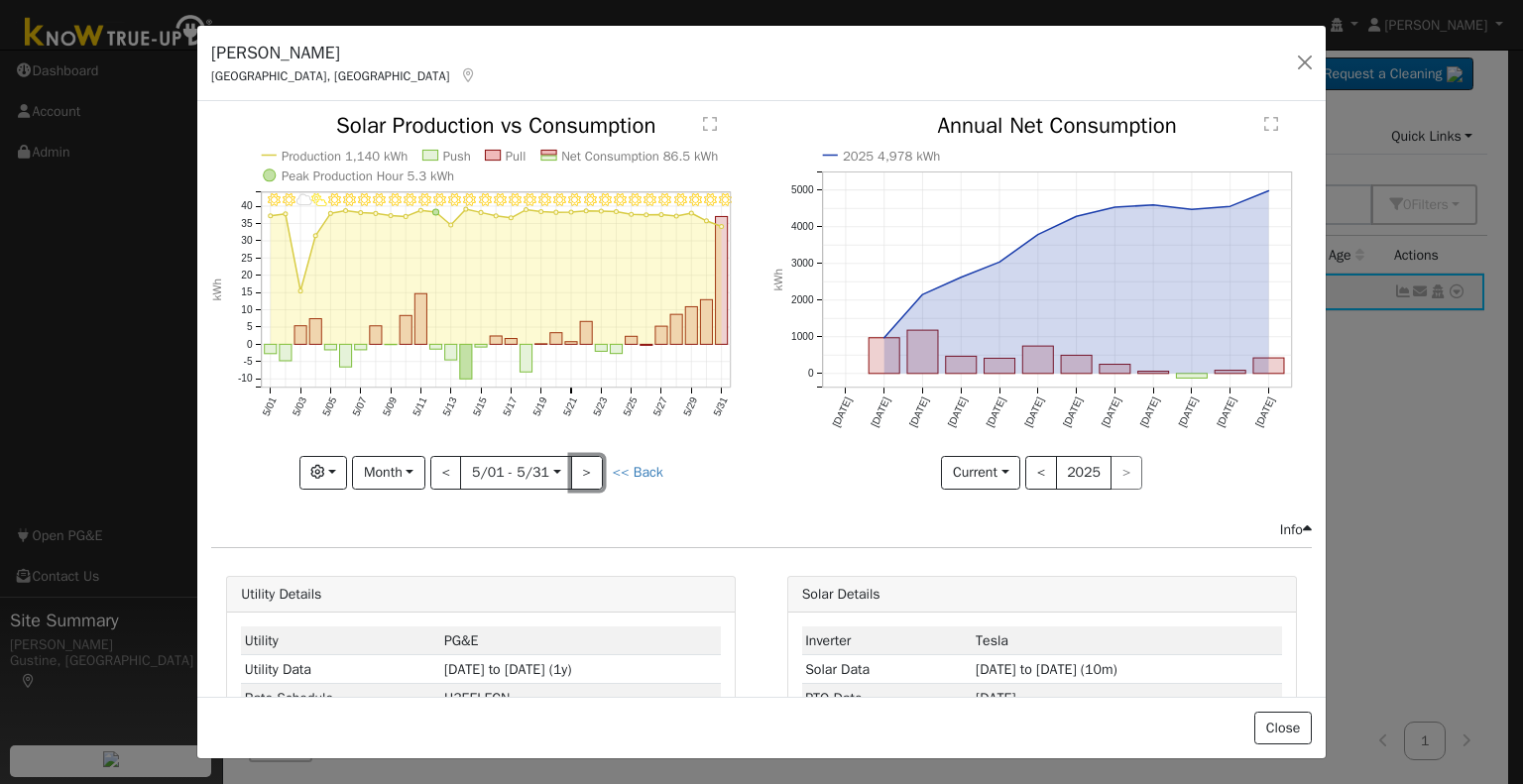 click on ">" at bounding box center (587, 473) 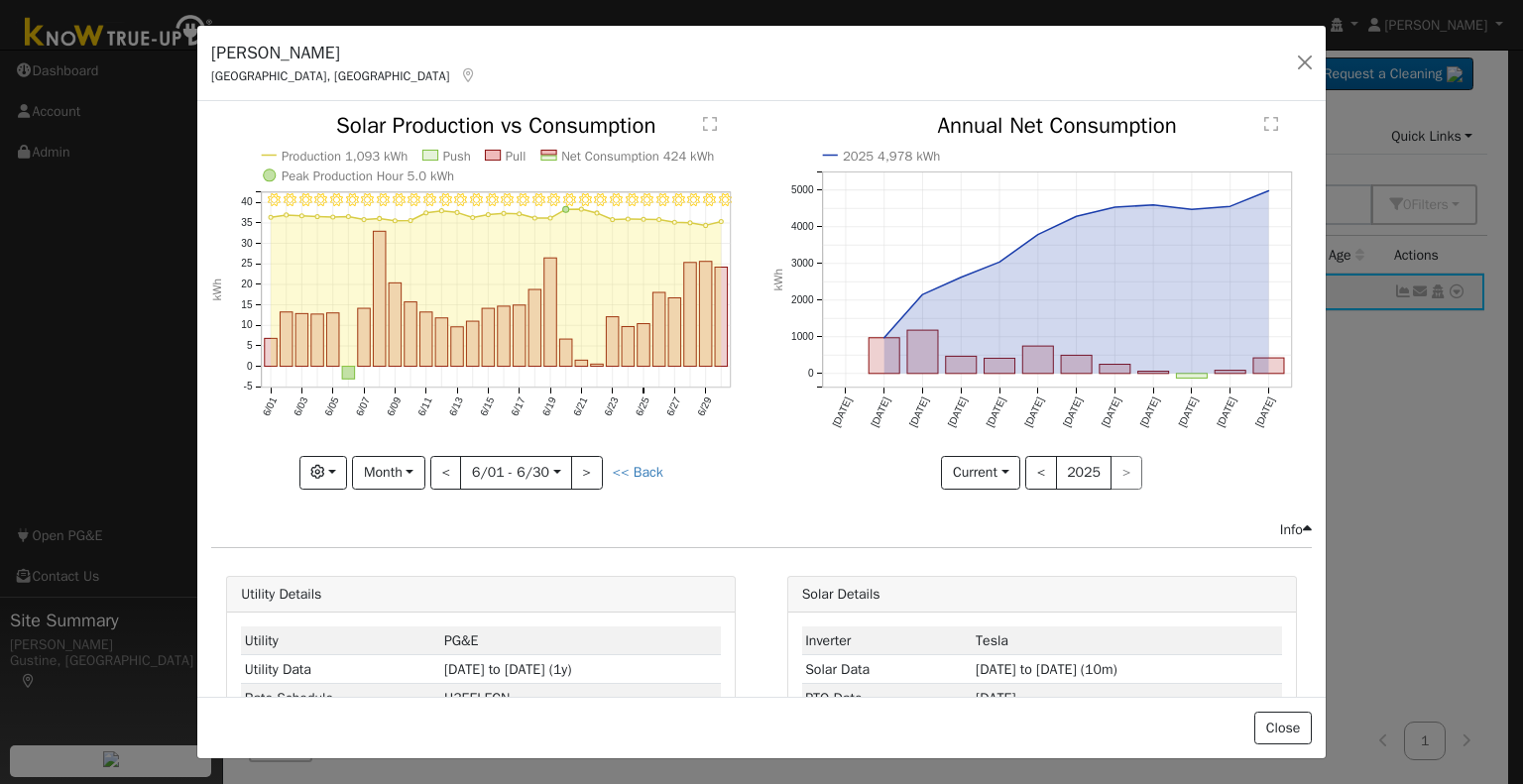 click on "6/30 - Clear 6/29 - Clear 6/28 - Clear 6/27 - Clear 6/26 - Clear 6/25 - Clear 6/24 - Clear 6/23 - Clear 6/22 - Clear 6/21 - Clear 6/20 - Clear 6/19 - Clear 6/18 - Clear 6/17 - Clear 6/16 - Clear 6/15 - Clear 6/14 - MostlyClear 6/13 - Clear 6/12 - Clear 6/11 - Clear 6/10 - Clear 6/09 - Clear 6/08 - Clear 6/07 - Clear 6/06 - Clear 6/05 - Clear 6/04 - Clear 6/03 - Clear 6/02 - Clear 6/01 - Clear Production 1,093 kWh Push Pull Net Consumption 424 kWh Peak Production Hour 5.0 kWh 6/01 6/03 6/05 6/07 6/09 6/11 6/13 6/15 6/17 6/19 6/21 6/23 6/25 6/27 6/29 -5 0 5 10 15 20 25 30 35 40  Solar Production vs Consumption kWh onclick="" onclick="" onclick="" onclick="" onclick="" onclick="" onclick="" onclick="" onclick="" onclick="" onclick="" onclick="" onclick="" onclick="" onclick="" onclick="" onclick="" onclick="" onclick="" onclick="" onclick="" onclick="" onclick="" onclick="" onclick="" onclick="" onclick="" onclick="" onclick="" onclick="" onclick="" onclick="" onclick="" onclick="" onclick="" onclick="" °F $" at bounding box center [481, 316] 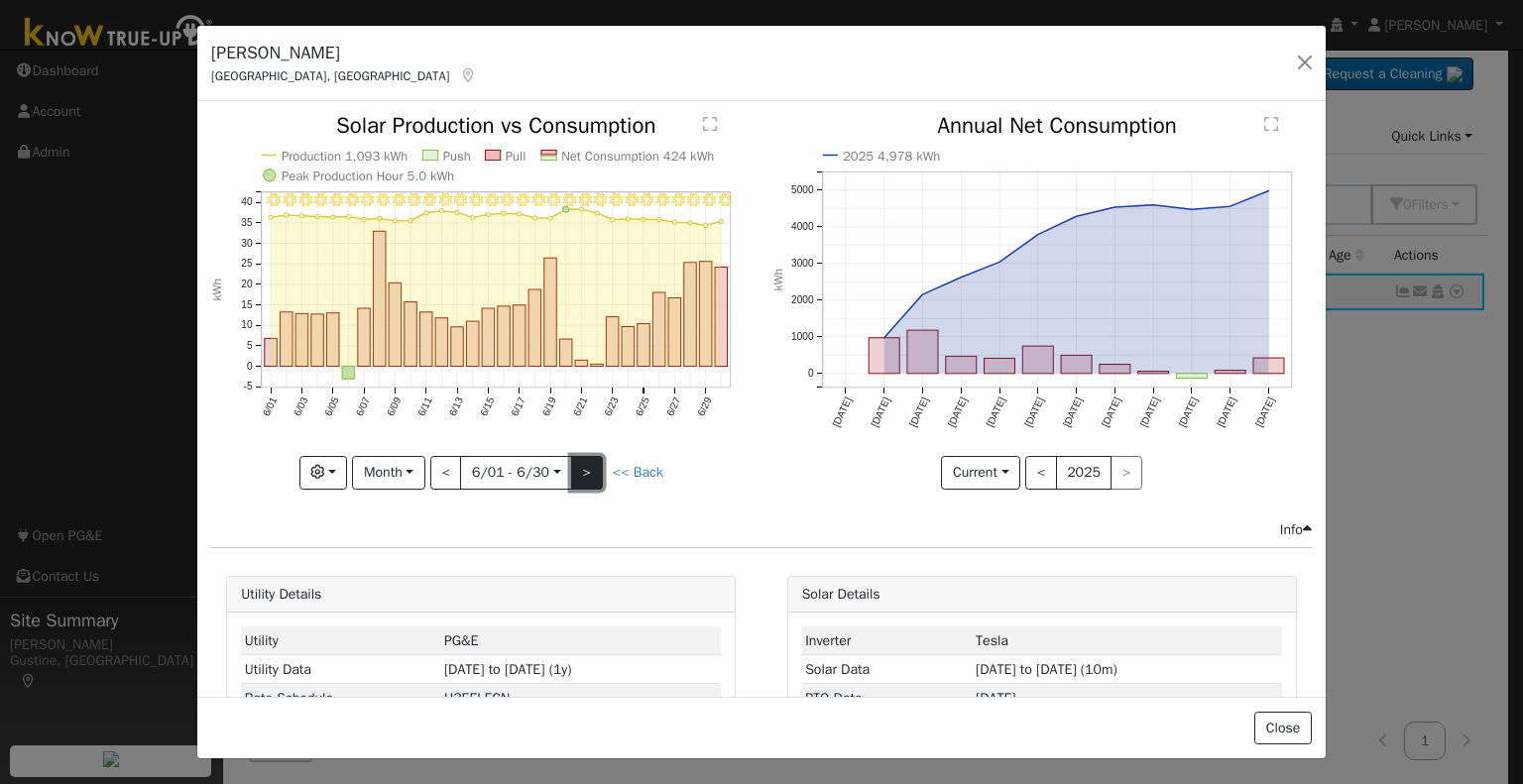 click on ">" at bounding box center (587, 473) 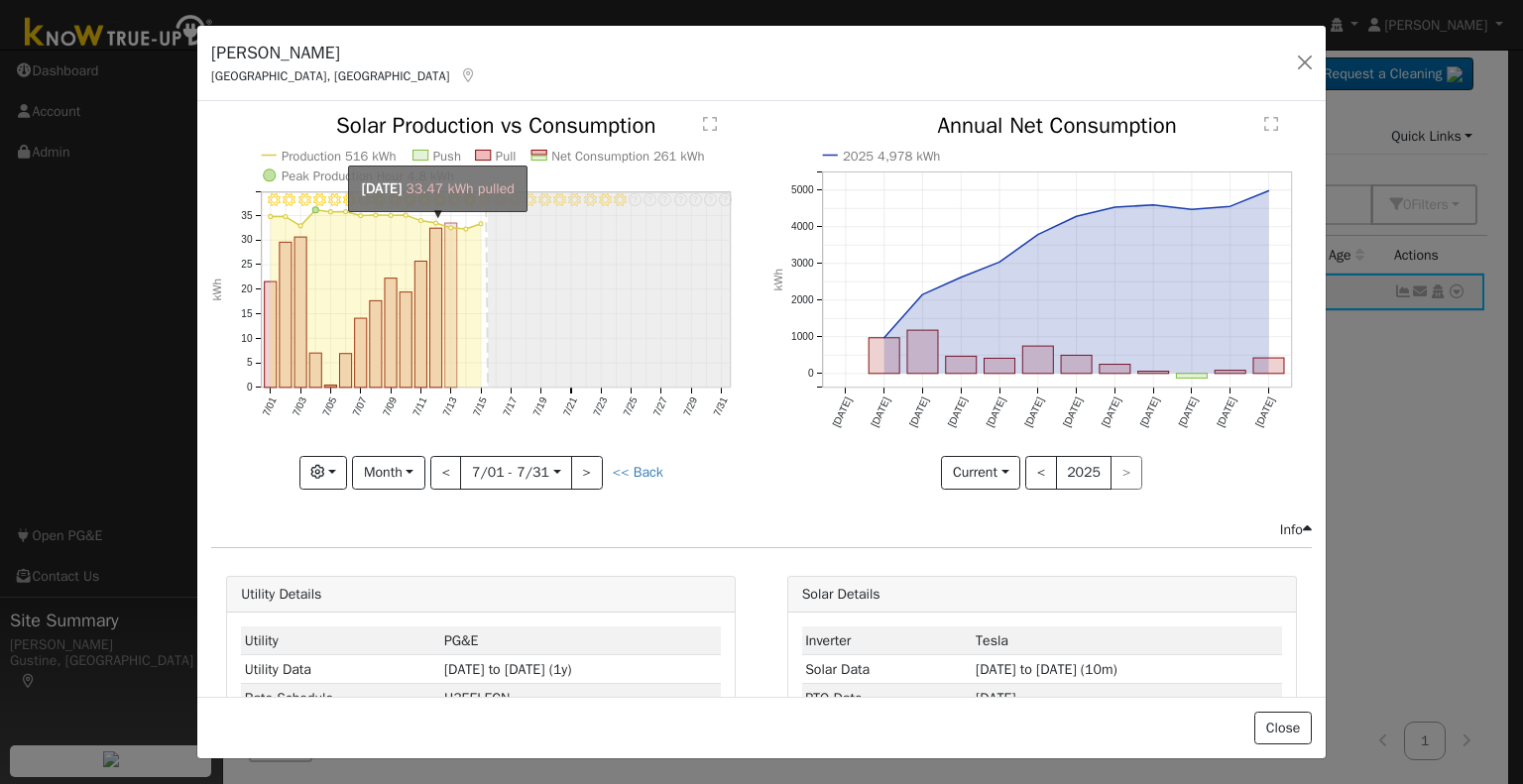 click on "onclick=""" 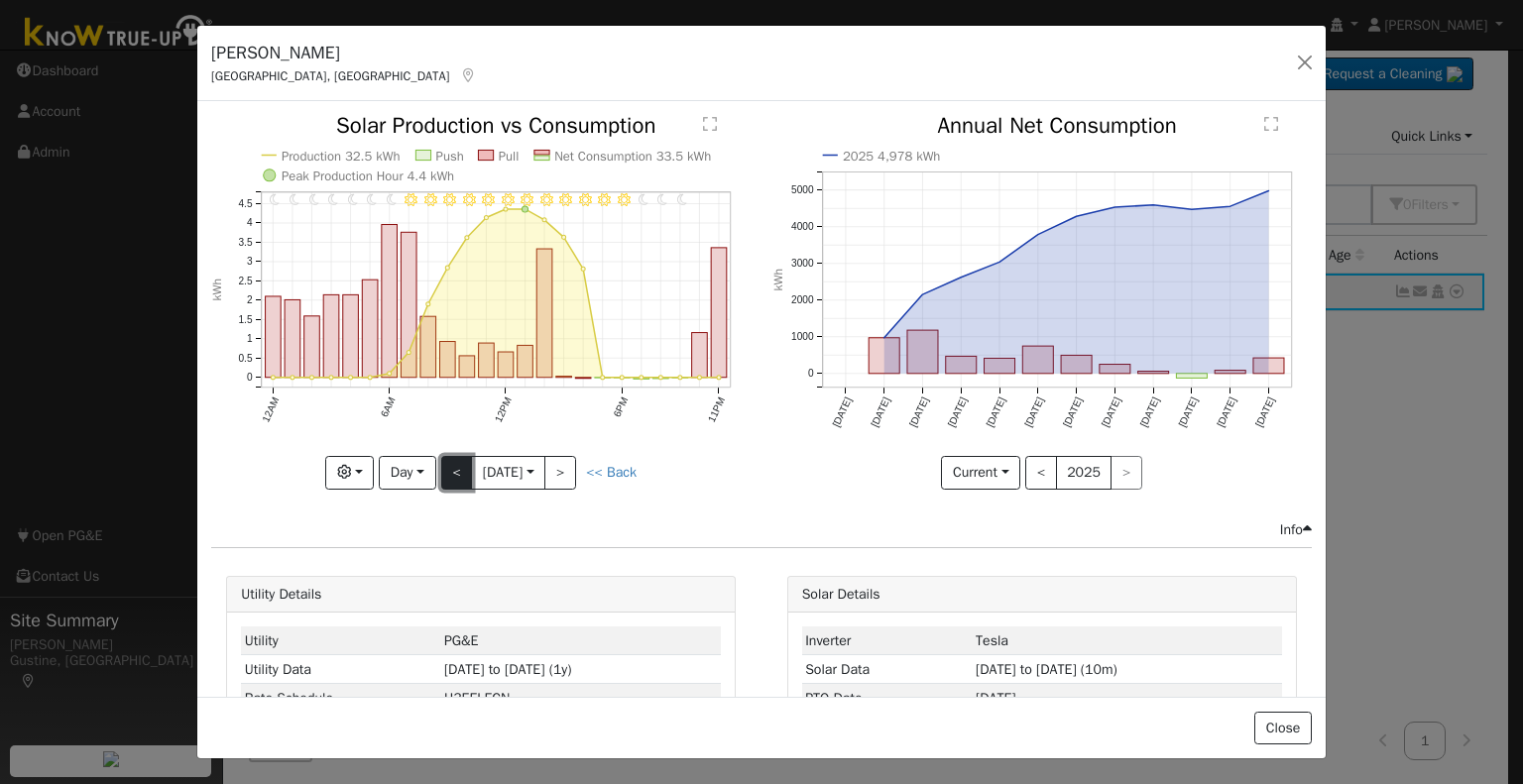 click on "<" at bounding box center [457, 473] 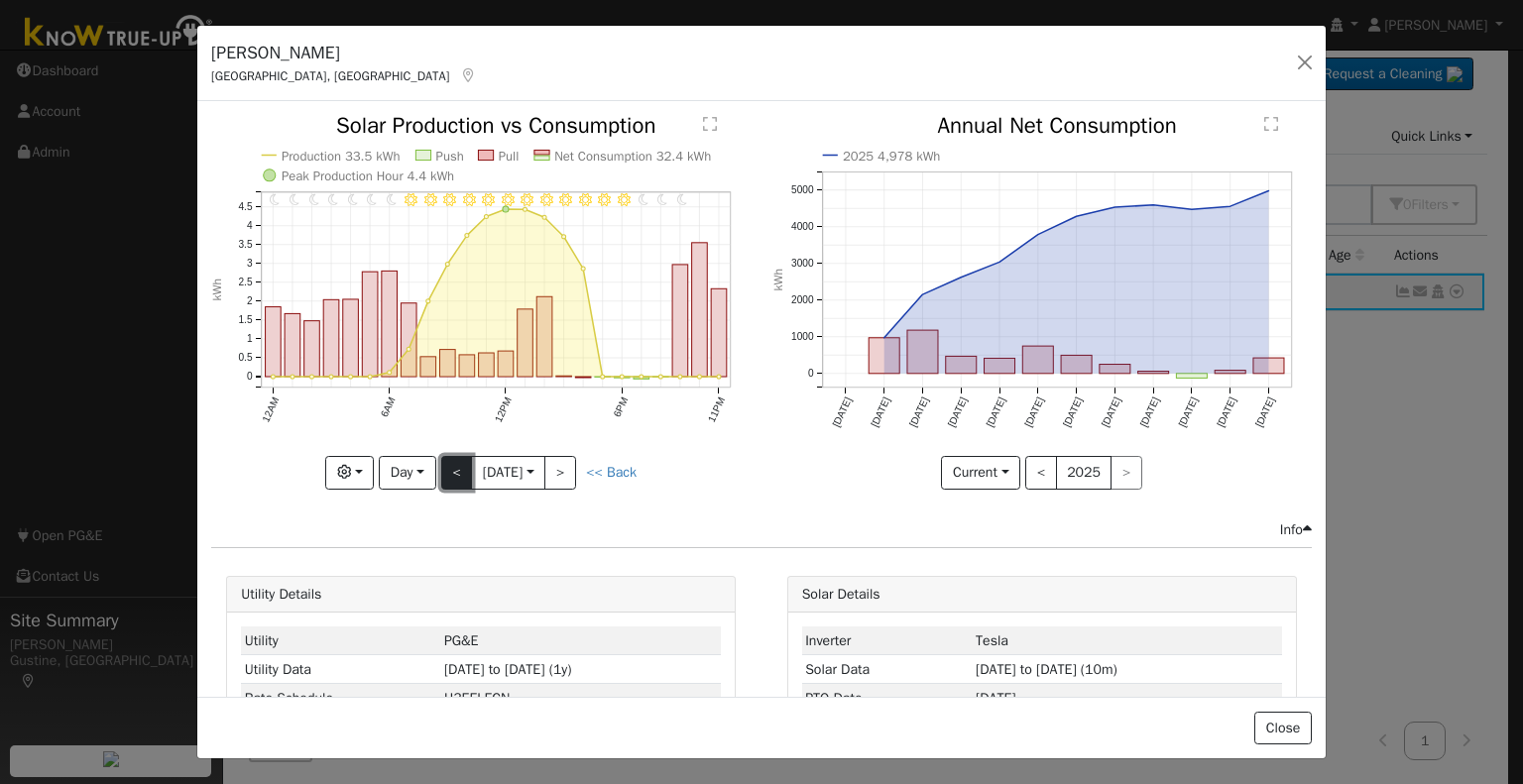 click on "<" at bounding box center [457, 473] 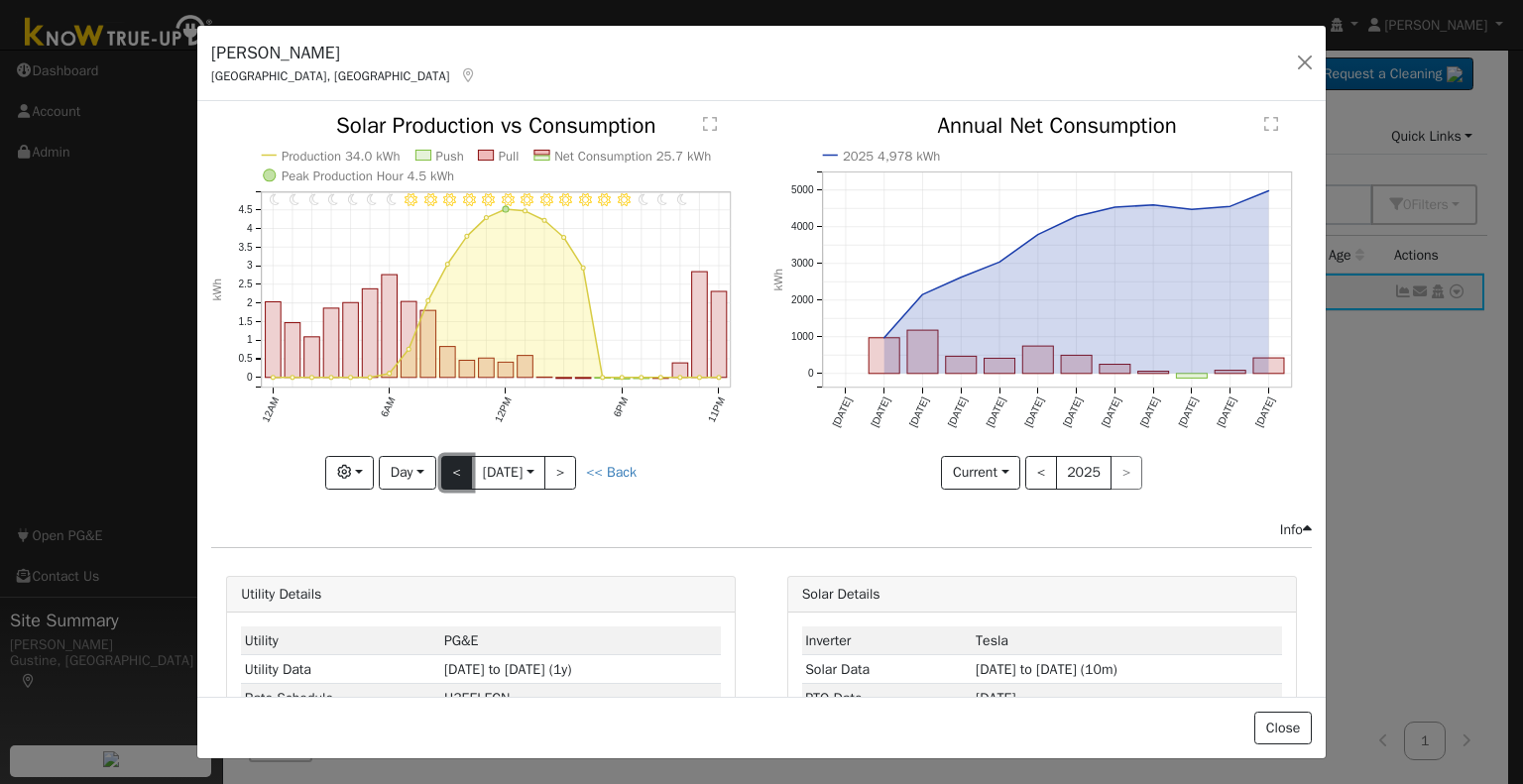 click on "<" at bounding box center [457, 473] 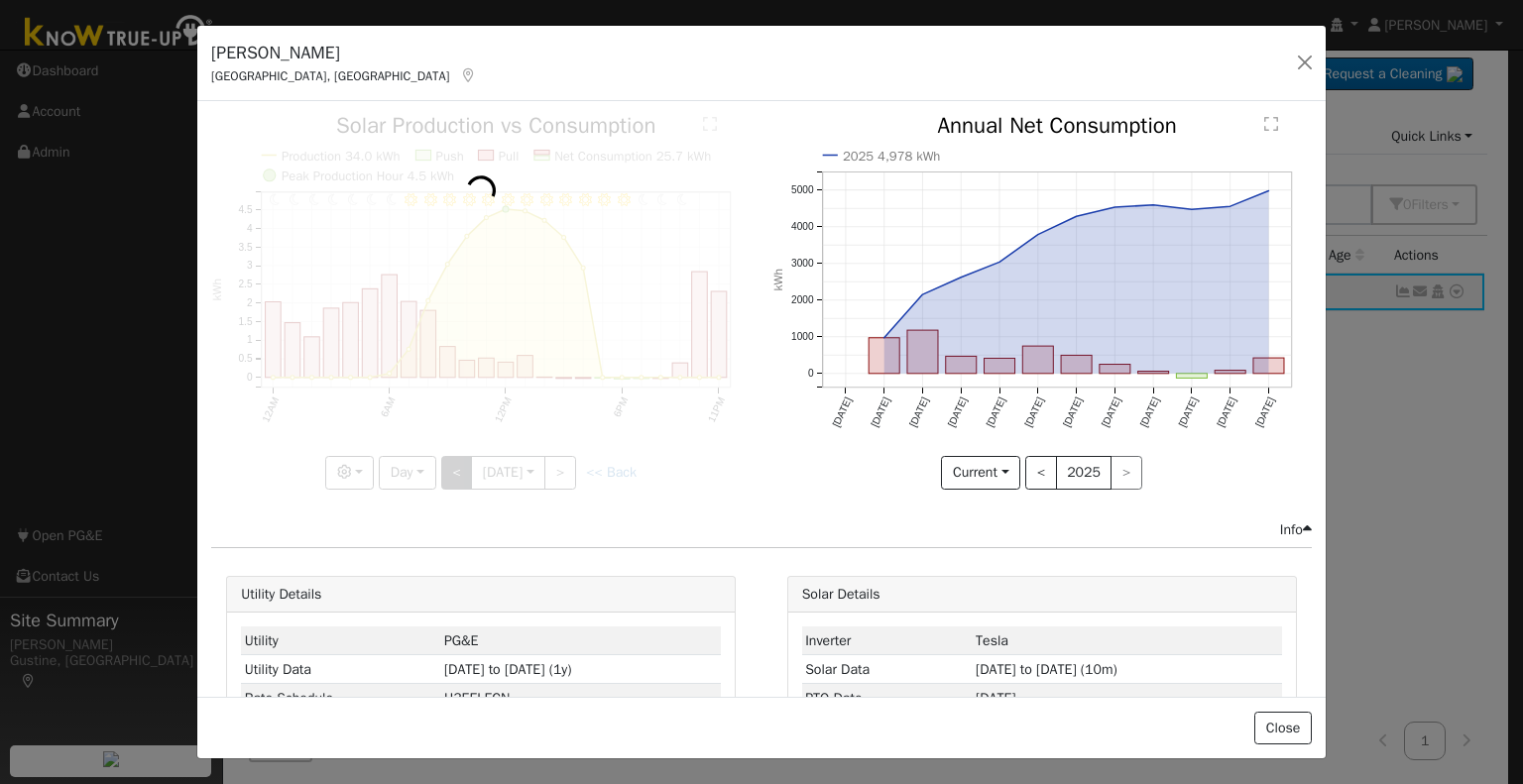 click at bounding box center (481, 301) 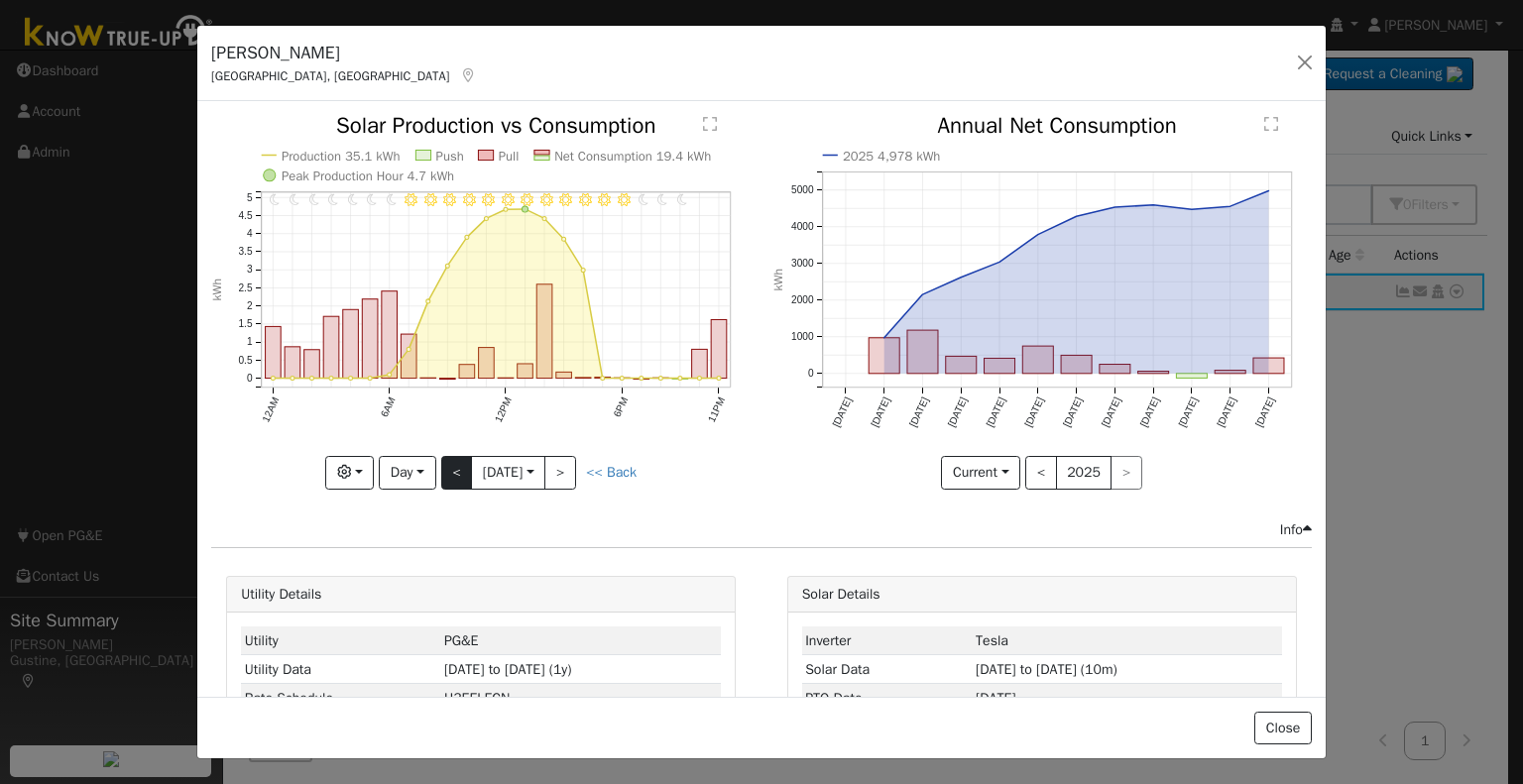 click at bounding box center (481, 301) 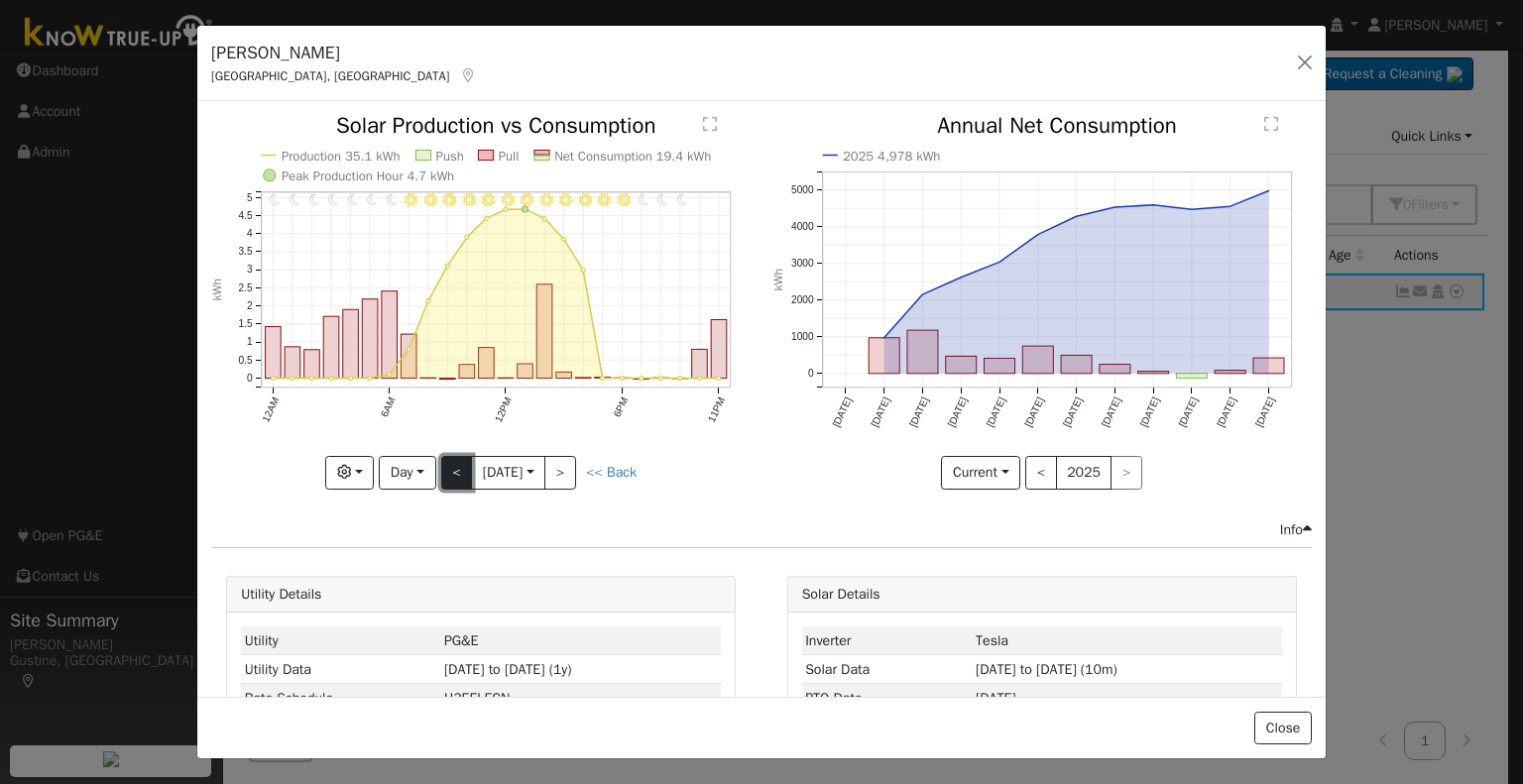 click on "<" at bounding box center (457, 473) 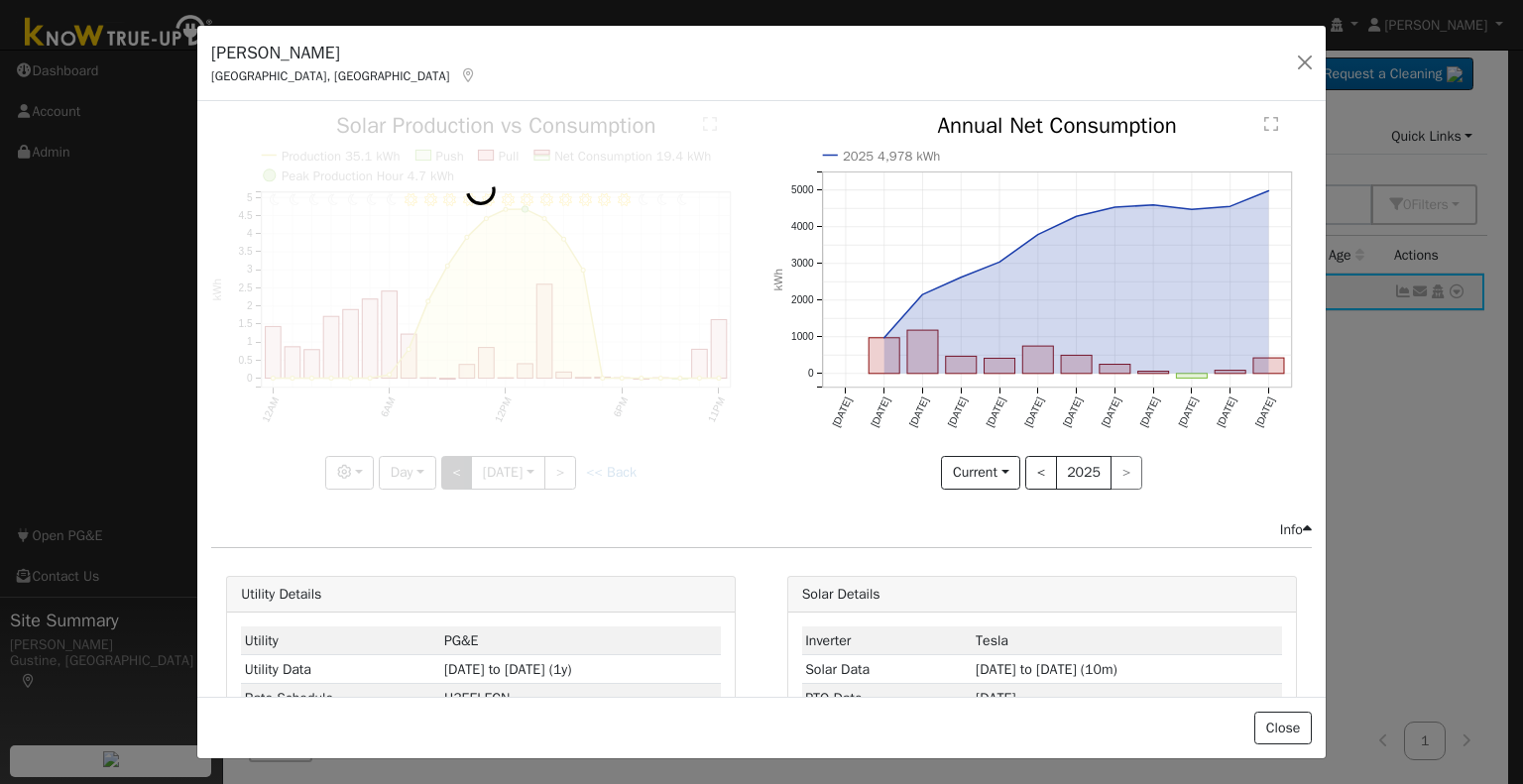 click at bounding box center [481, 301] 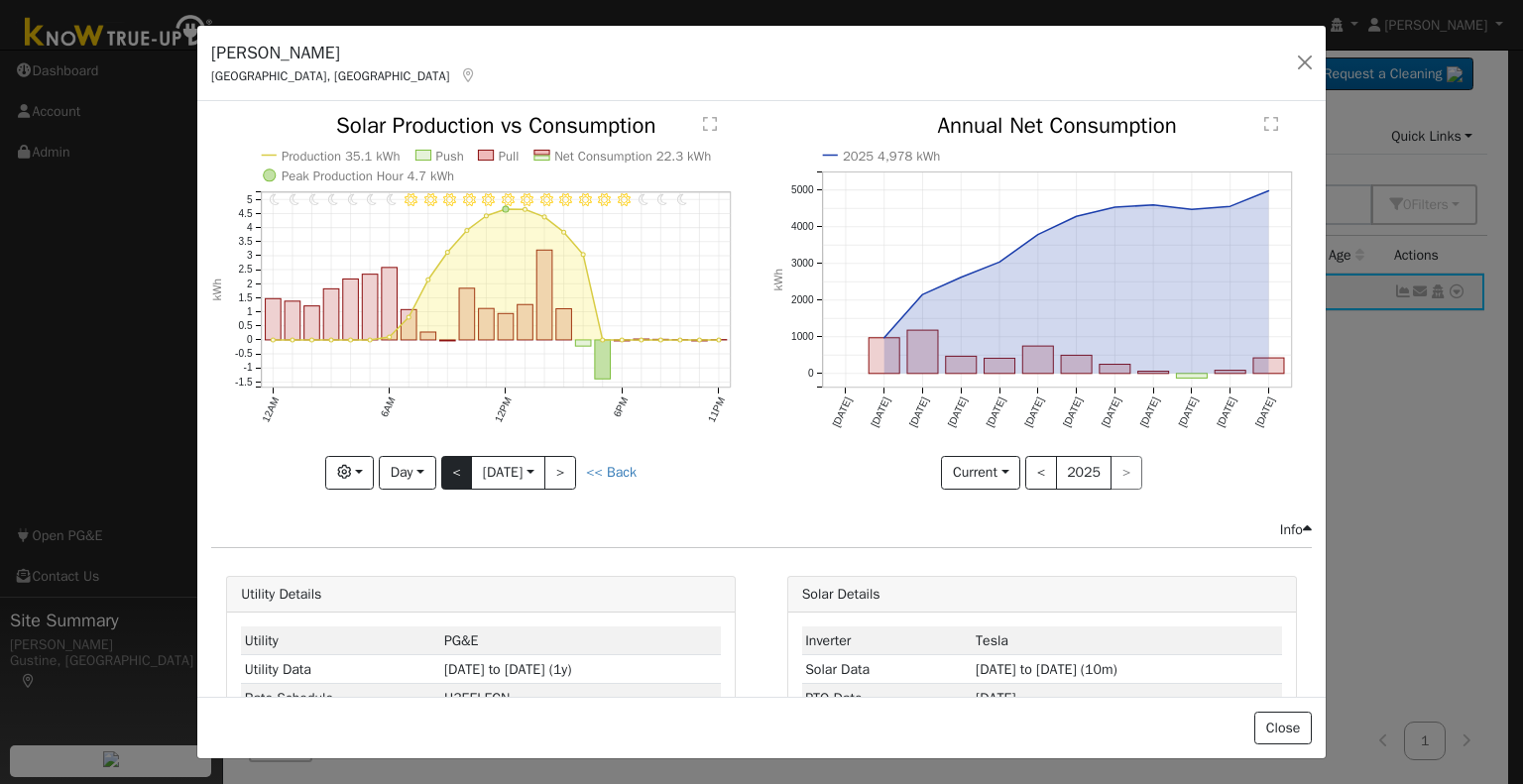click at bounding box center (481, 301) 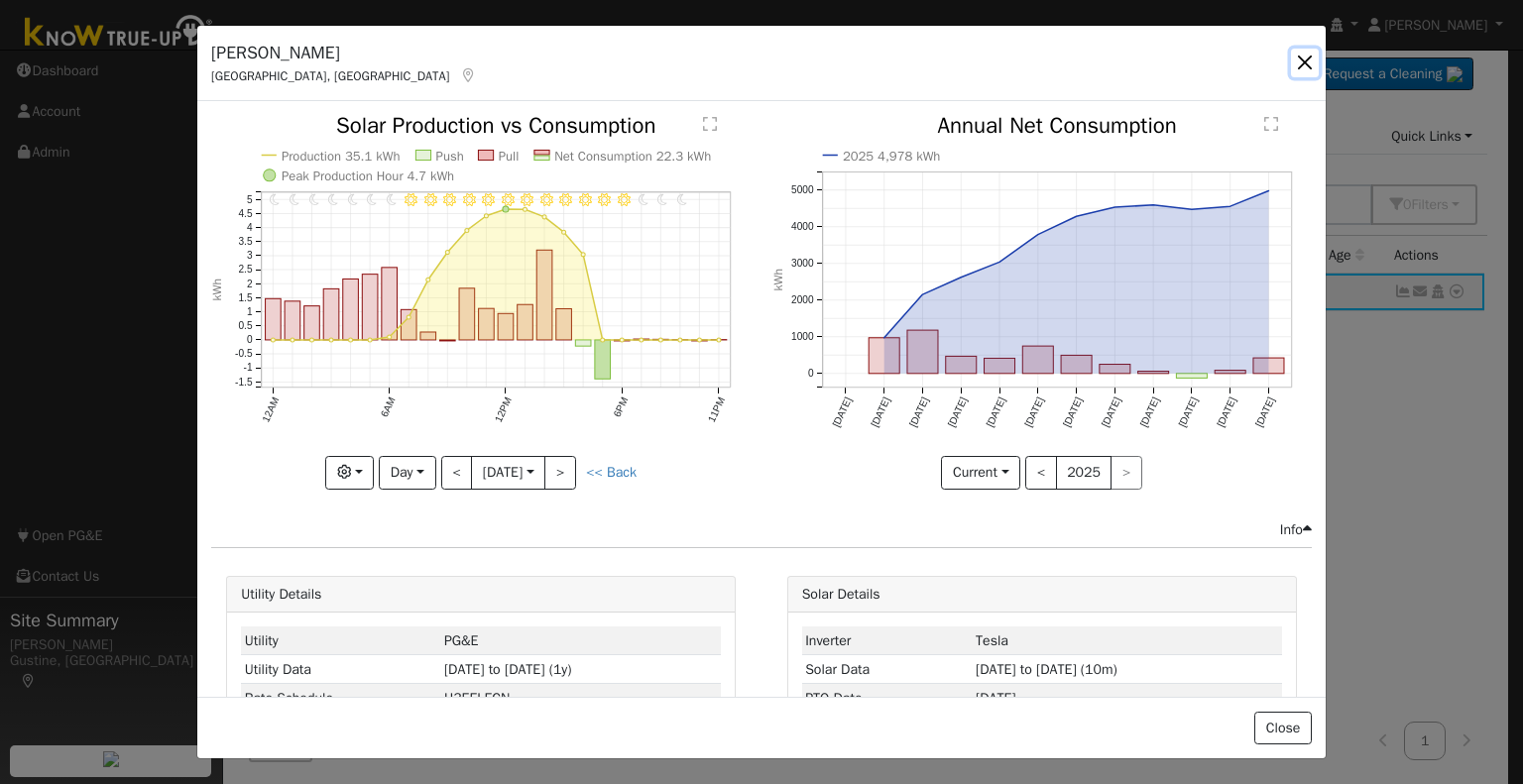click at bounding box center (1305, 62) 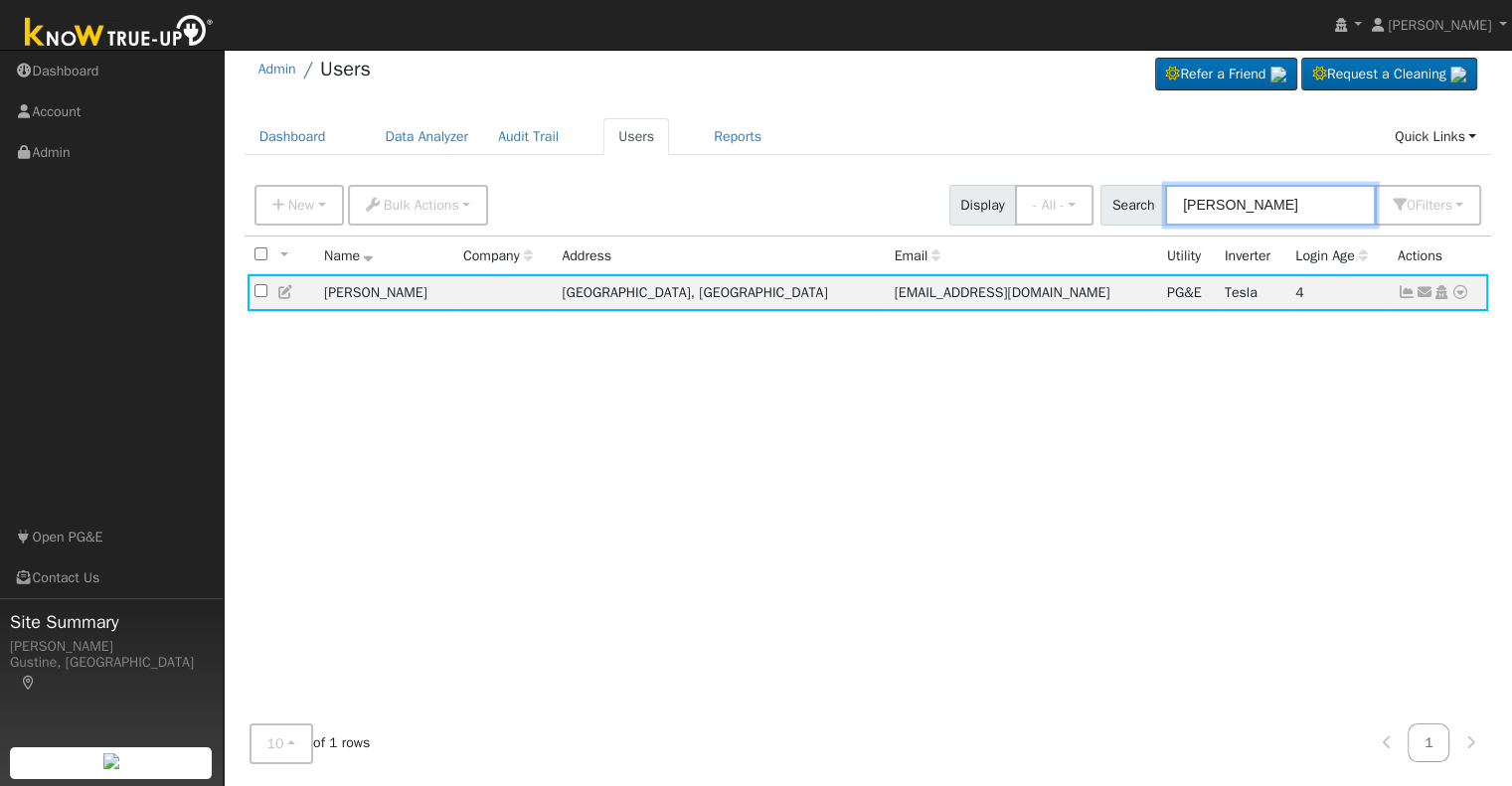 click on "[PERSON_NAME]" at bounding box center [1270, 205] 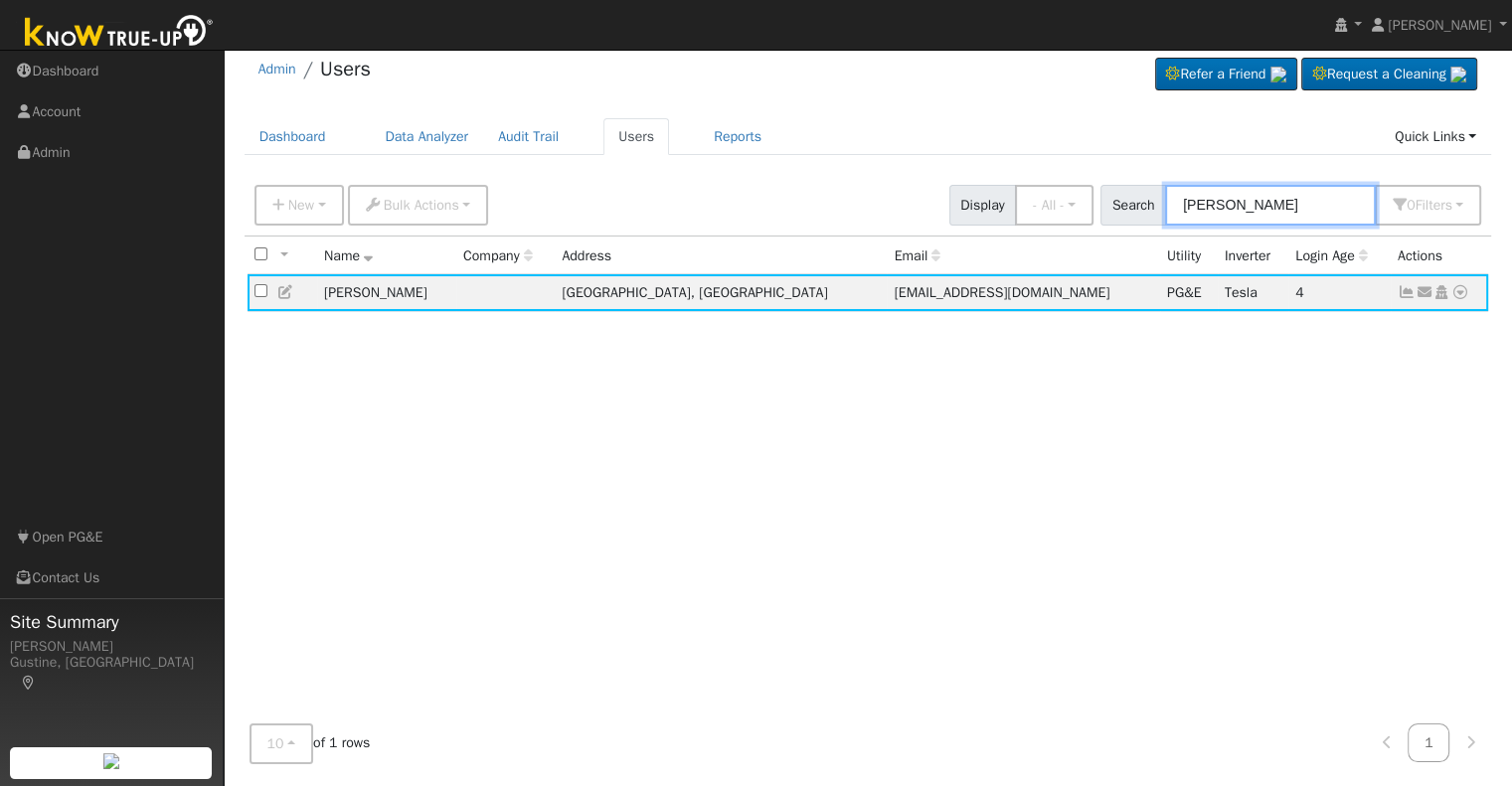 type on "[PERSON_NAME]" 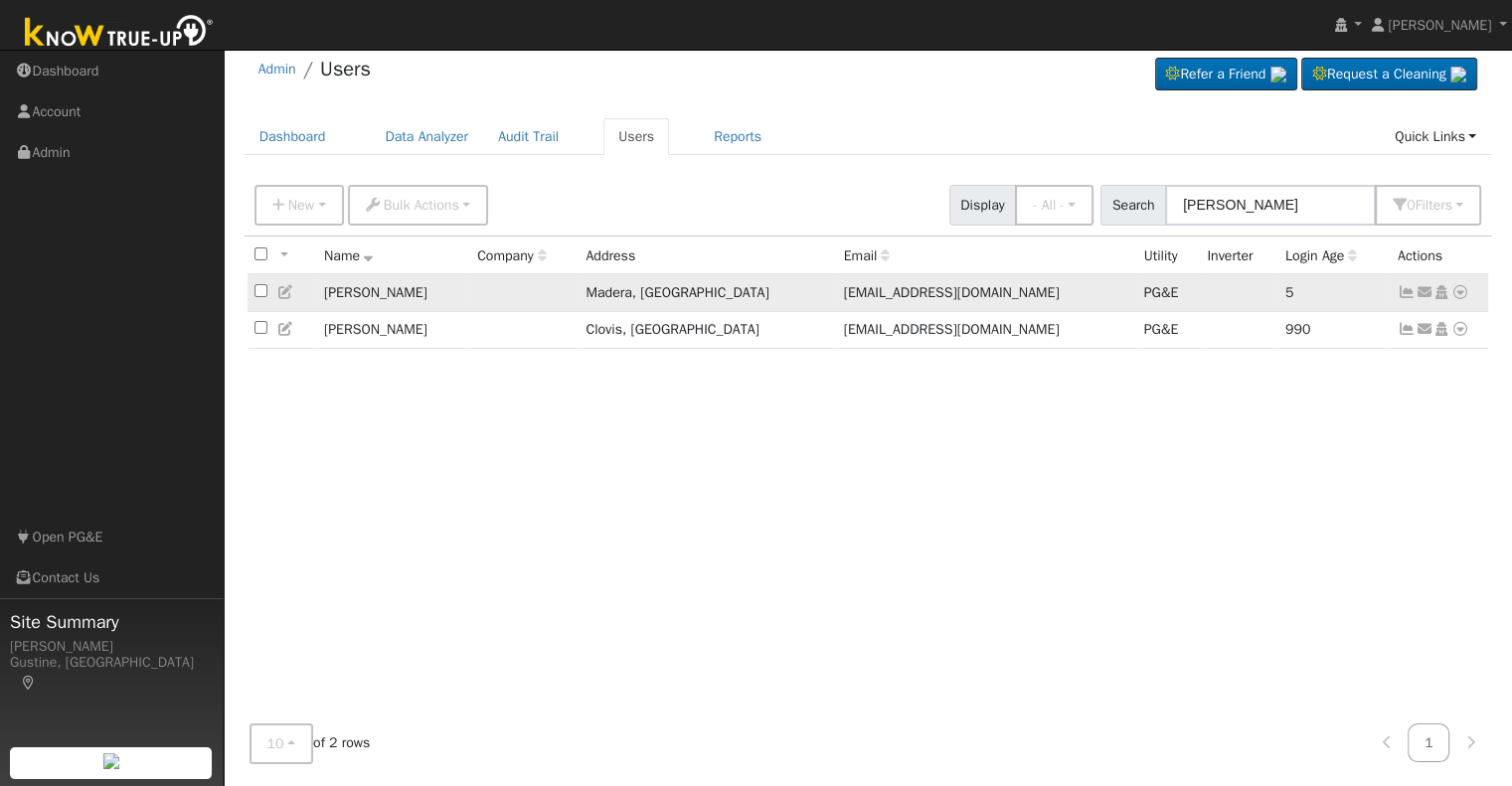 click on "Send Email... Copy a Link Reset Password Open Access  Data Analyzer  Reports Scenario Health Check Account Timeline User Audit Trail  Interval Data Import From CSV Export to CSV  Connect  Solar  Disconnect  Utility  Delete User" 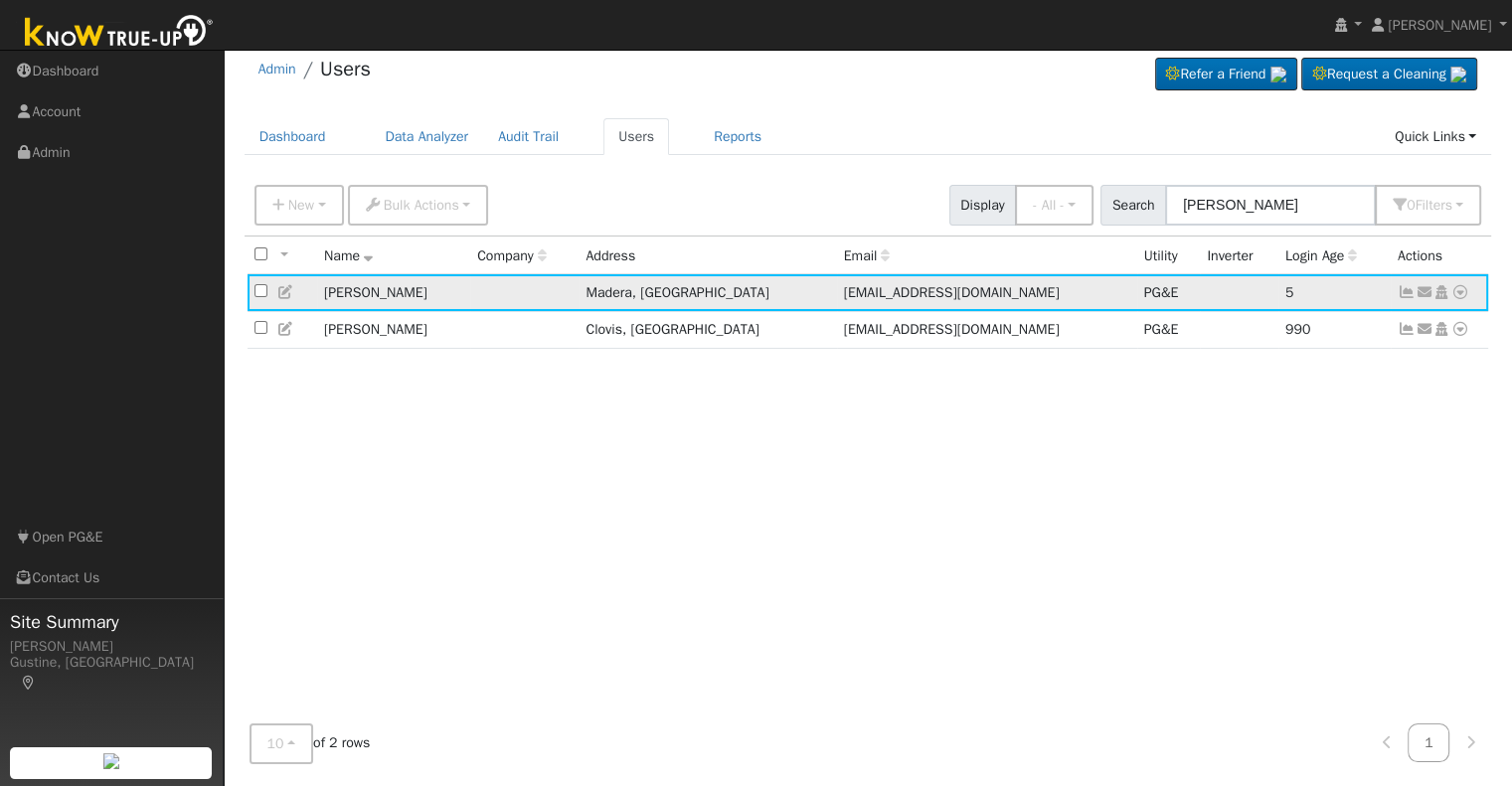 click at bounding box center (1407, 292) 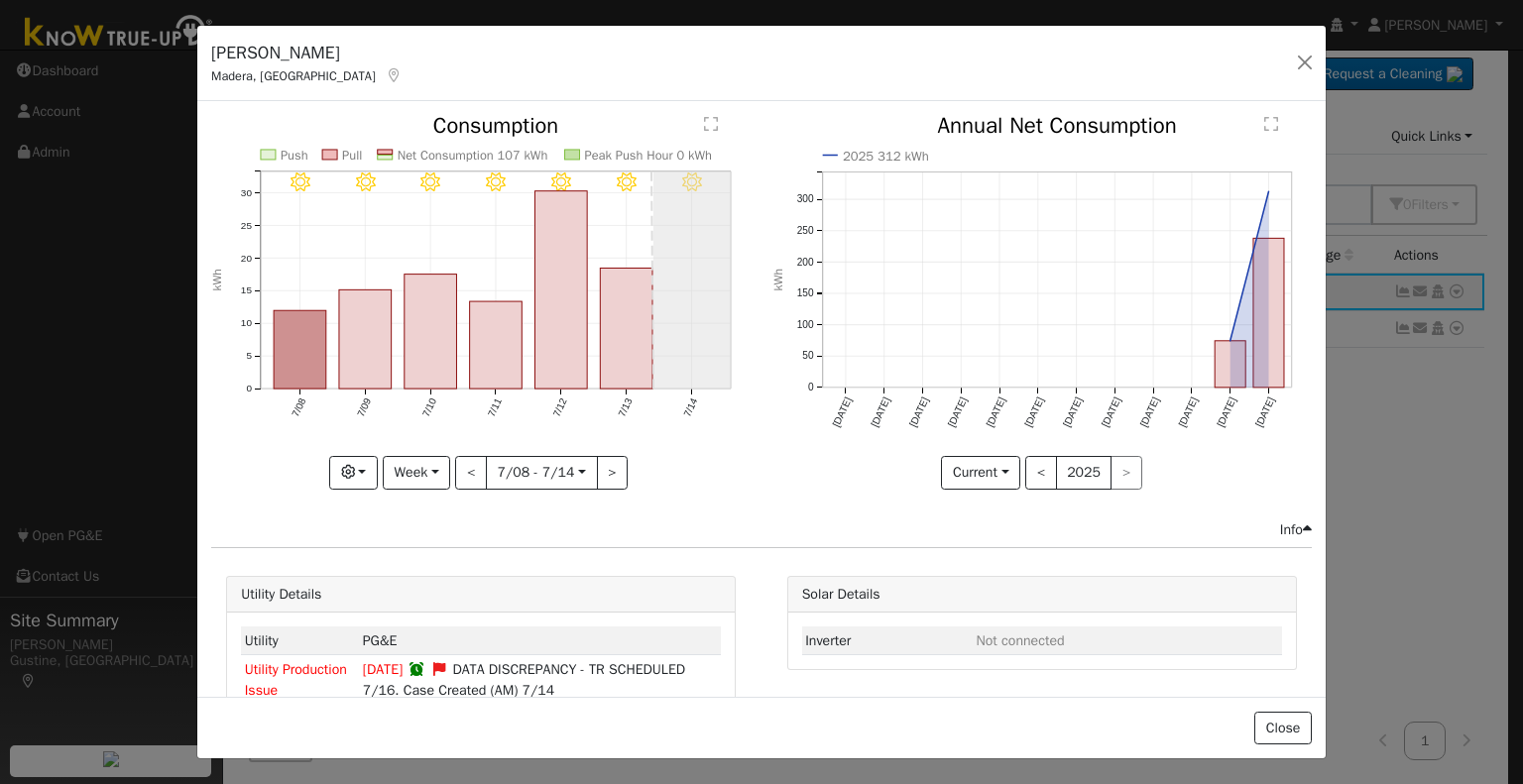 click on "onclick=""" 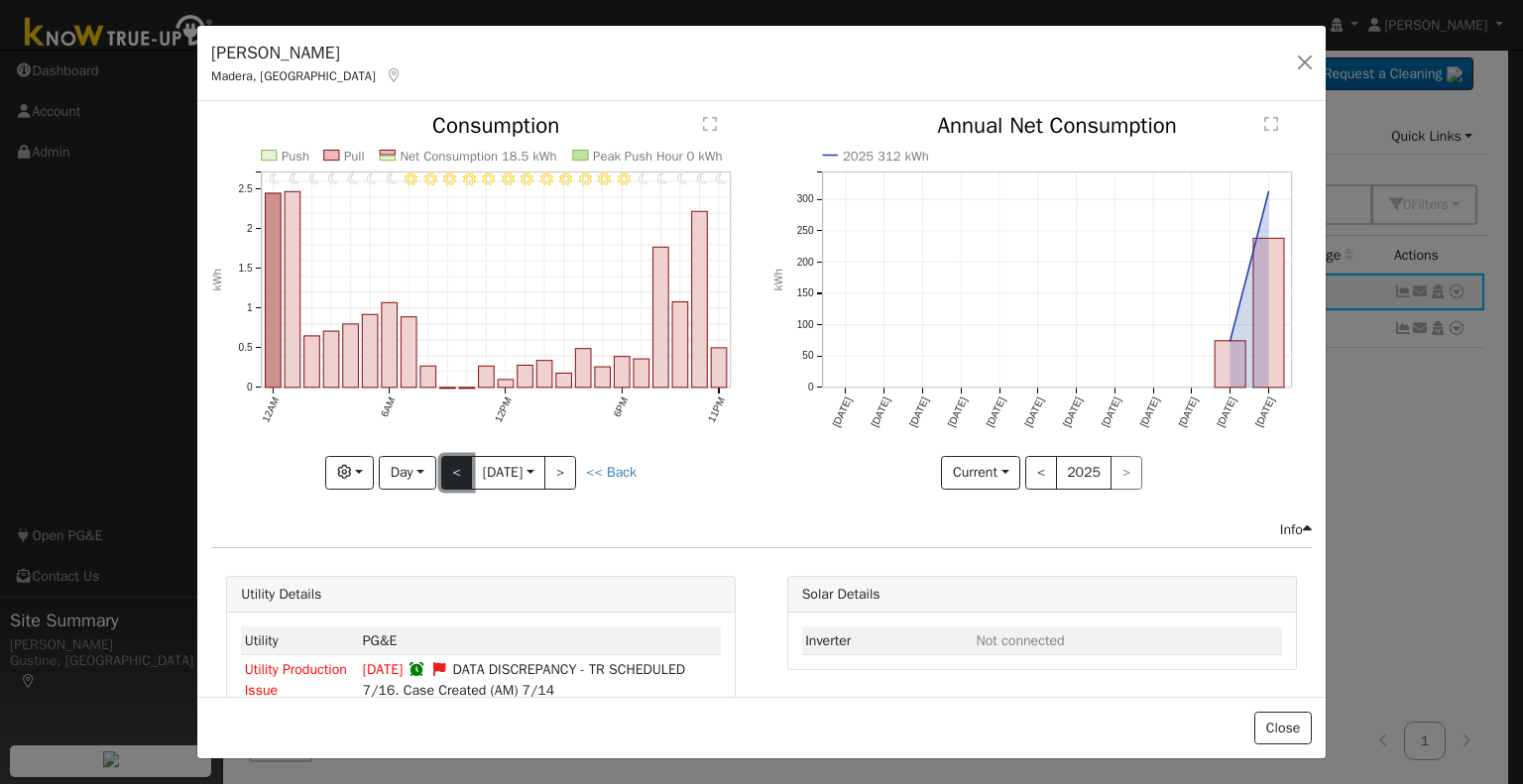 click on "<" at bounding box center [457, 473] 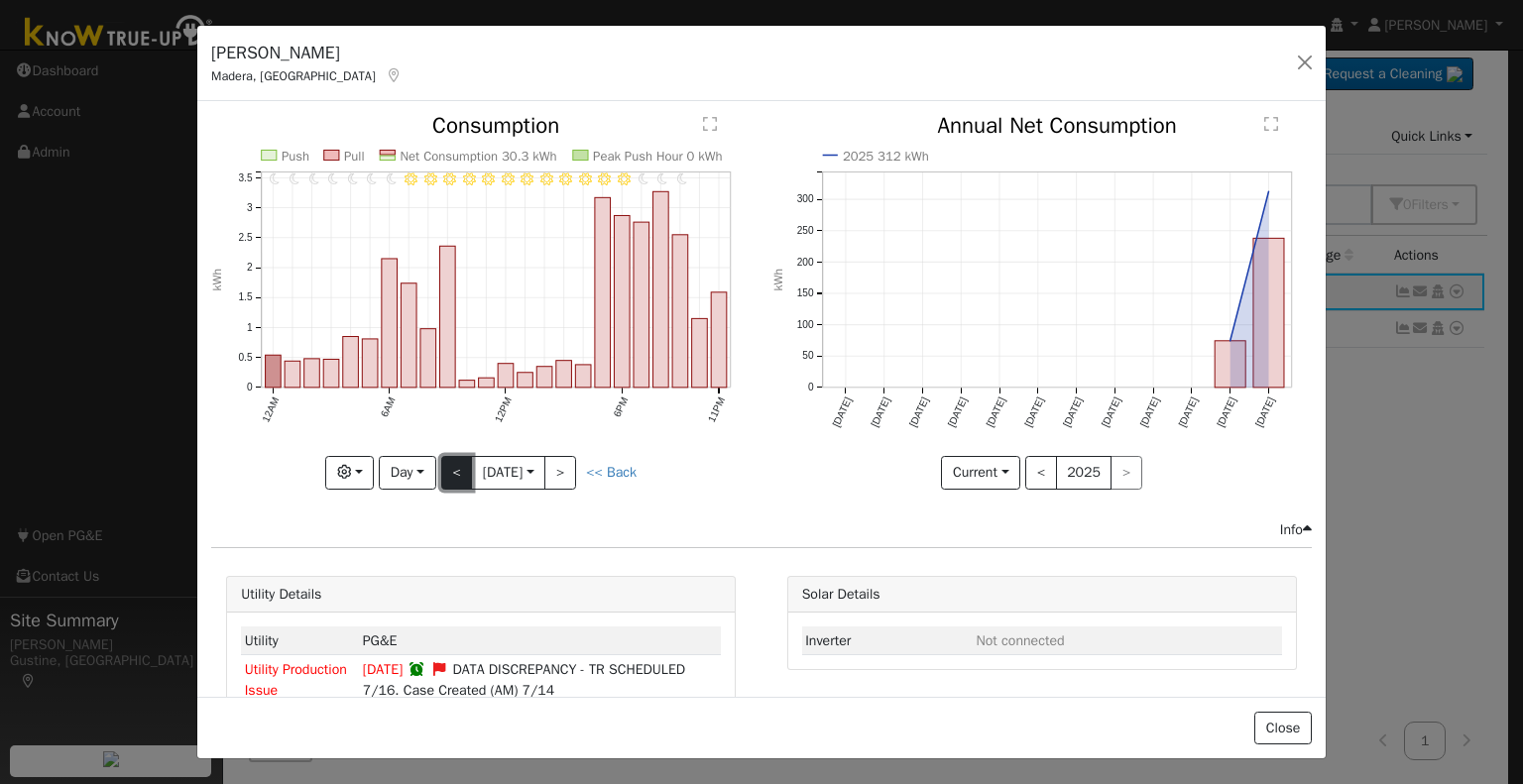 click on "<" at bounding box center (457, 473) 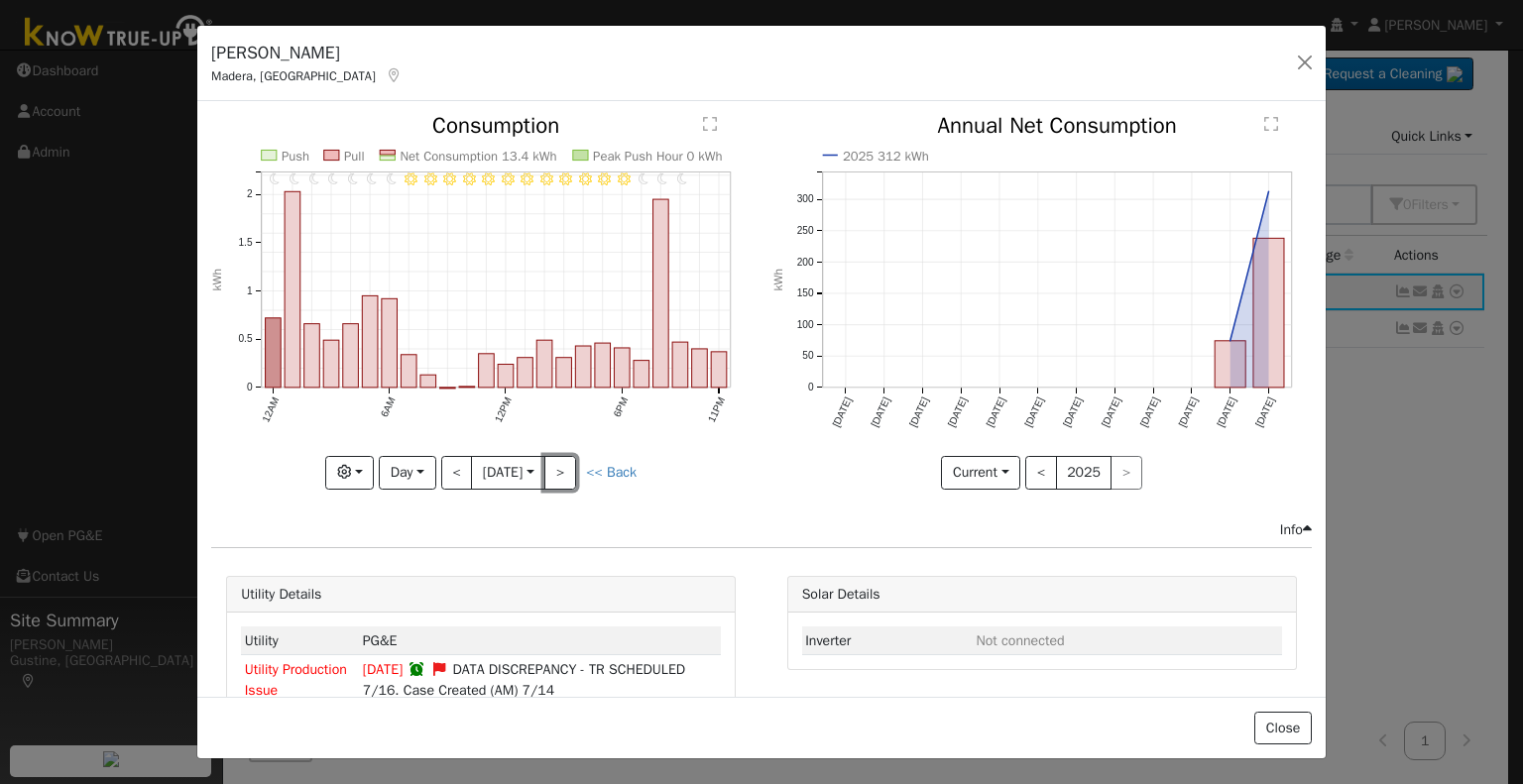 click on ">" at bounding box center [560, 473] 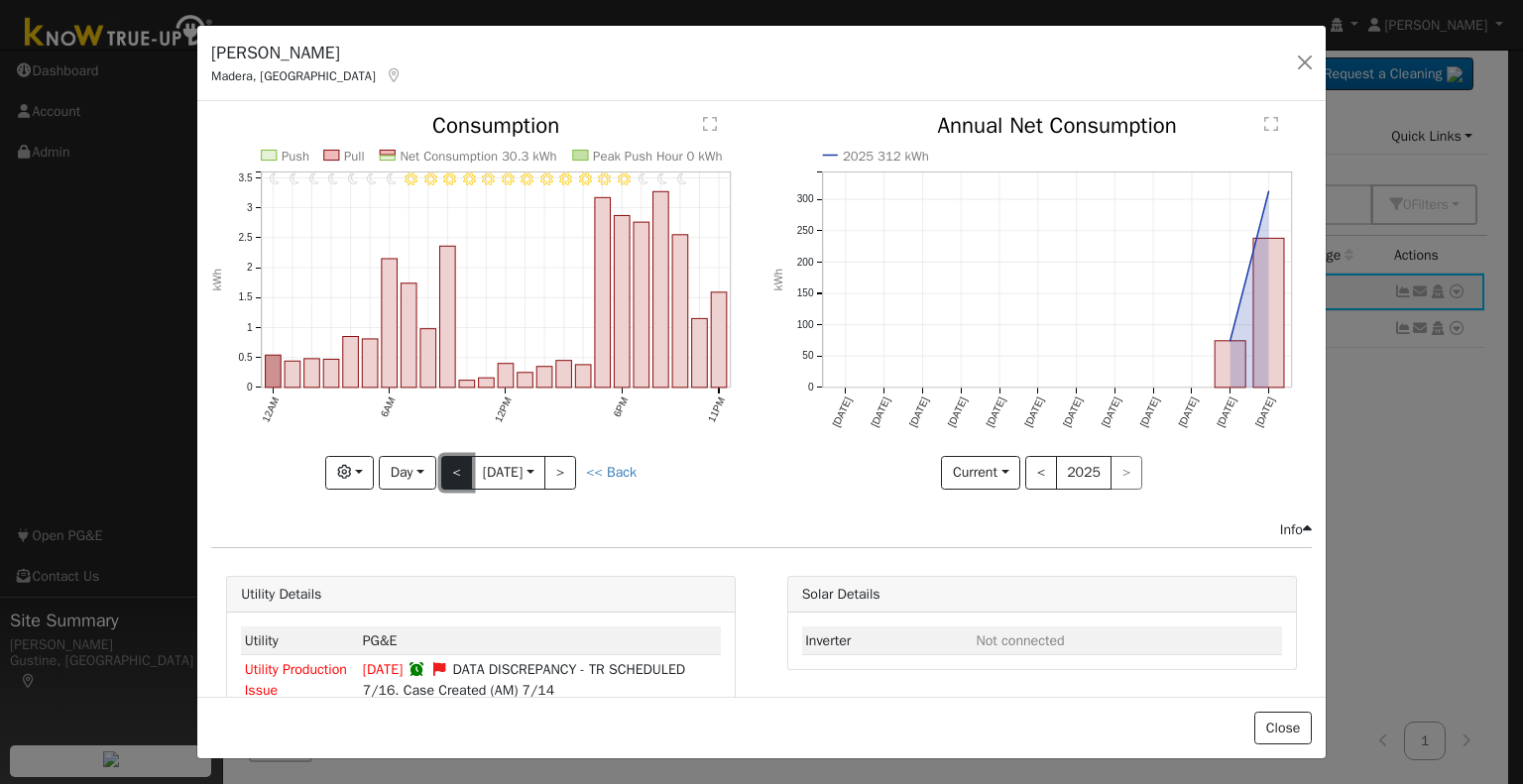 click on "<" at bounding box center [457, 473] 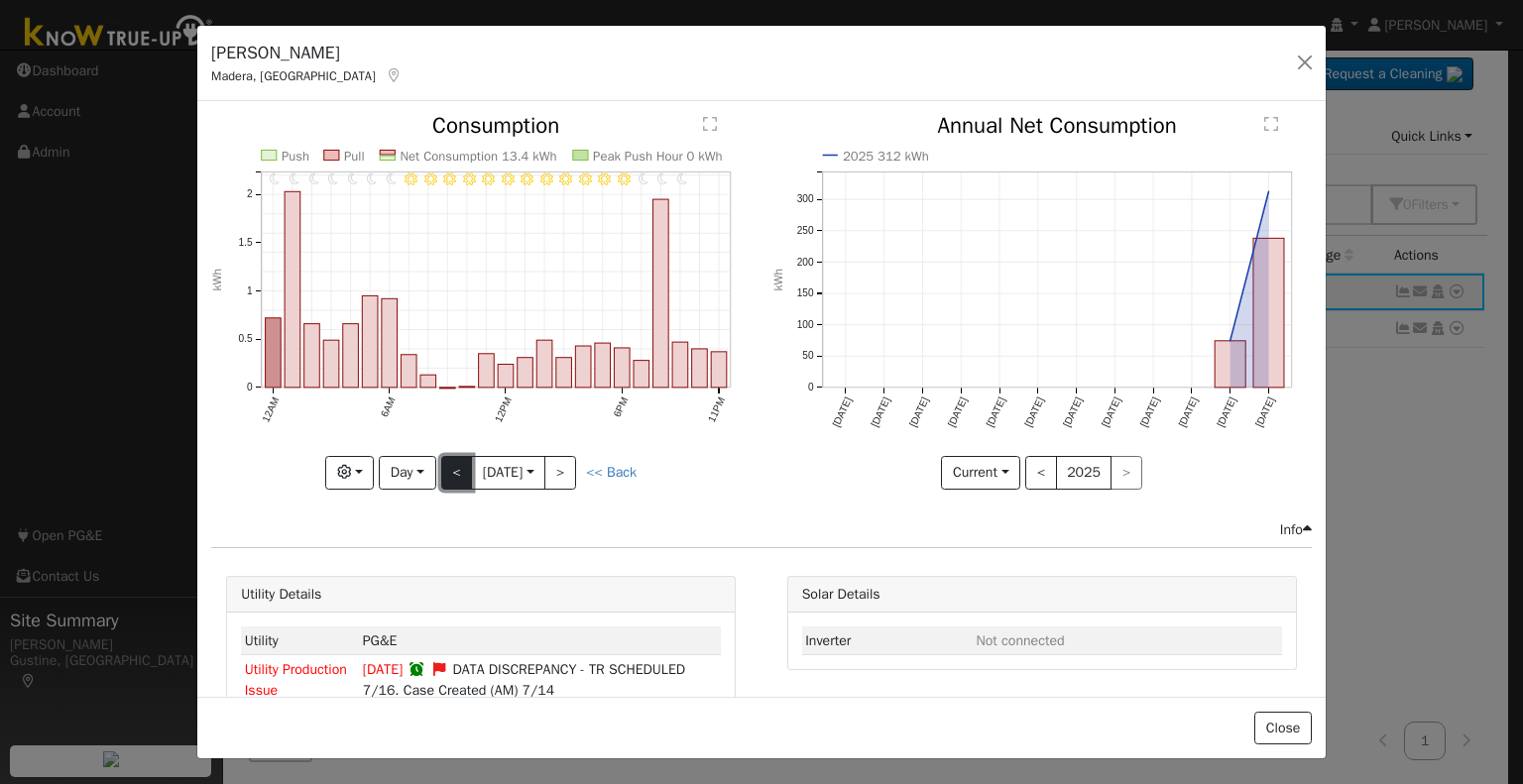 click on "<" at bounding box center [457, 473] 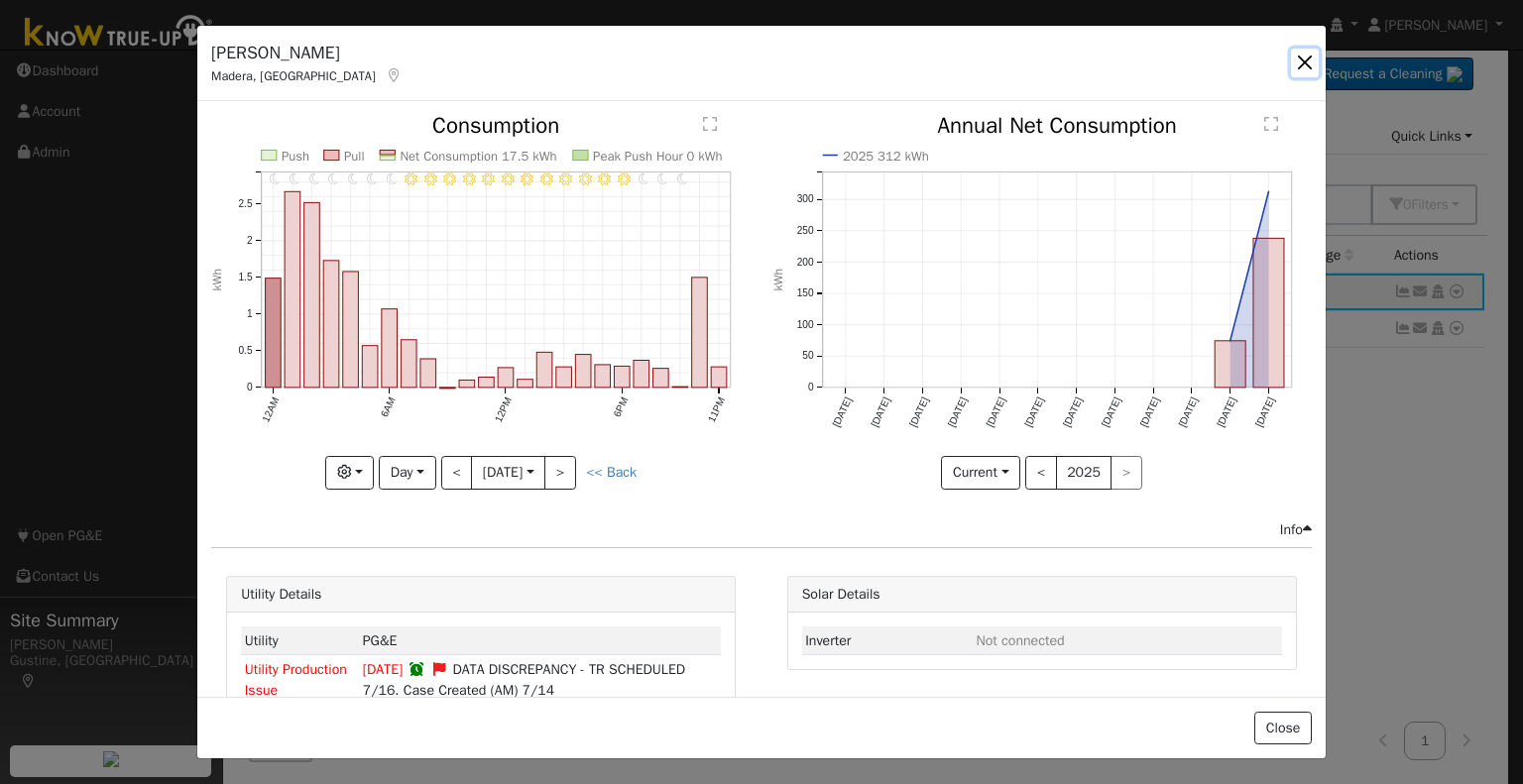 click at bounding box center [1305, 62] 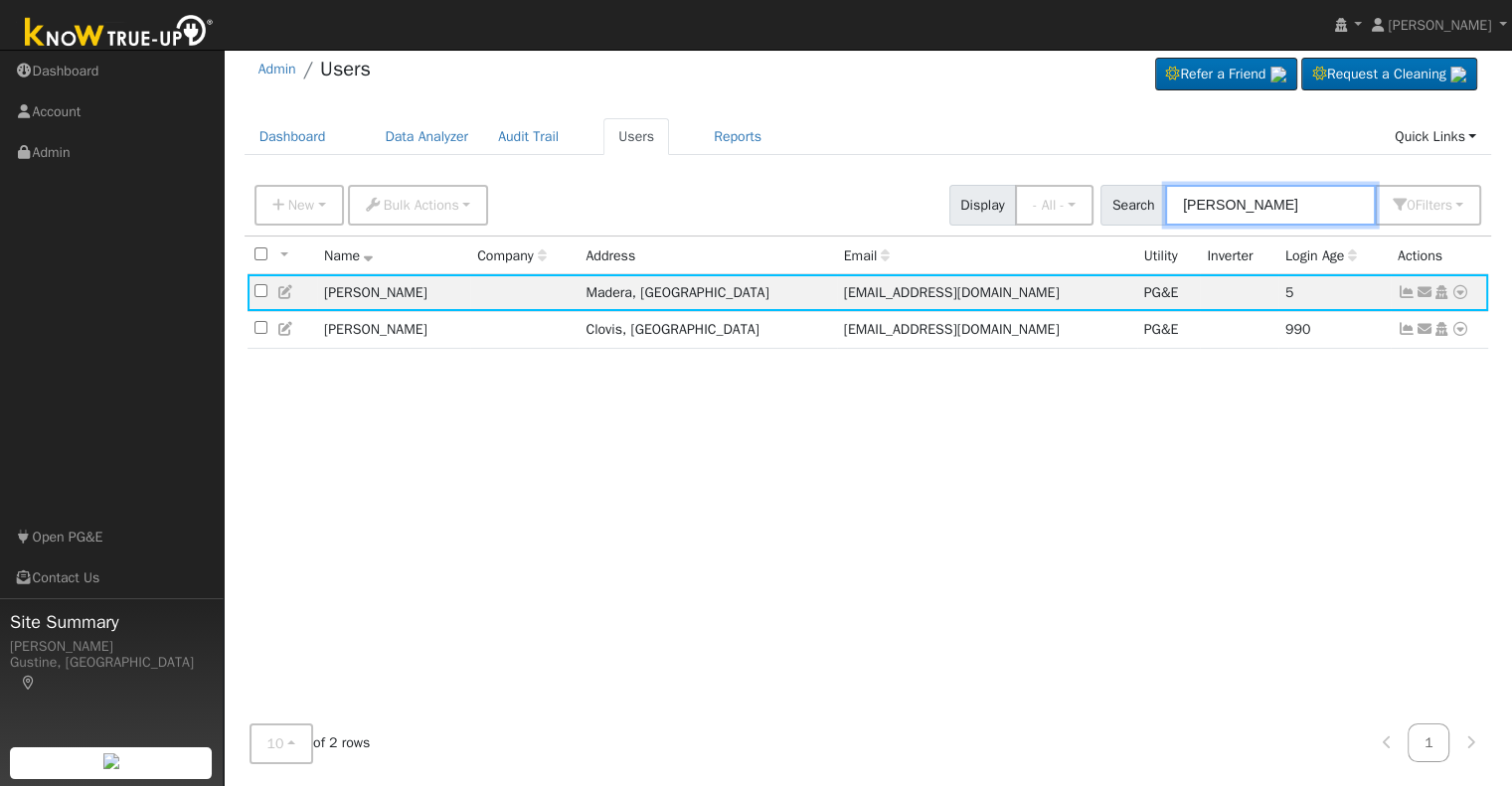 drag, startPoint x: 1308, startPoint y: 223, endPoint x: 979, endPoint y: 166, distance: 333.901 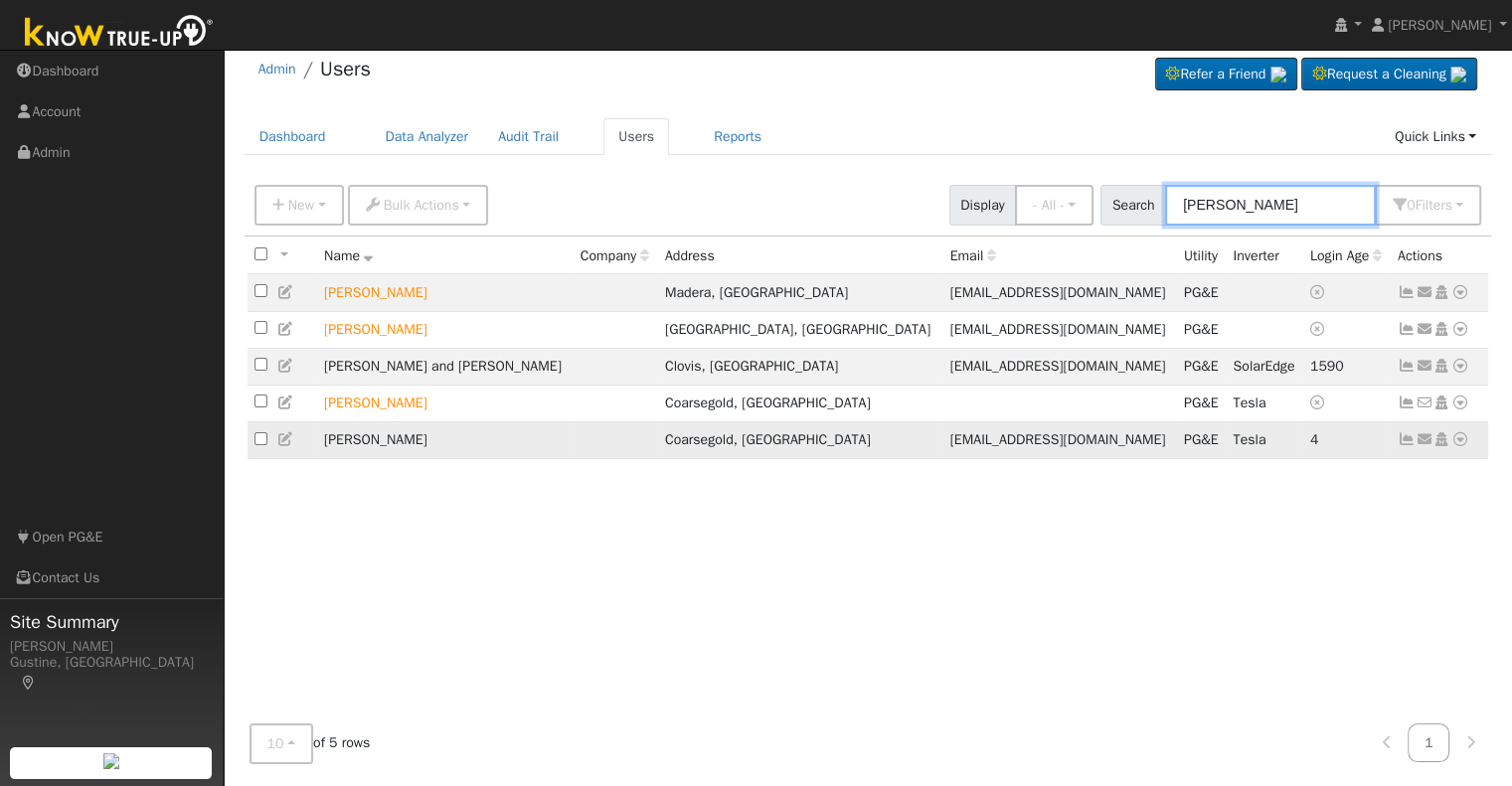 type on "[PERSON_NAME]" 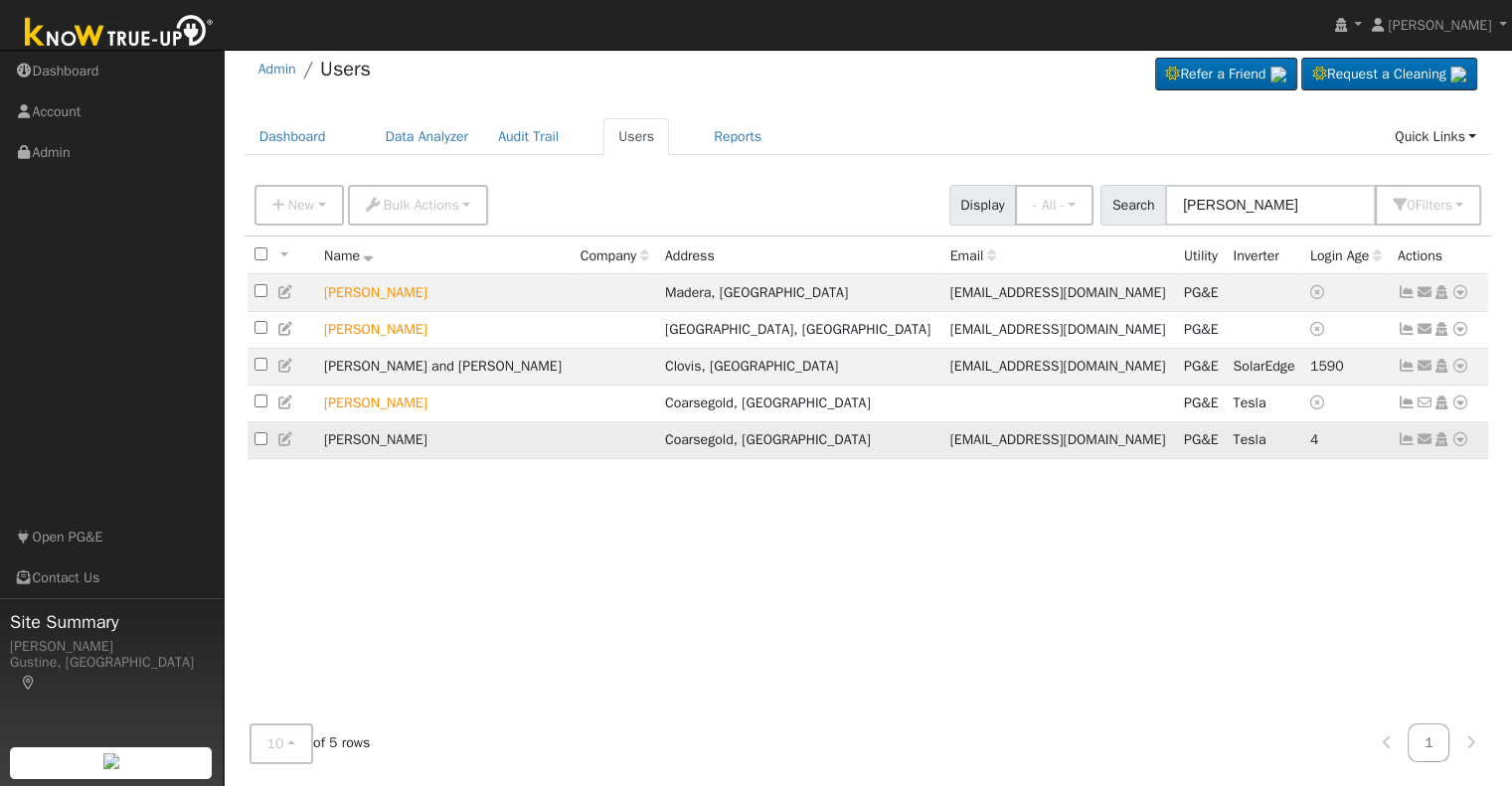 click on "Send Email... Copy a Link Reset Password Open Access  Data Analyzer  Reports Scenario Health Check Account Timeline User Audit Trail  Interval Data Import From CSV Export to CSV  Disconnect  Utility  Solar  Delete User" 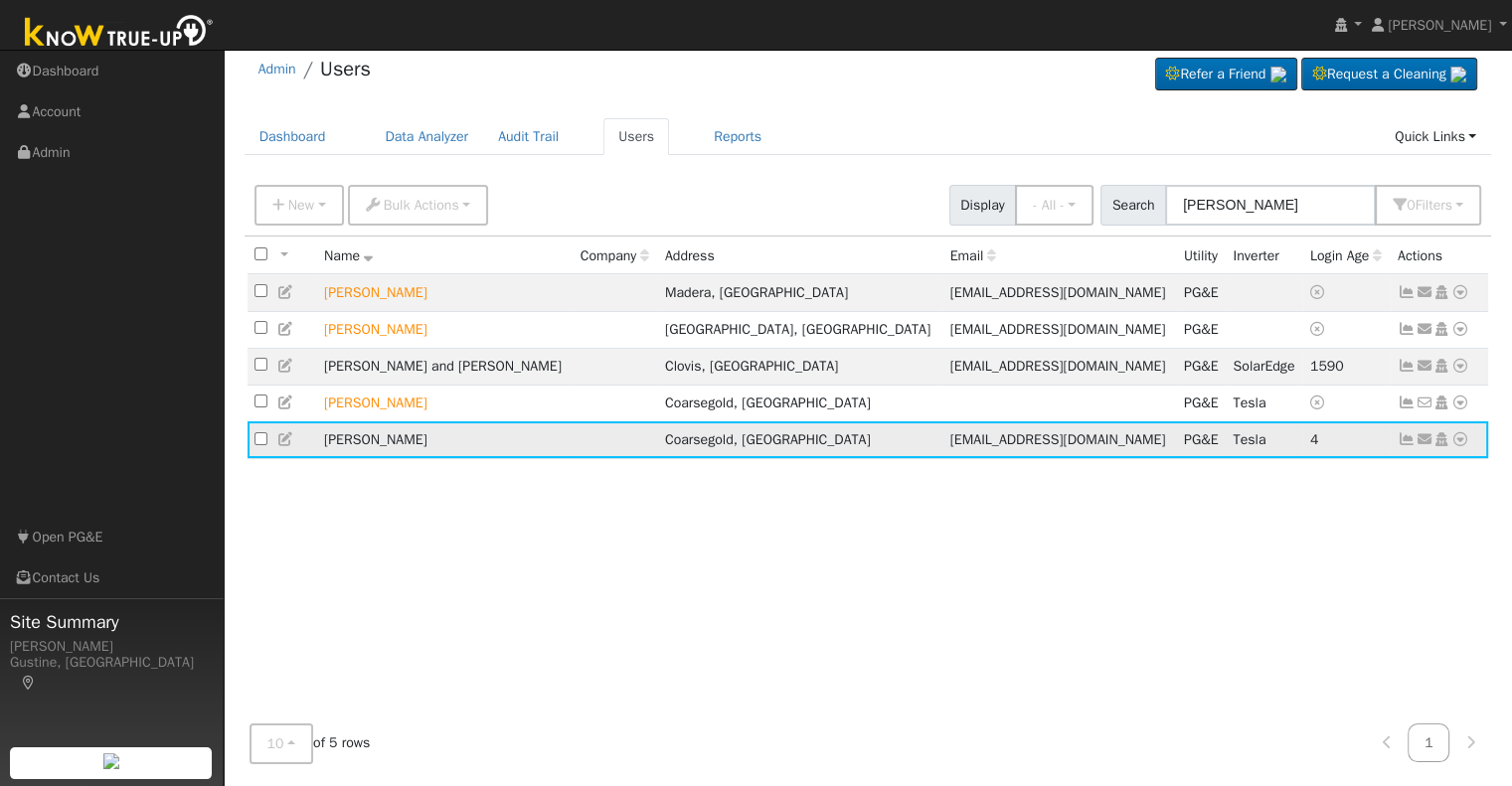 click at bounding box center (1407, 439) 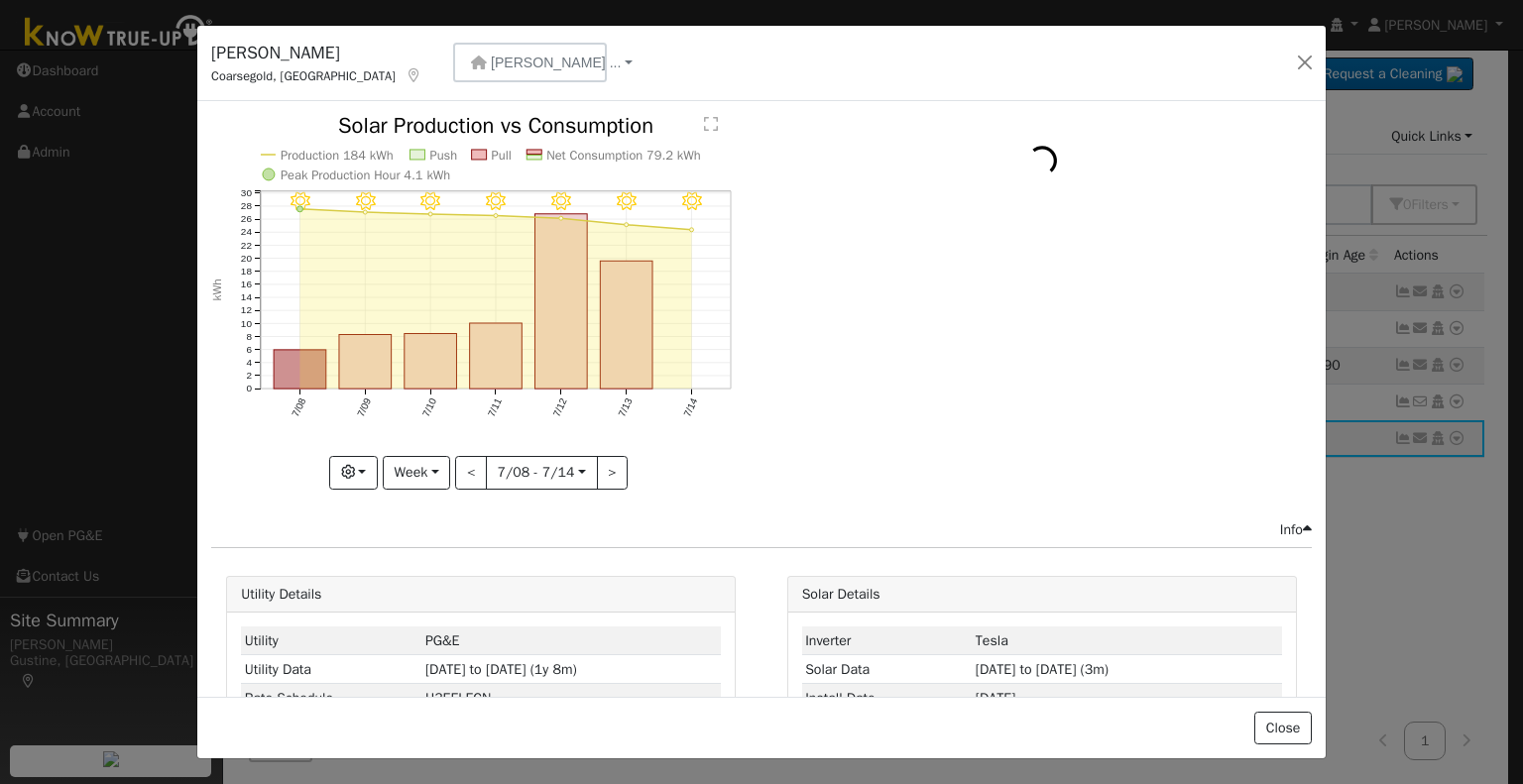 click on "7/14 - Clear 7/13 - Clear 7/12 - Clear 7/11 - Clear 7/10 - Clear 7/09 - Clear 7/08 - Clear Production 184 kWh Push Pull Net Consumption 79.2 kWh Peak Production Hour 4.1 kWh 7/08 7/09 7/10 7/11 7/12 7/13 7/14 0 2 4 6 8 10 12 14 16 18 20 22 24 26 28 30  Solar Production vs Consumption kWh onclick="" onclick="" onclick="" onclick="" onclick="" onclick="" onclick="" onclick="" onclick="" onclick="" onclick="" onclick="" onclick="" onclick=""" 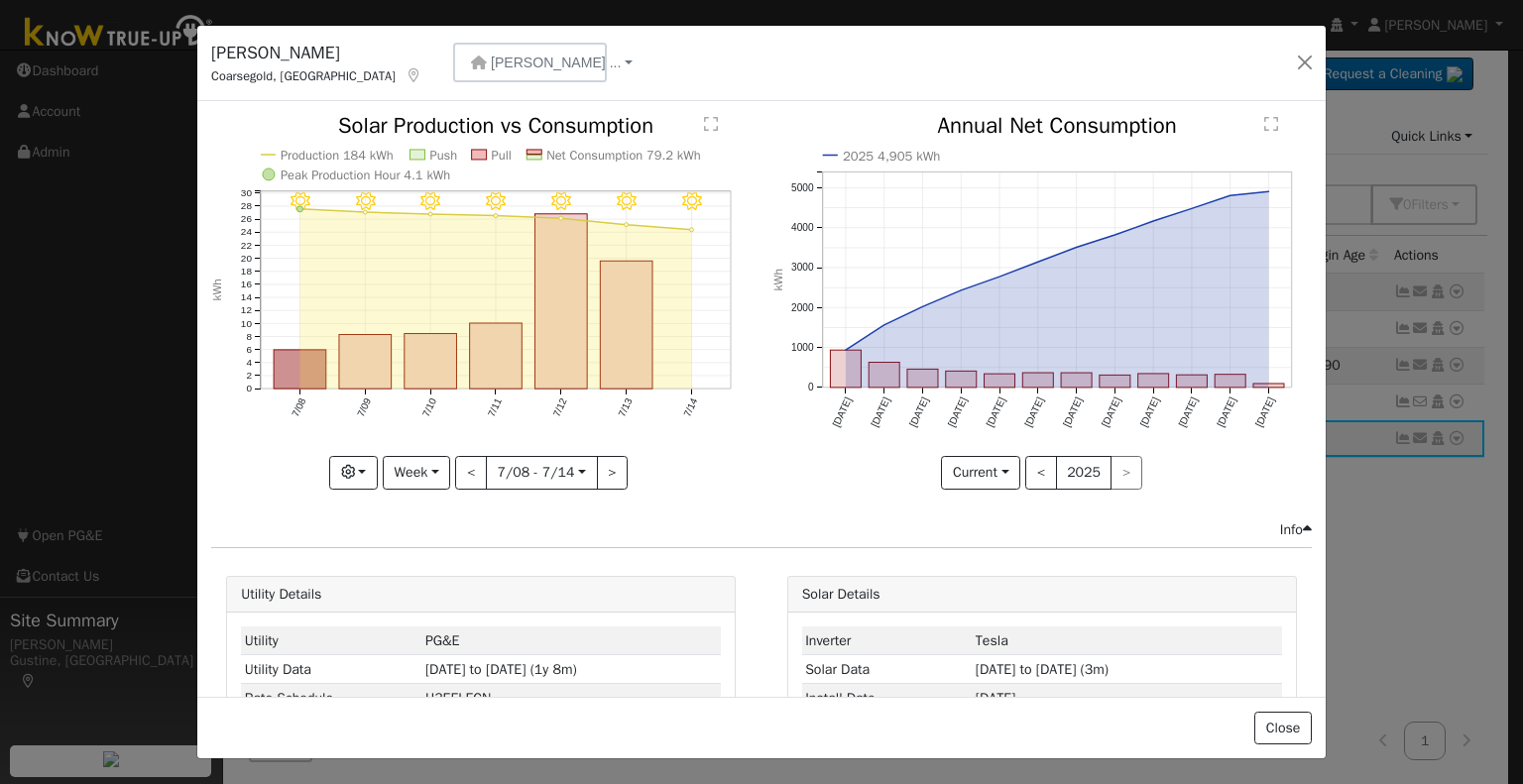 click on "7/14 - Clear 7/13 - Clear 7/12 - Clear 7/11 - Clear 7/10 - Clear 7/09 - Clear 7/08 - Clear Production 184 kWh Push Pull Net Consumption 79.2 kWh Peak Production Hour 4.1 kWh 7/08 7/09 7/10 7/11 7/12 7/13 7/14 0 2 4 6 8 10 12 14 16 18 20 22 24 26 28 30  Solar Production vs Consumption kWh onclick="" onclick="" onclick="" onclick="" onclick="" onclick="" onclick="" onclick="" onclick="" onclick="" onclick="" onclick="" onclick="" onclick=""" 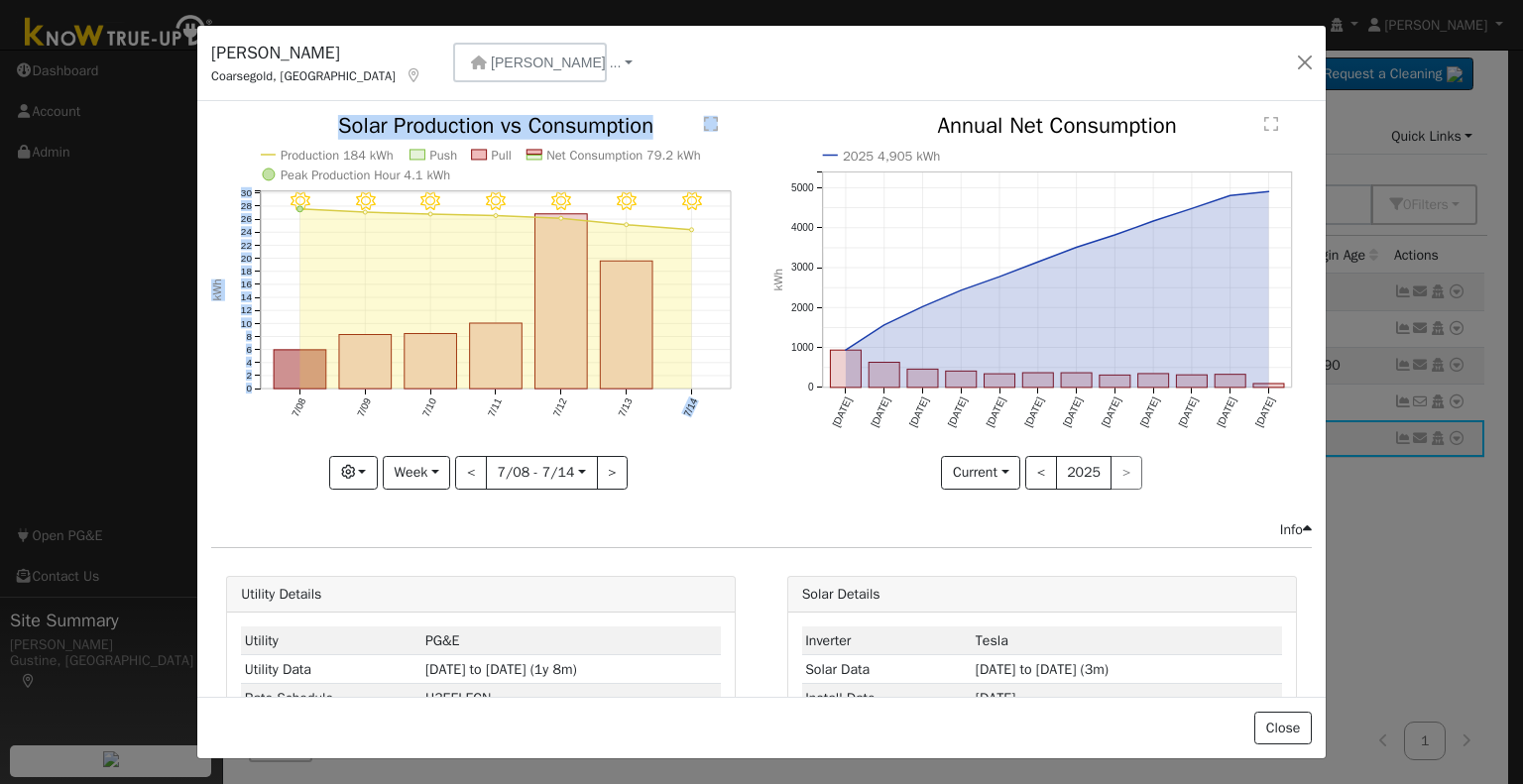 click on "7/14 - Clear 7/13 - Clear 7/12 - Clear 7/11 - Clear 7/10 - Clear 7/09 - Clear 7/08 - Clear Production 184 kWh Push Pull Net Consumption 79.2 kWh Peak Production Hour 4.1 kWh 7/08 7/09 7/10 7/11 7/12 7/13 7/14 0 2 4 6 8 10 12 14 16 18 20 22 24 26 28 30  Solar Production vs Consumption kWh onclick="" onclick="" onclick="" onclick="" onclick="" onclick="" onclick="" onclick="" onclick="" onclick="" onclick="" onclick="" onclick="" onclick=""" 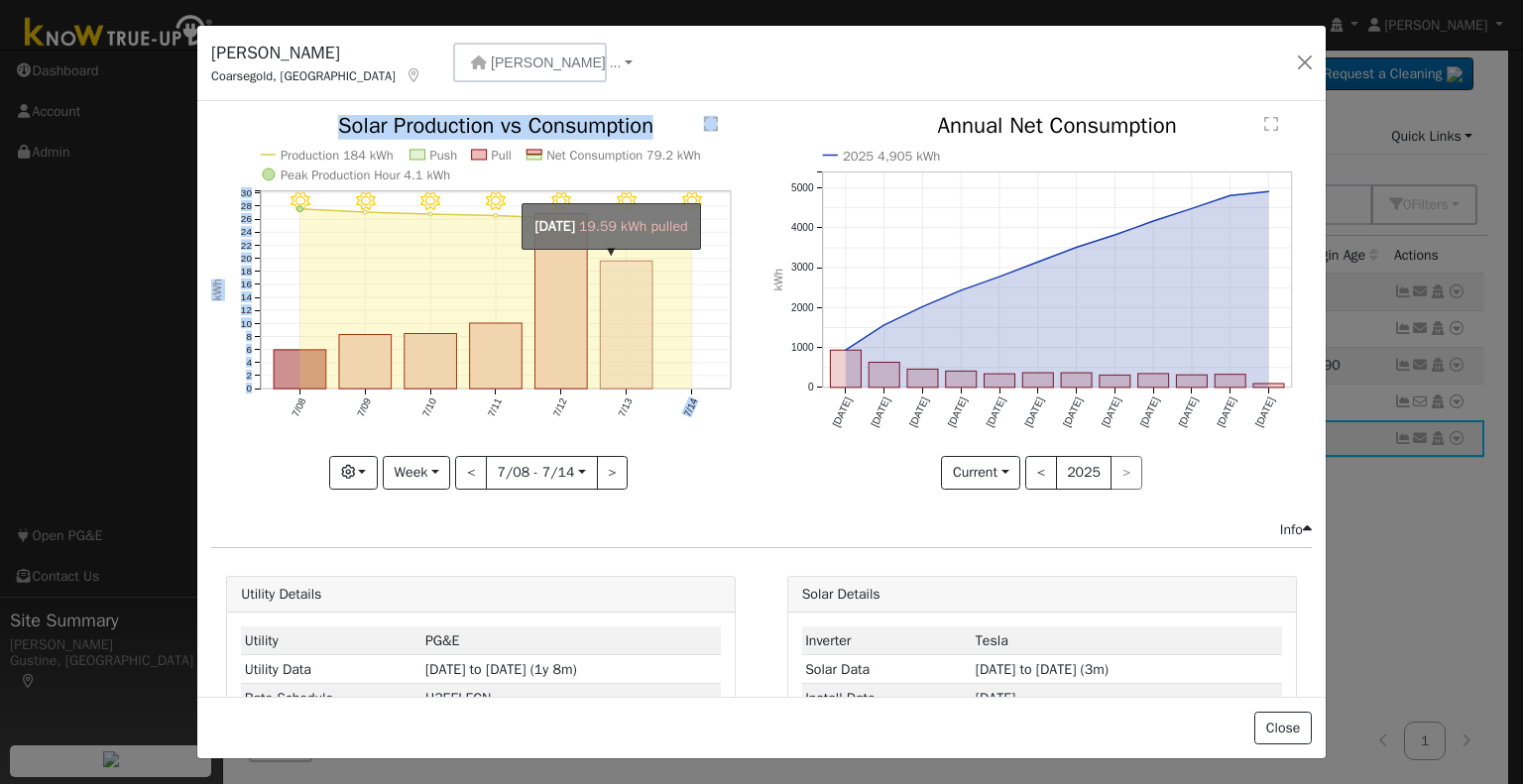 click on "onclick=""" 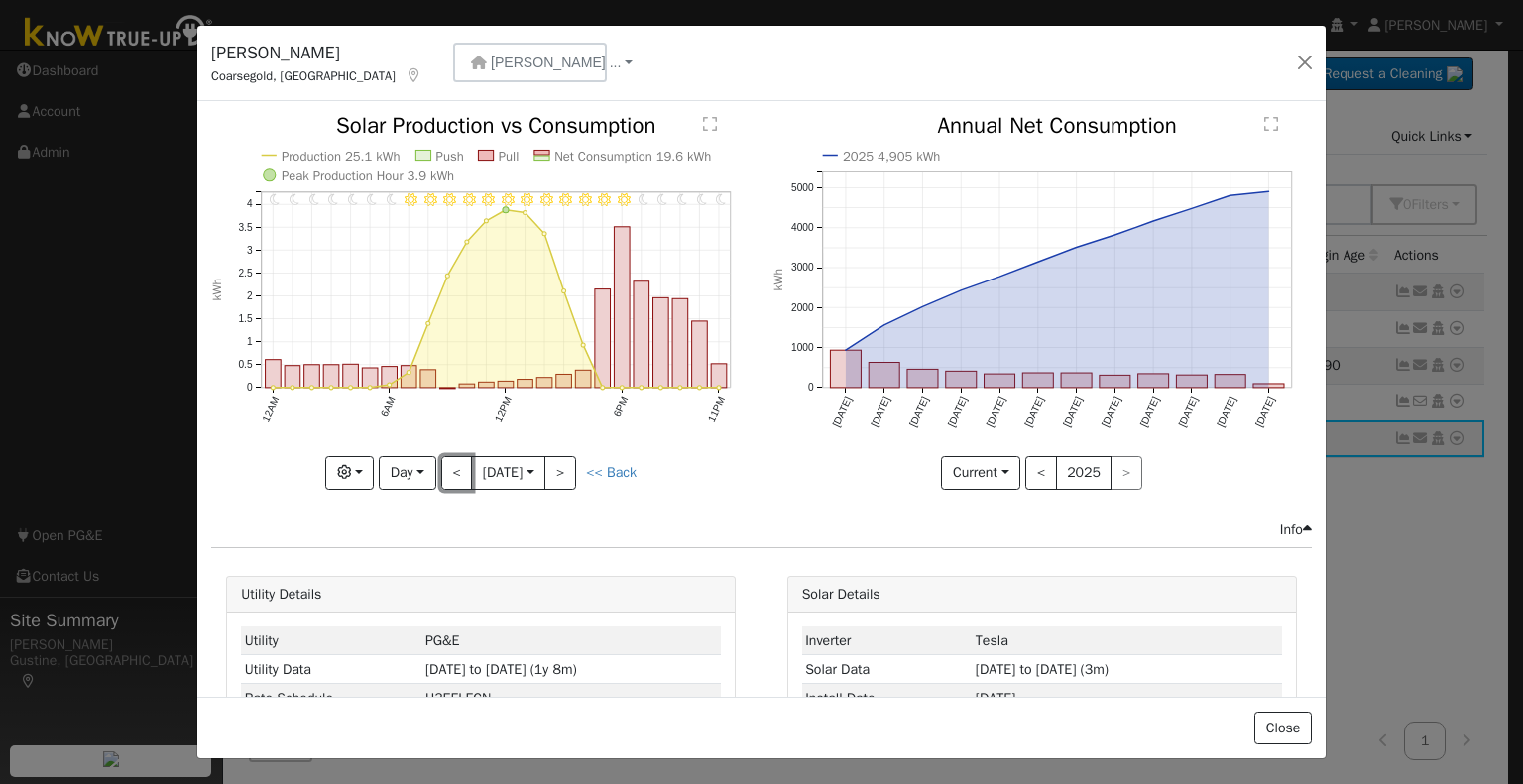 click on "<" at bounding box center (457, 473) 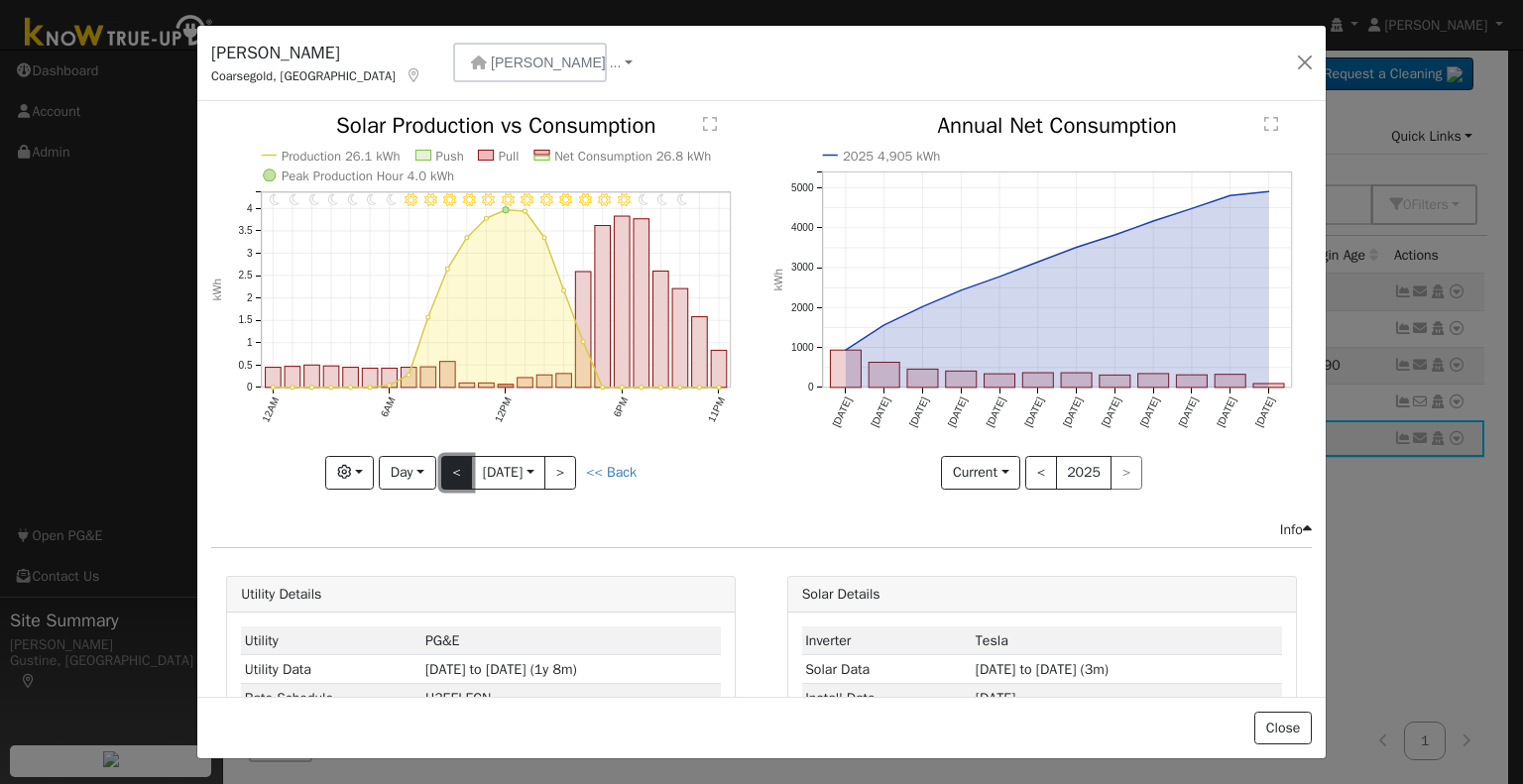 click on "<" at bounding box center [457, 473] 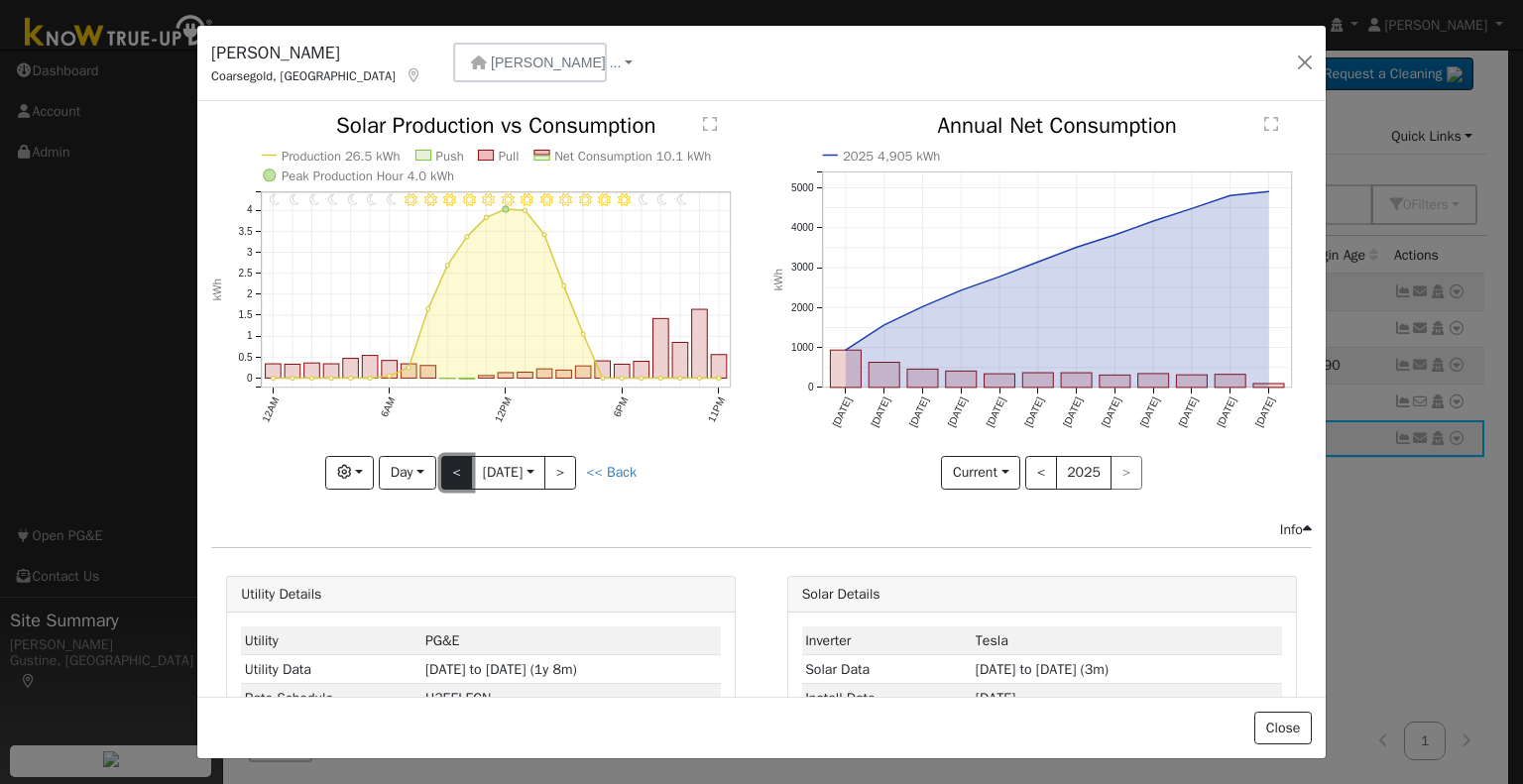 click on "<" at bounding box center (457, 473) 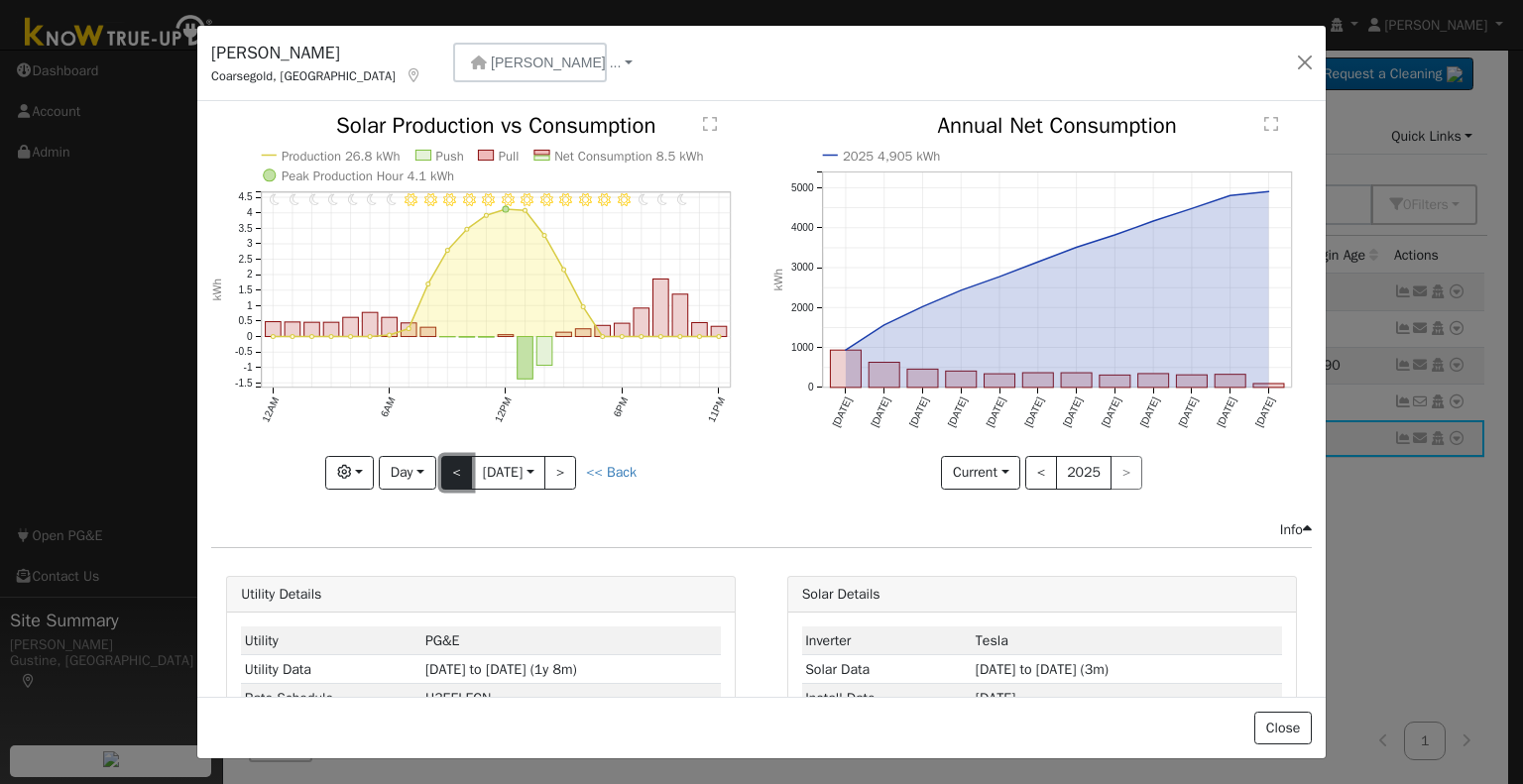 click on "<" at bounding box center [457, 473] 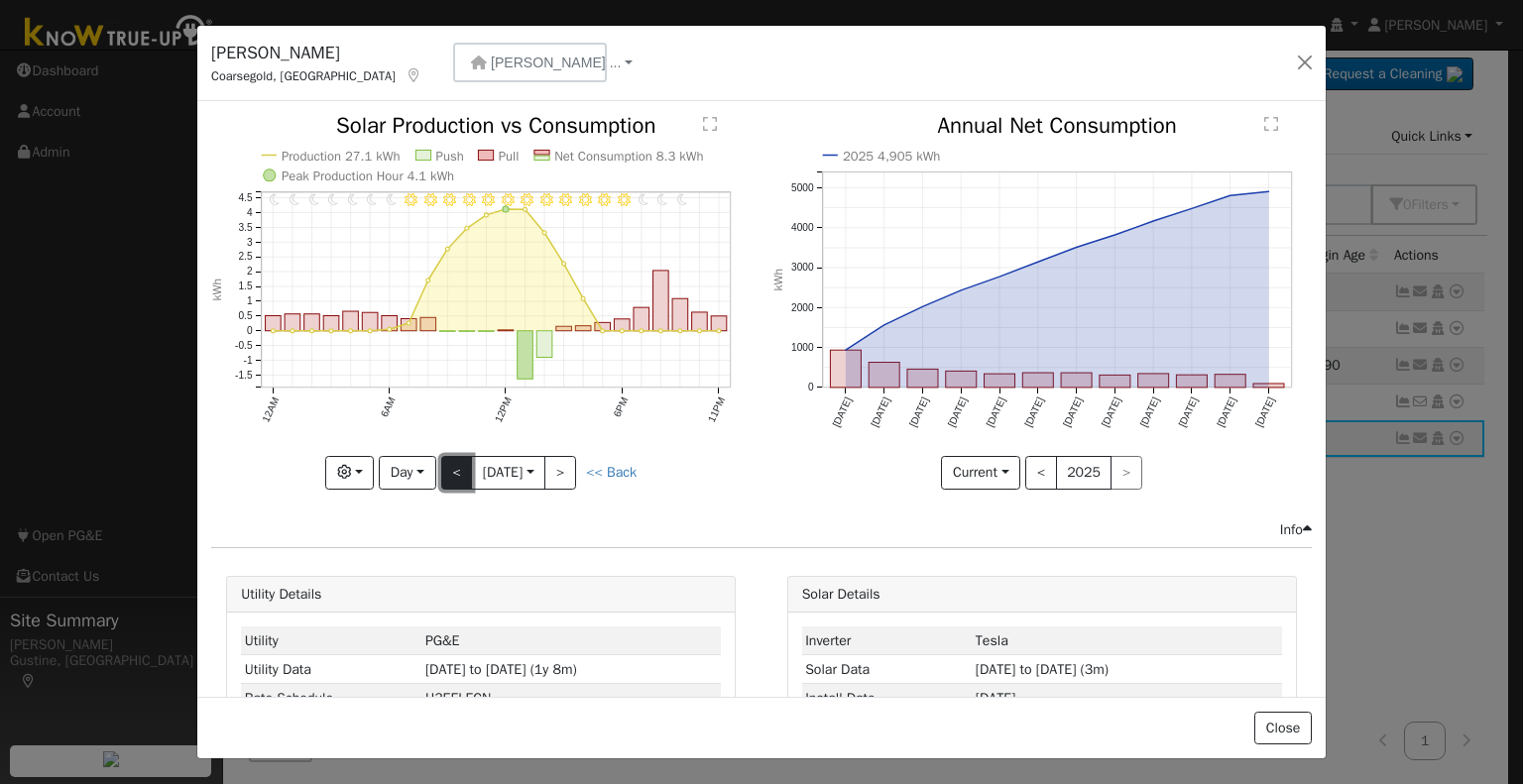 click on "<" at bounding box center [457, 473] 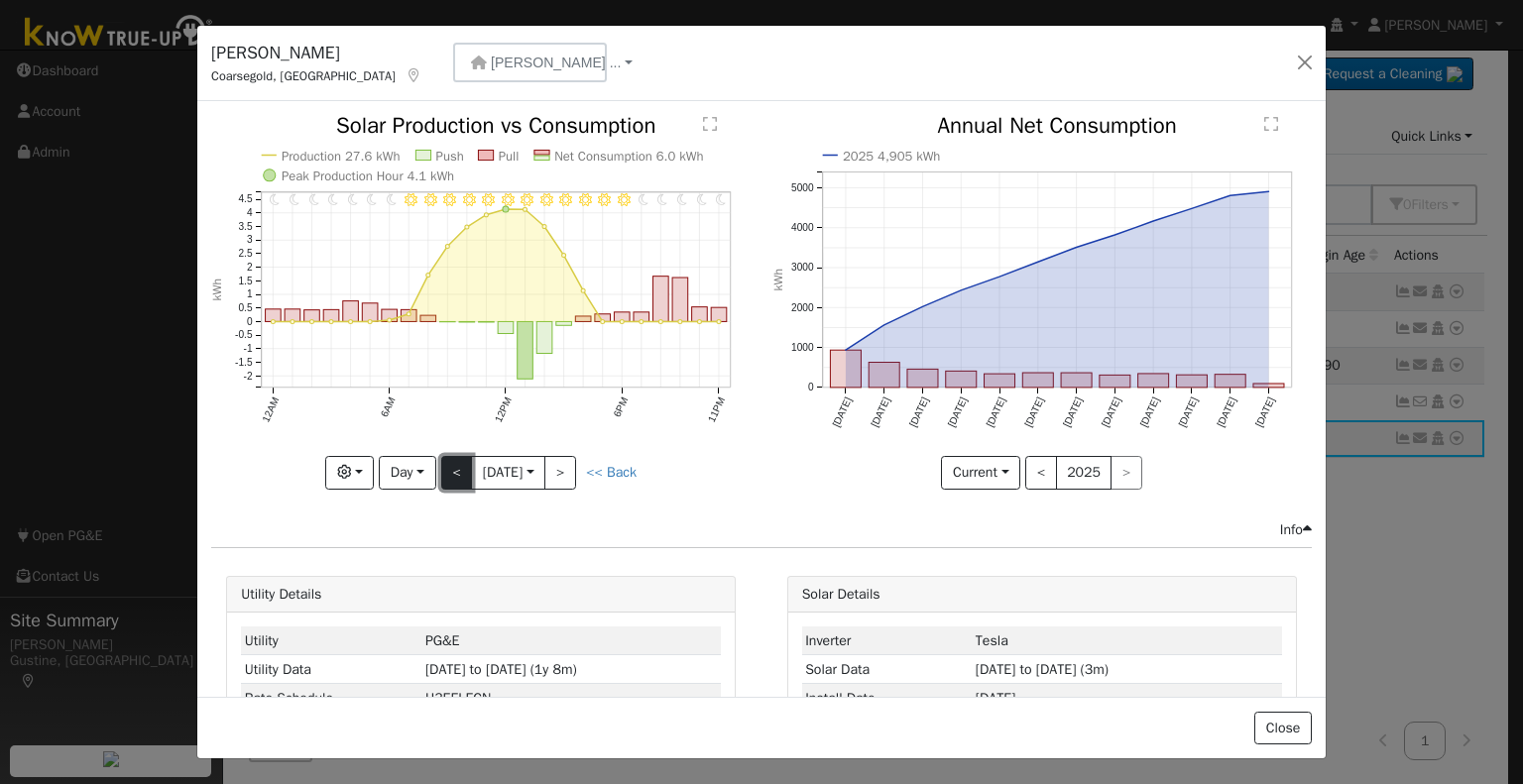 click on "<" at bounding box center (457, 473) 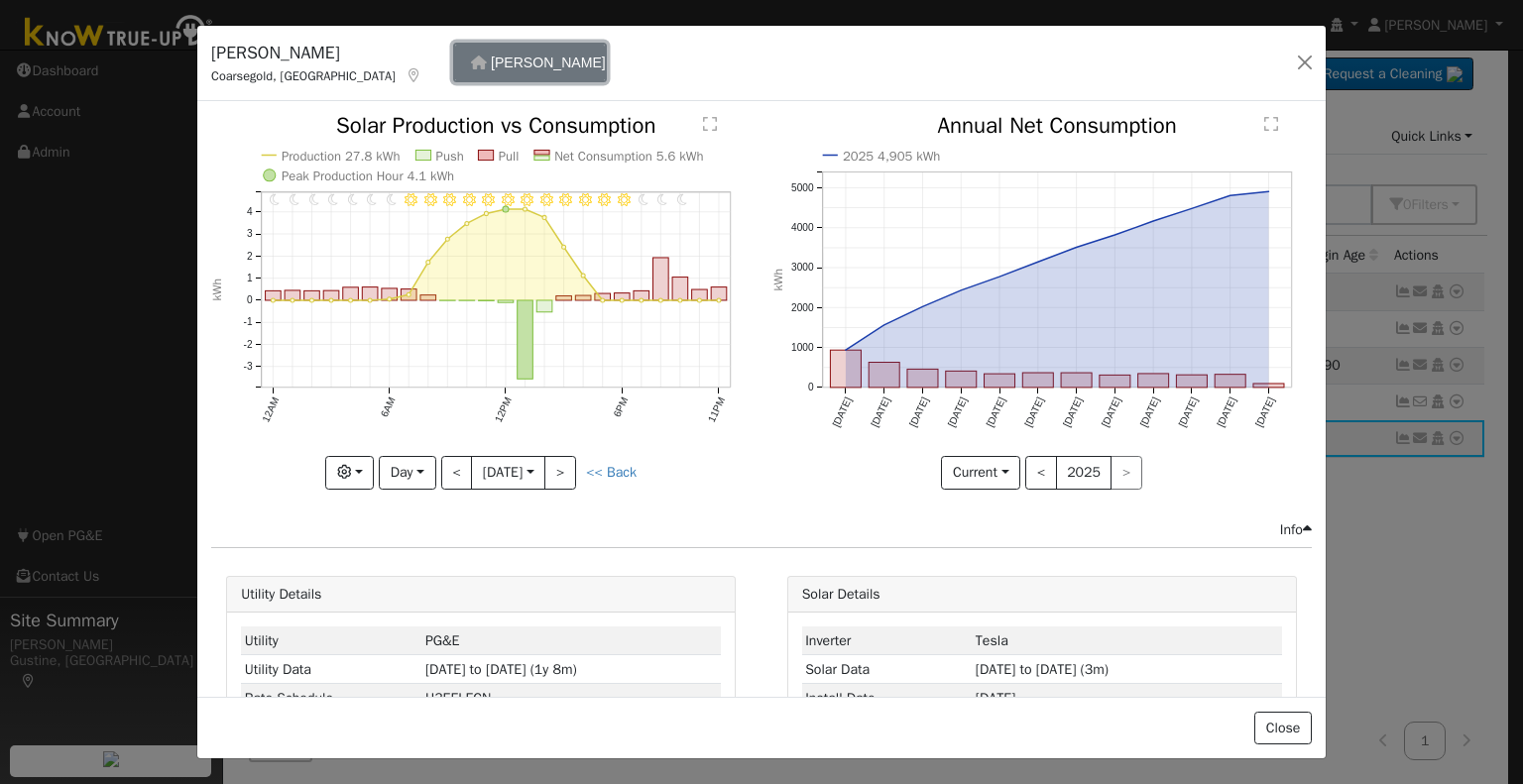 click on "[PERSON_NAME] ..." at bounding box center [529, 62] 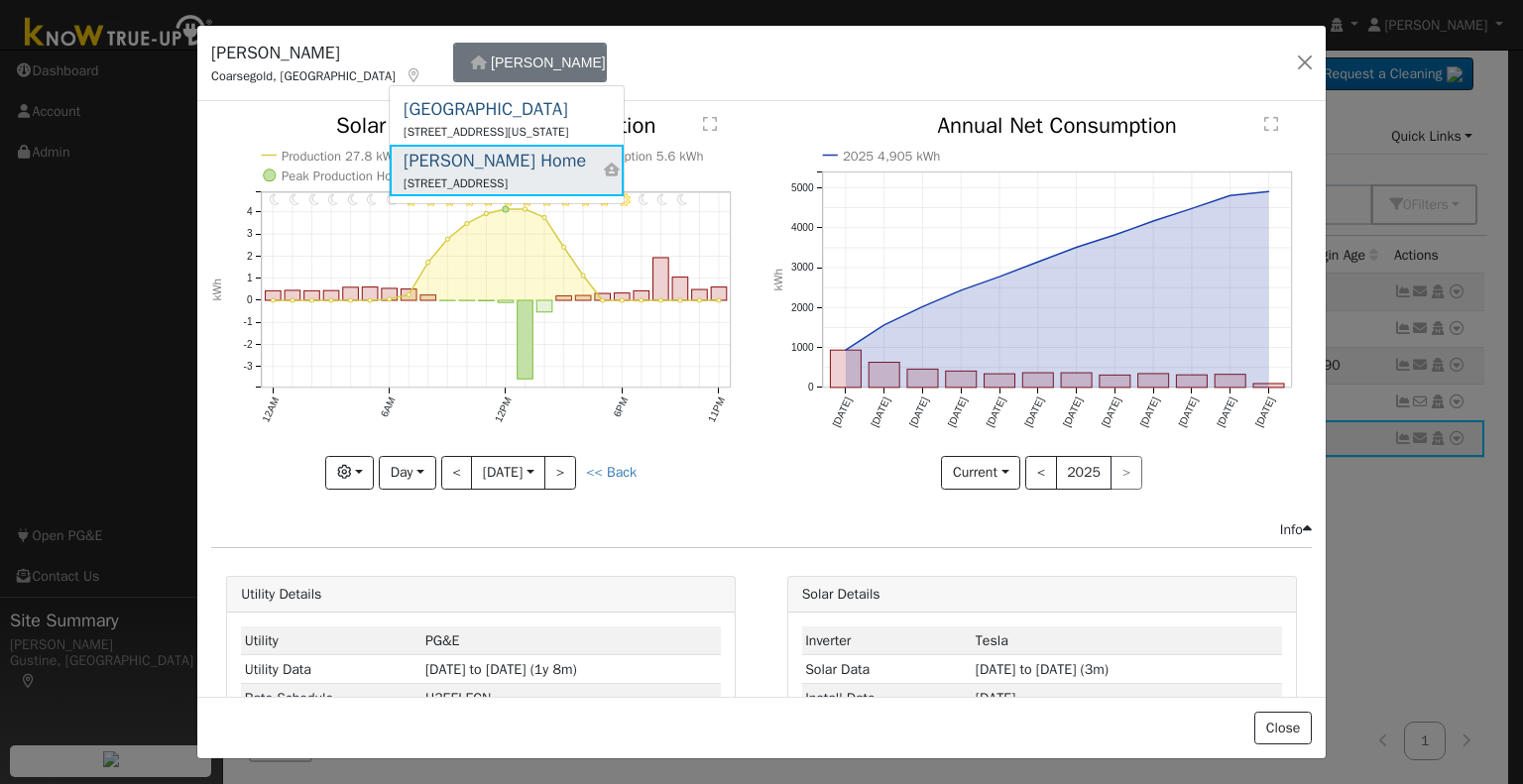 click on "[STREET_ADDRESS]" at bounding box center (495, 183) 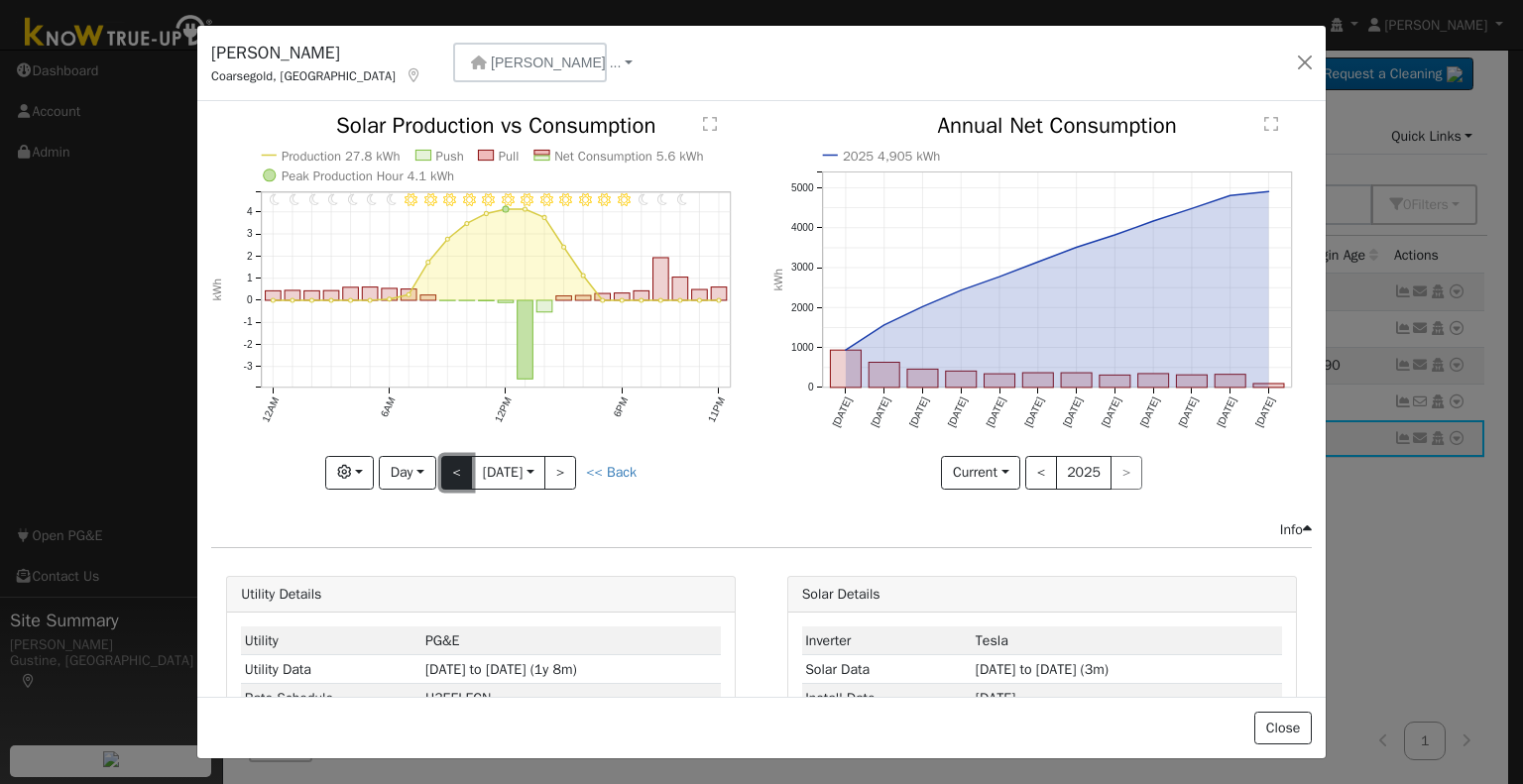click on "<" at bounding box center (457, 473) 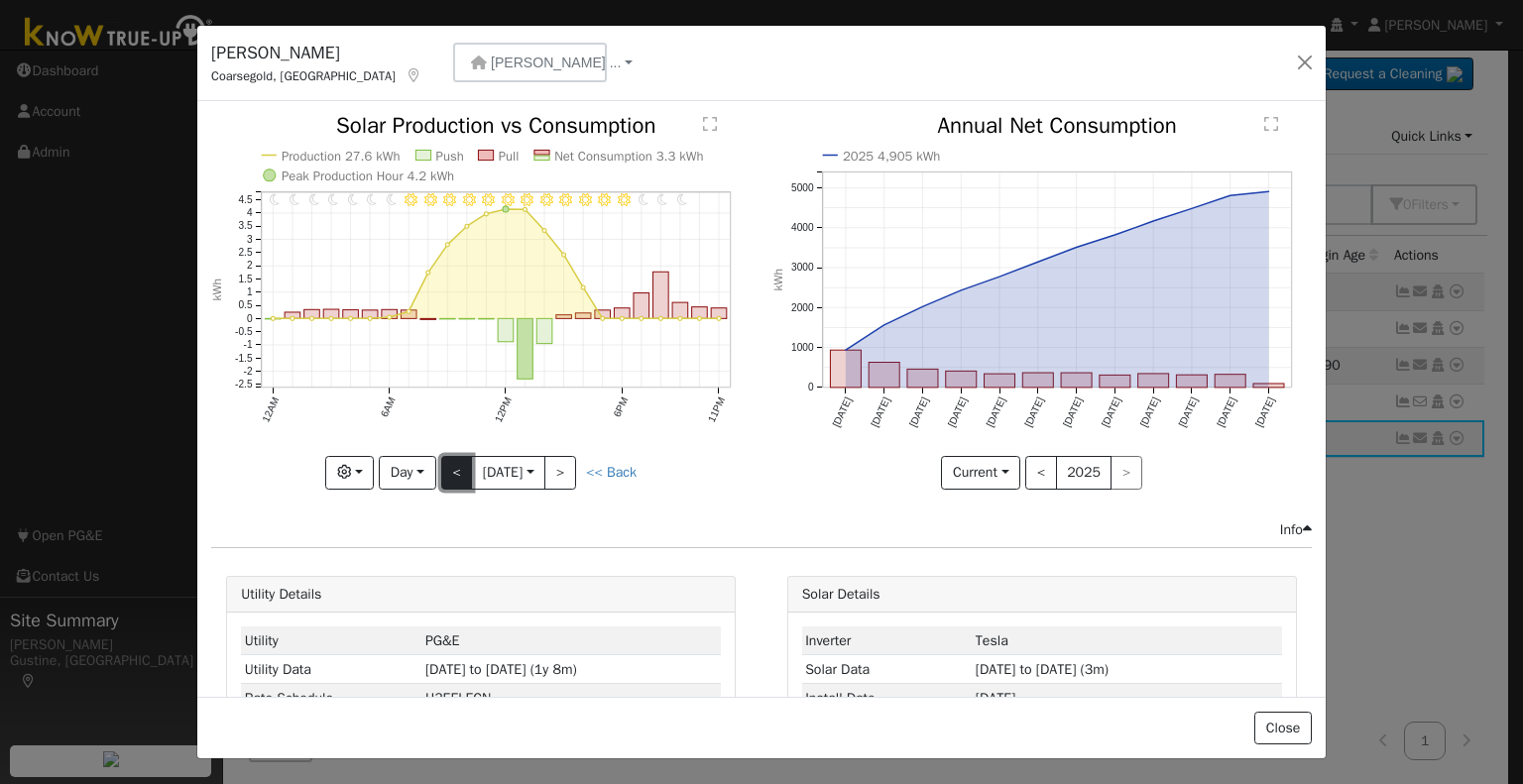 click on "<" at bounding box center [457, 473] 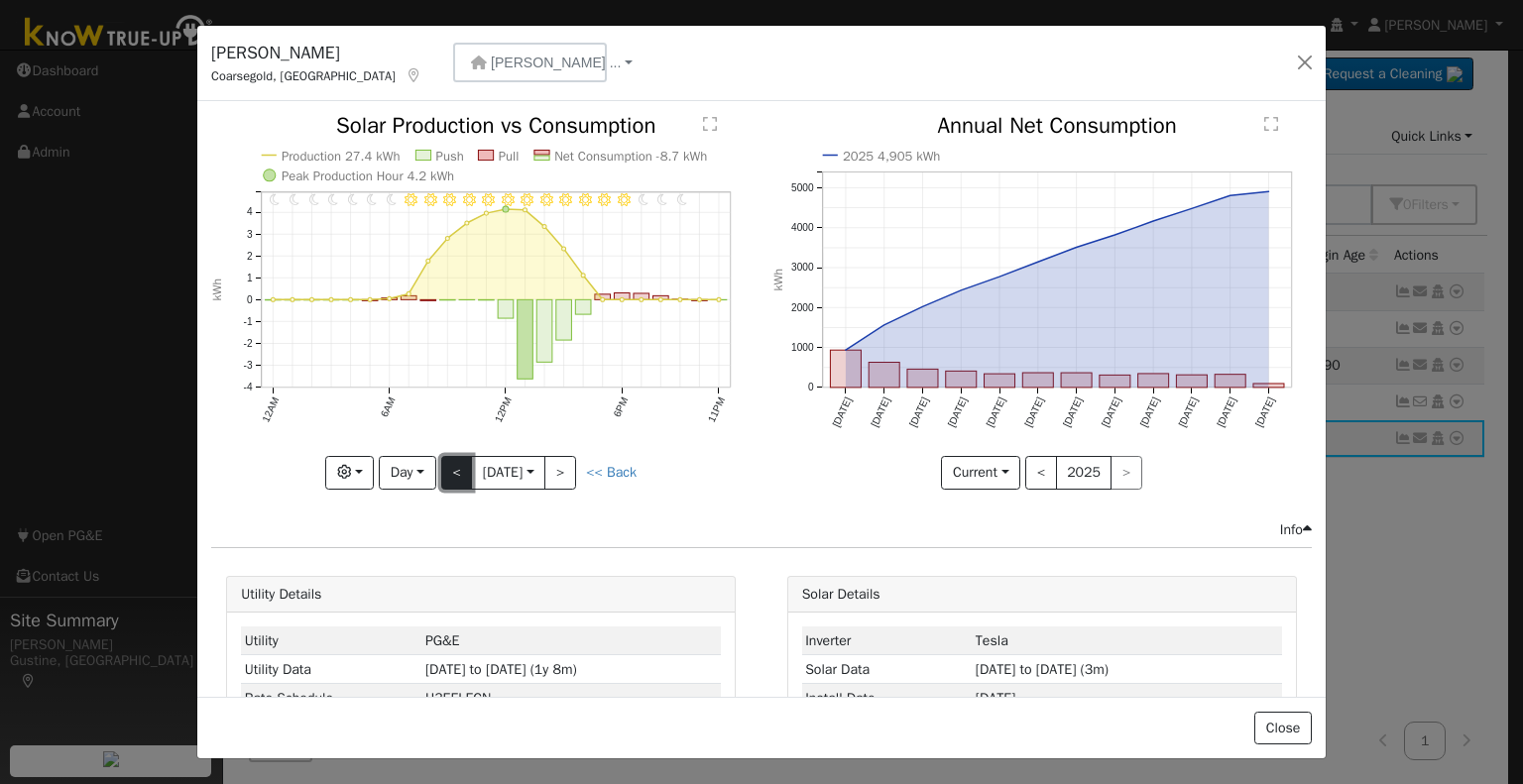 click on "<" at bounding box center (457, 473) 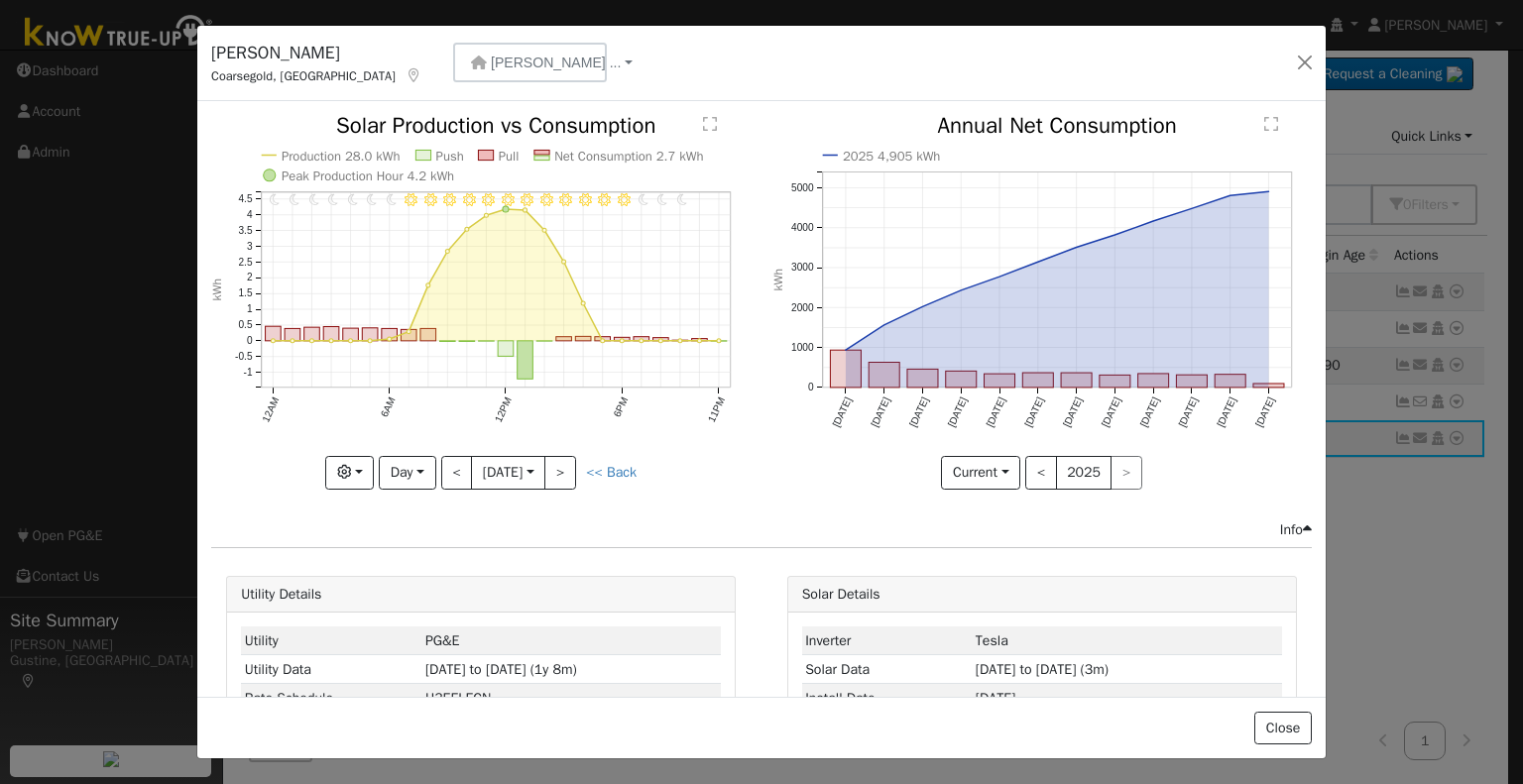 click on "11PM - undefined 10PM - undefined 9PM - Clear 8PM - Clear 7PM - Clear 6PM - Clear 5PM - Clear 4PM - Clear 3PM - Clear 2PM - Clear 1PM - Clear 12PM - Clear 11AM - Clear 10AM - Clear 9AM - Clear 8AM - Clear 7AM - Clear 6AM - Clear 5AM - Clear 4AM - Clear 3AM - Clear 2AM - Clear 1AM - Clear 12AM - Clear Production 28.0 kWh Push Pull Net Consumption 2.7 kWh Peak Production Hour 4.2 kWh 12AM 6AM 12PM 6PM 11PM -1 -0.5 0 0.5 1 1.5 2 2.5 3 3.5 4 4.5  Solar Production vs Consumption kWh onclick="" onclick="" onclick="" onclick="" onclick="" onclick="" onclick="" onclick="" onclick="" onclick="" onclick="" onclick="" onclick="" onclick="" onclick="" onclick="" onclick="" onclick="" onclick="" onclick="" onclick="" onclick="" onclick="" onclick="" onclick="" onclick="" onclick="" onclick="" onclick="" onclick="" onclick="" onclick="" onclick="" onclick="" onclick="" onclick="" onclick="" onclick="" onclick="" onclick="" onclick="" onclick="" onclick="" onclick="" onclick="" onclick="" onclick="" onclick=""" 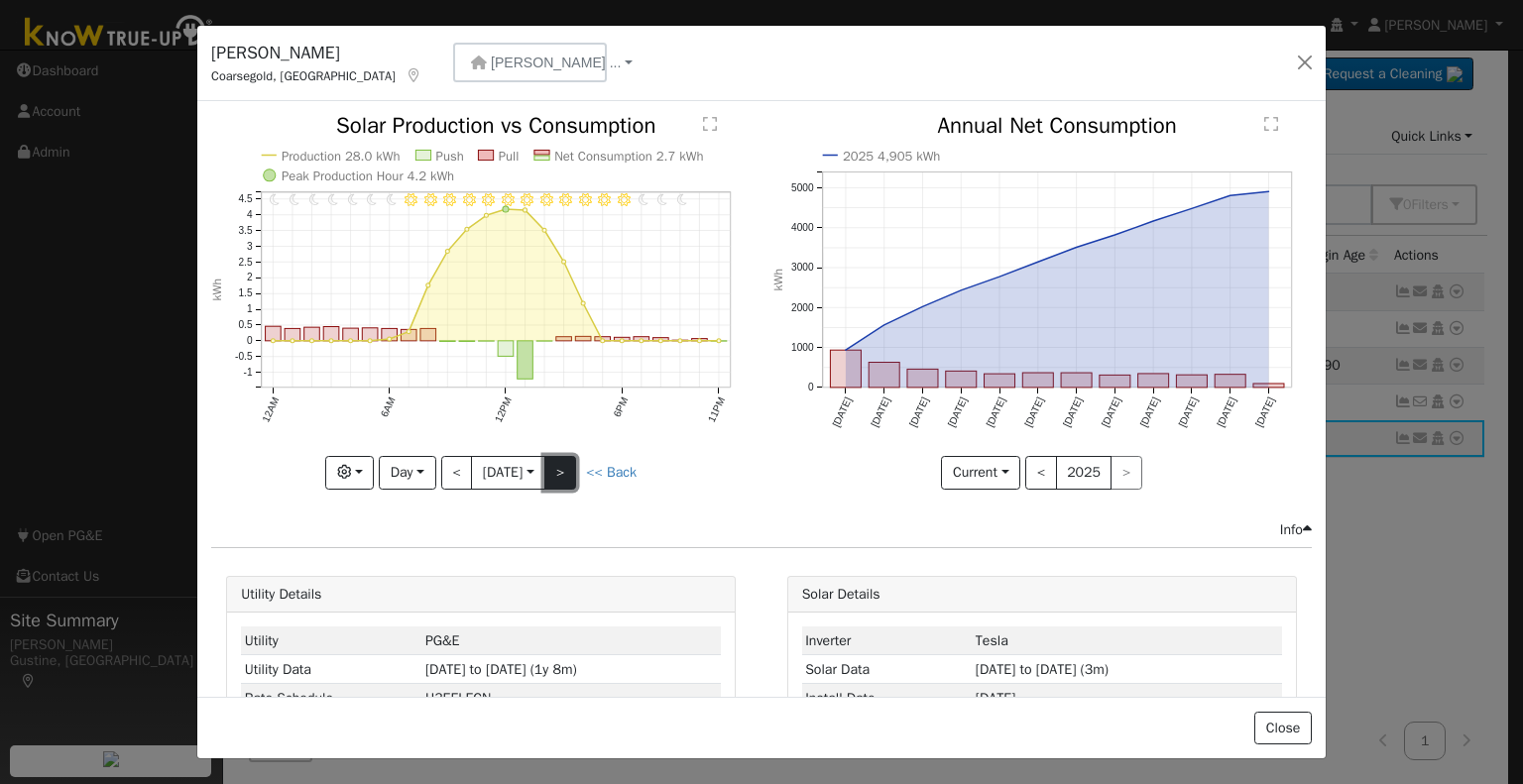 click on ">" at bounding box center [560, 473] 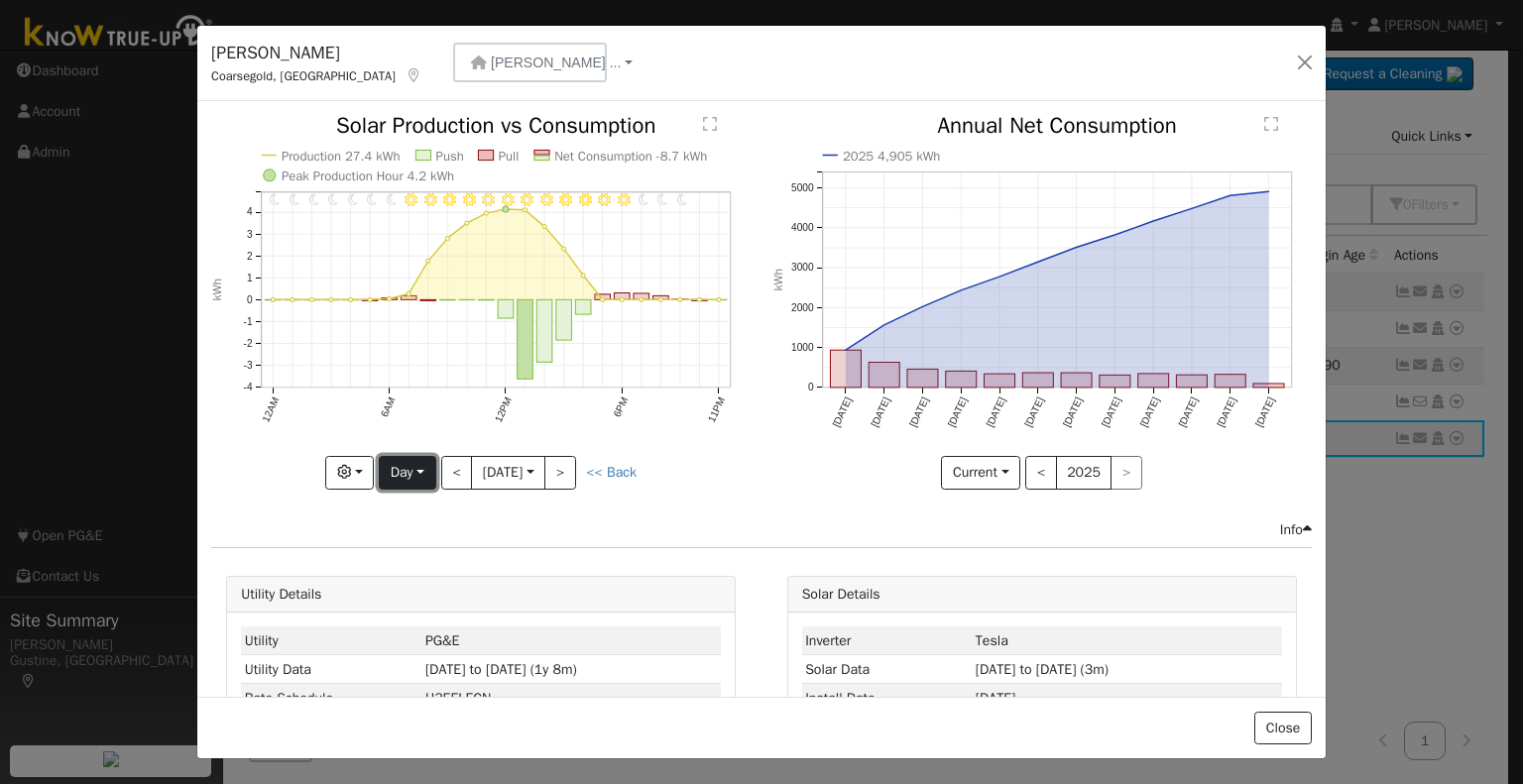 click on "Day" at bounding box center [407, 473] 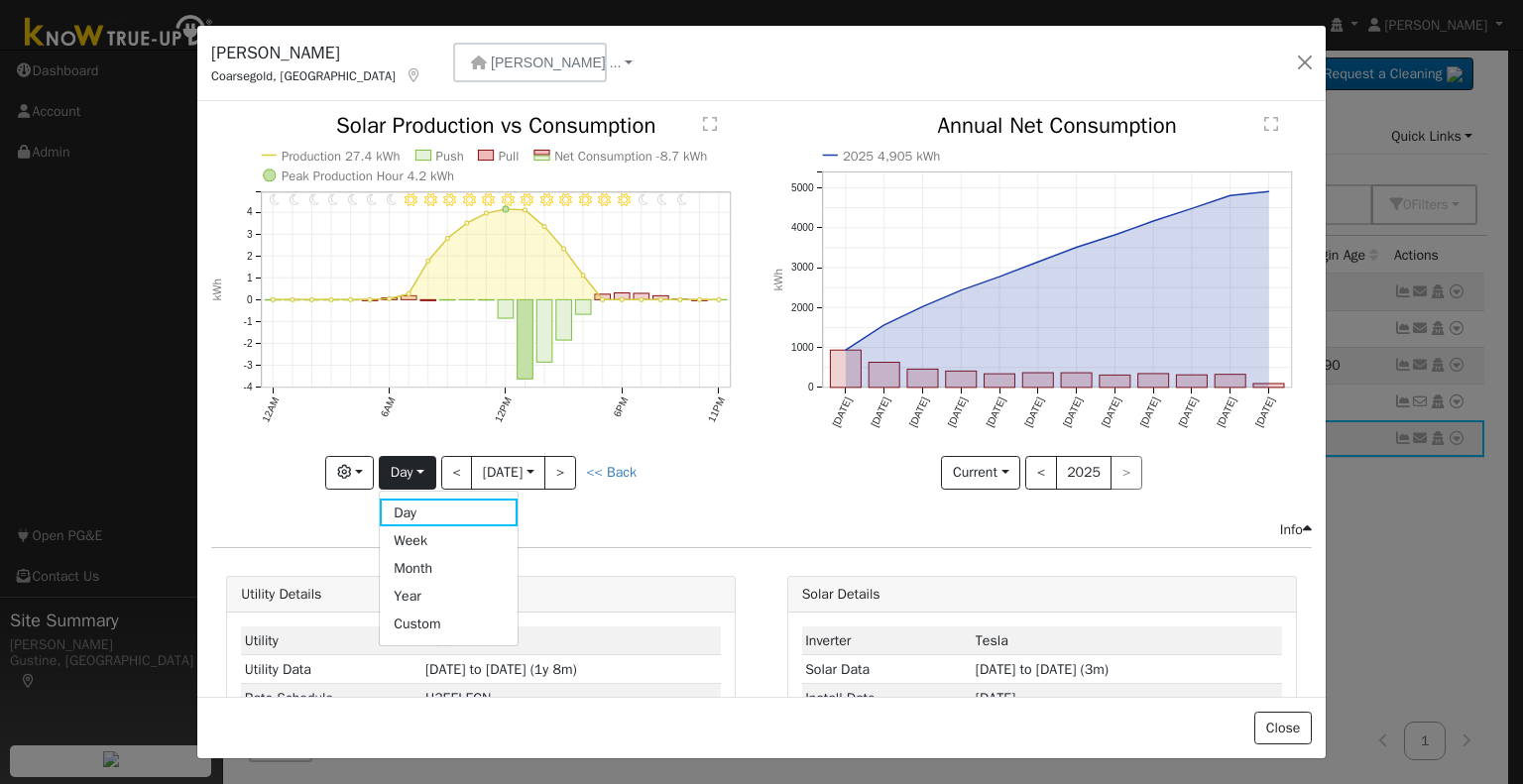 click on "11PM - undefined 10PM - undefined 9PM - Clear 8PM - Clear 7PM - Clear 6PM - Clear 5PM - Clear 4PM - Clear 3PM - Clear 2PM - Clear 1PM - Clear 12PM - Clear 11AM - Clear 10AM - Clear 9AM - Clear 8AM - Clear 7AM - Clear 6AM - Clear 5AM - Clear 4AM - Clear 3AM - Clear 2AM - Clear 1AM - Clear 12AM - Clear Production 27.4 kWh Push Pull Net Consumption -8.7 kWh Peak Production Hour 4.2 kWh 12AM 6AM 12PM 6PM 11PM -4 -3 -2 -1 0 1 2 3 4  Solar Production vs Consumption kWh onclick="" onclick="" onclick="" onclick="" onclick="" onclick="" onclick="" onclick="" onclick="" onclick="" onclick="" onclick="" onclick="" onclick="" onclick="" onclick="" onclick="" onclick="" onclick="" onclick="" onclick="" onclick="" onclick="" onclick="" onclick="" onclick="" onclick="" onclick="" onclick="" onclick="" onclick="" onclick="" onclick="" onclick="" onclick="" onclick="" onclick="" onclick="" onclick="" onclick="" onclick="" onclick="" onclick="" onclick="" onclick="" onclick="" onclick="" onclick=""" 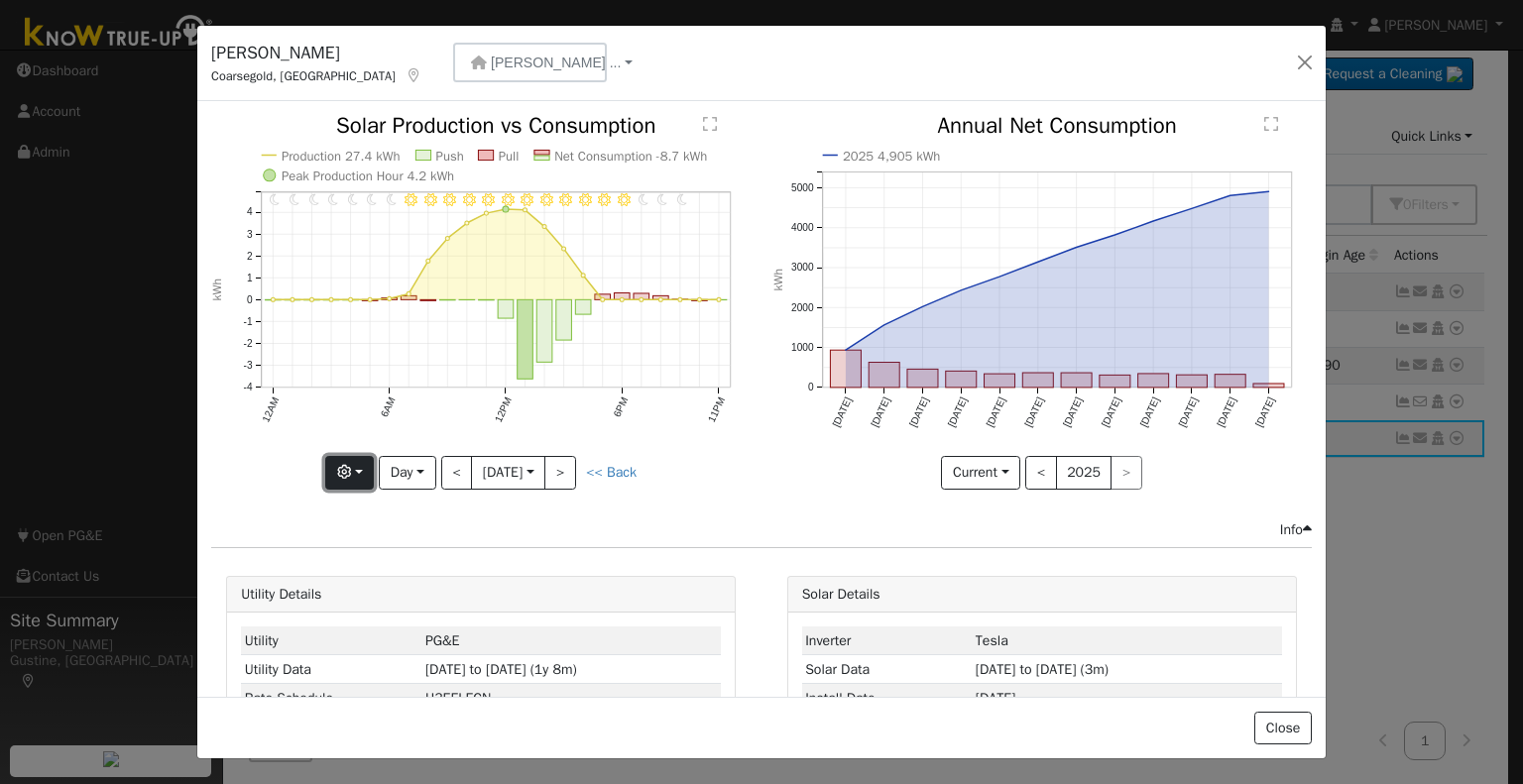 click at bounding box center (349, 473) 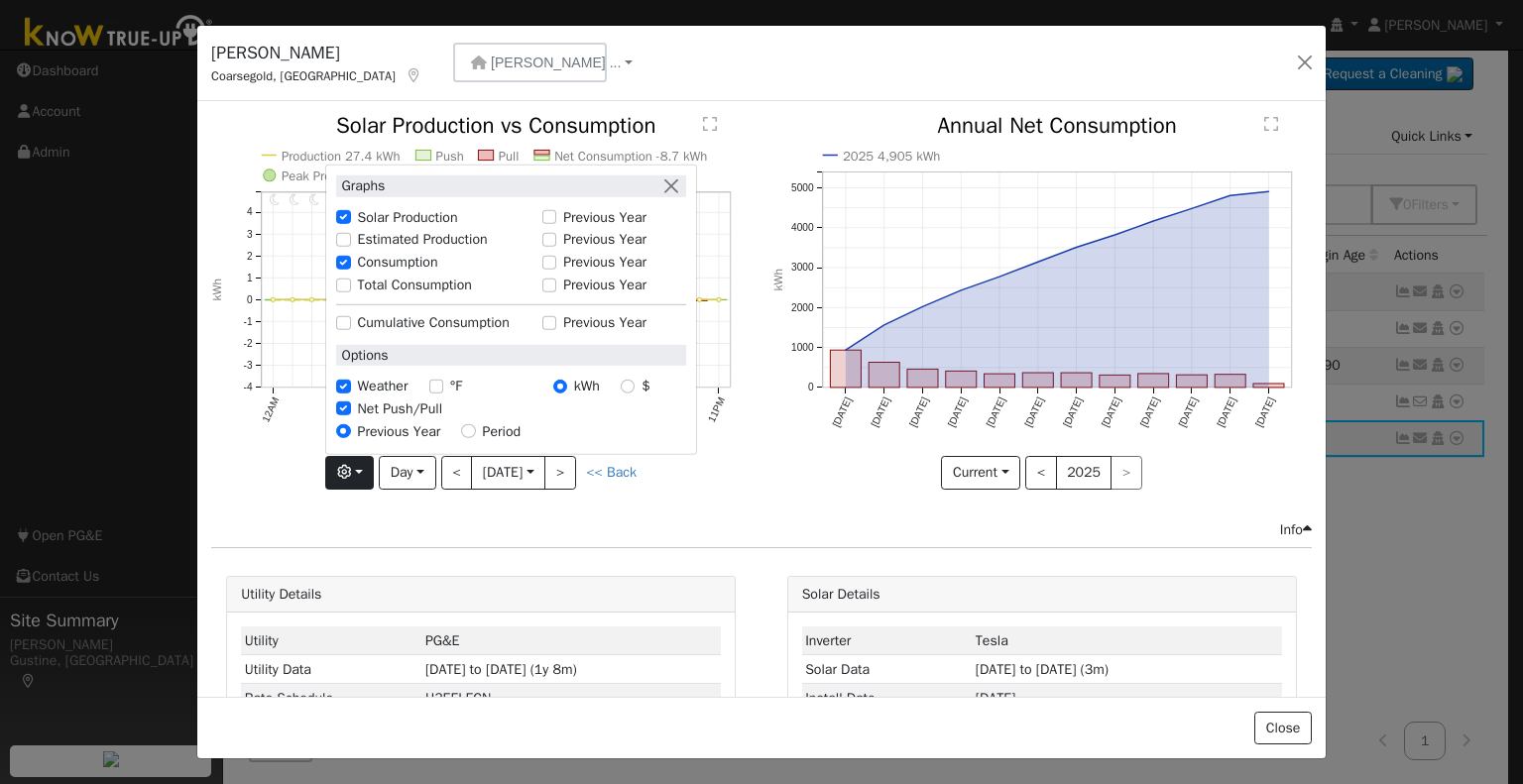 click on "Solar Production" at bounding box center [408, 216] 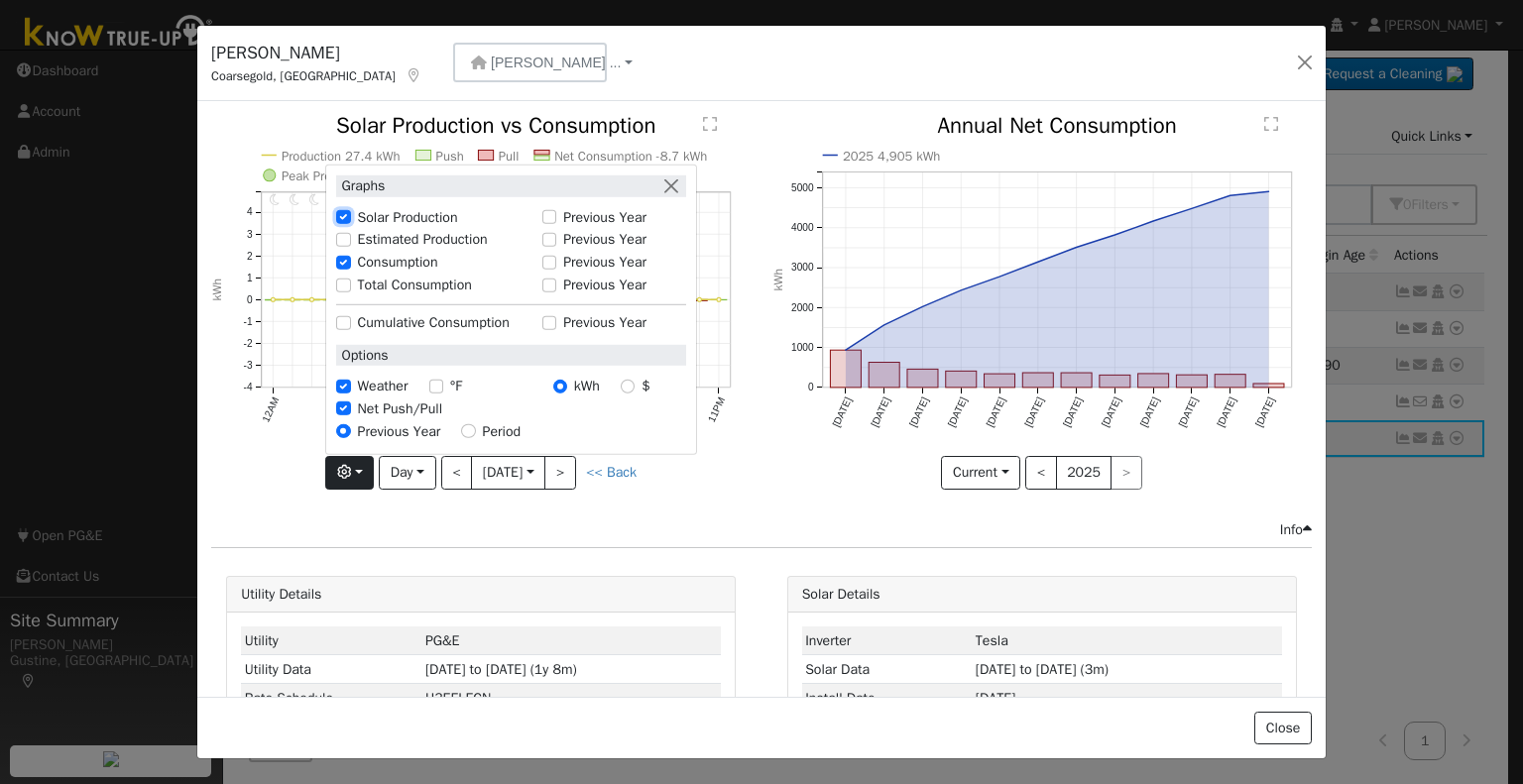 click on "Solar Production" at bounding box center (343, 217) 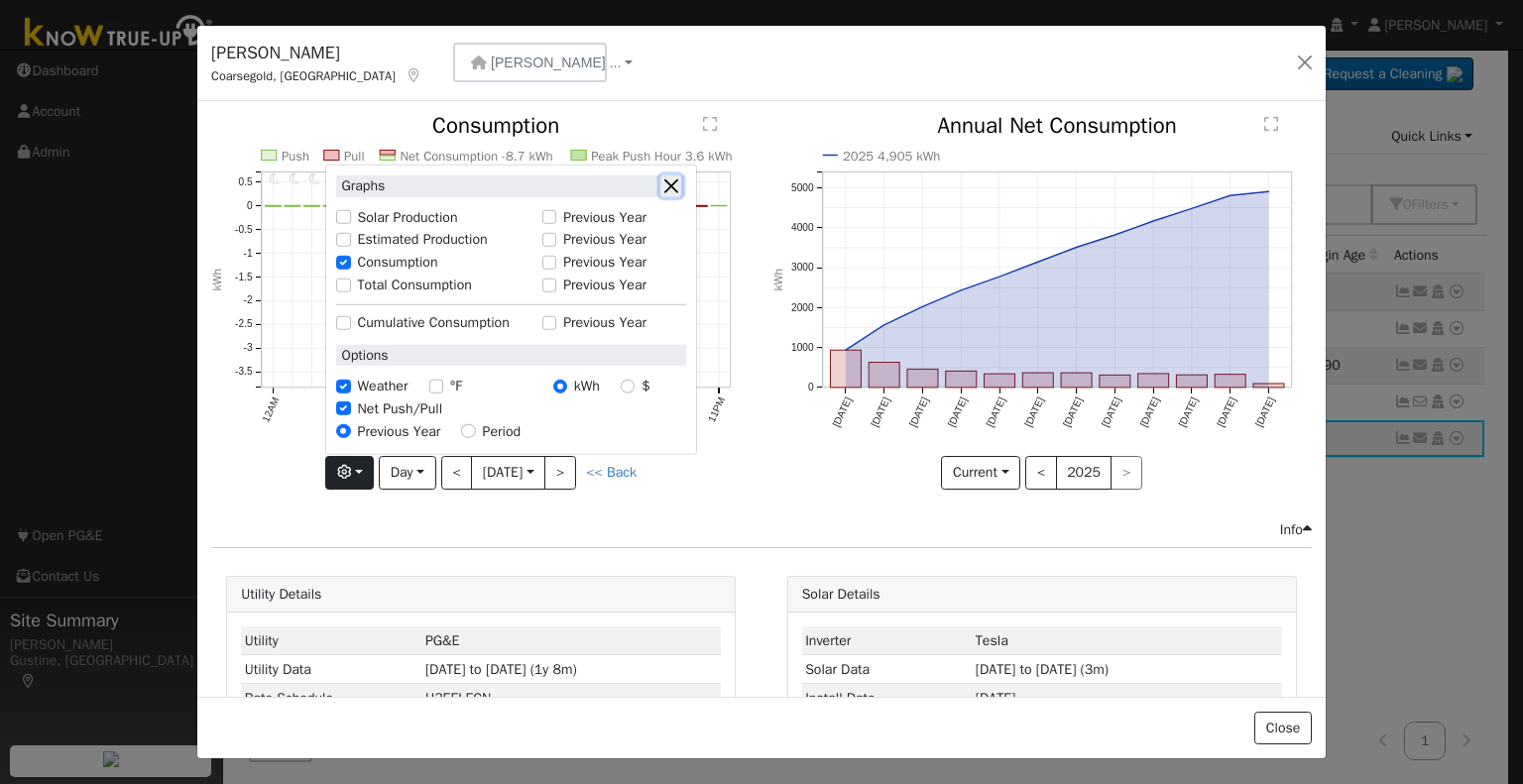 click at bounding box center (670, 185) 